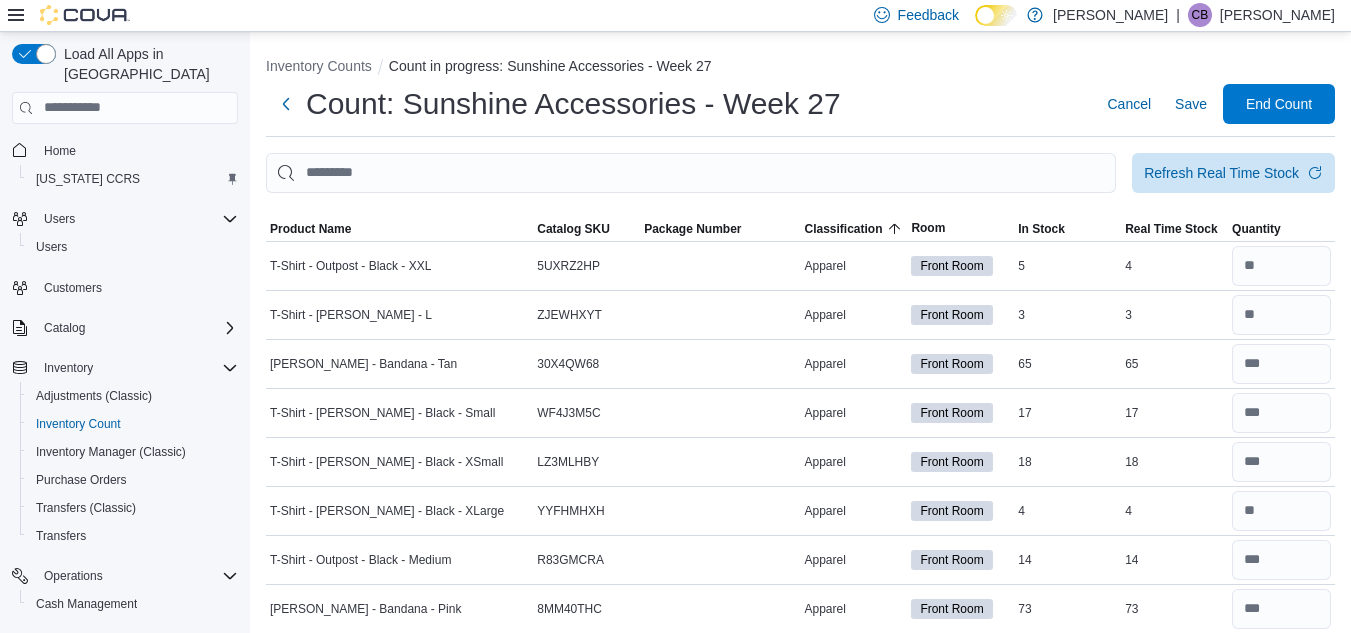 scroll, scrollTop: 1460, scrollLeft: 0, axis: vertical 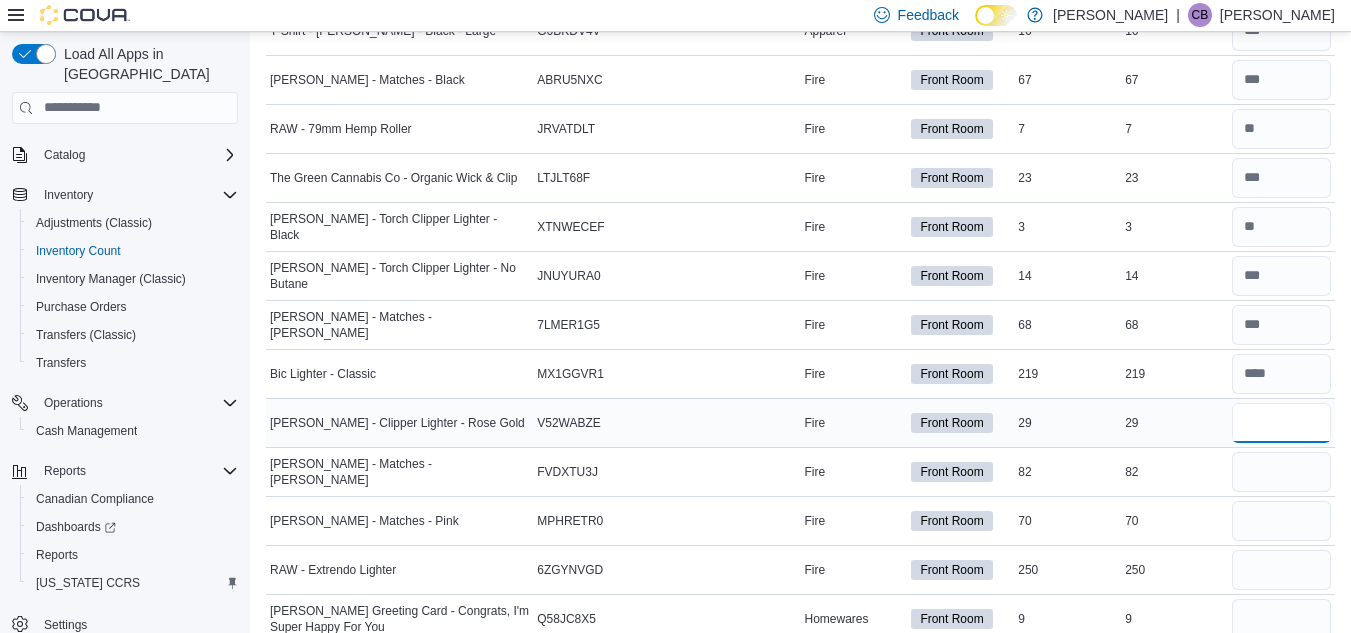 click at bounding box center [1281, 423] 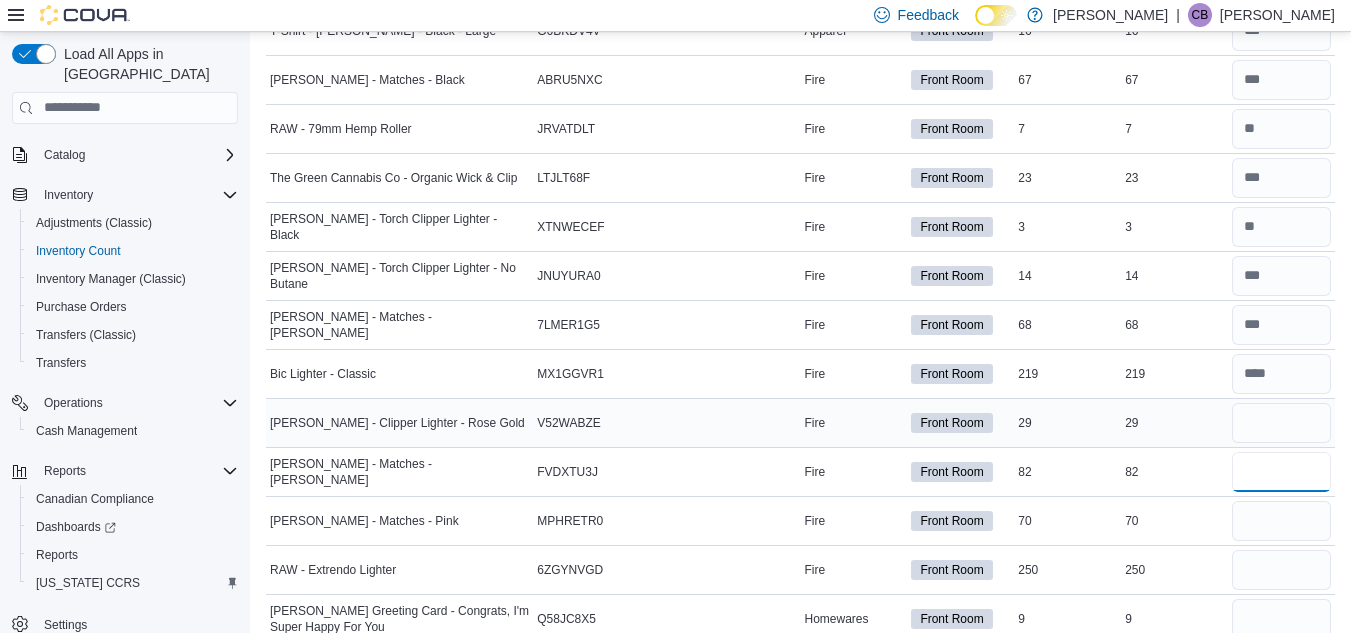 type 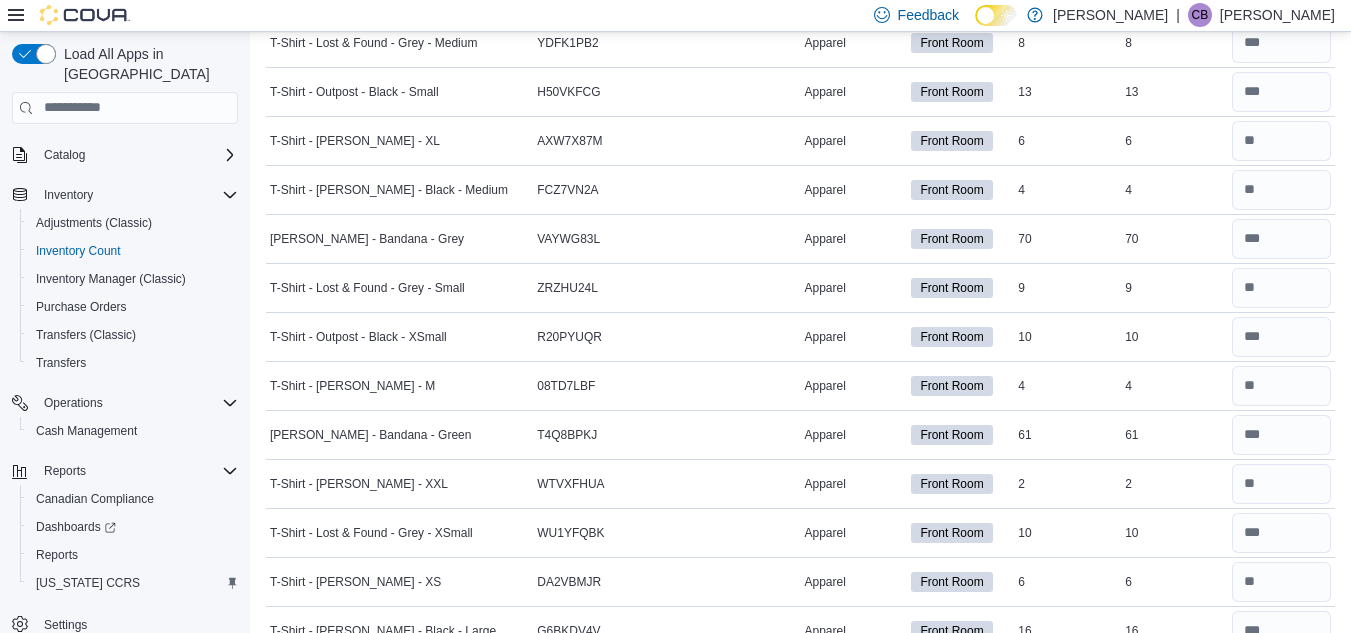 scroll, scrollTop: 0, scrollLeft: 0, axis: both 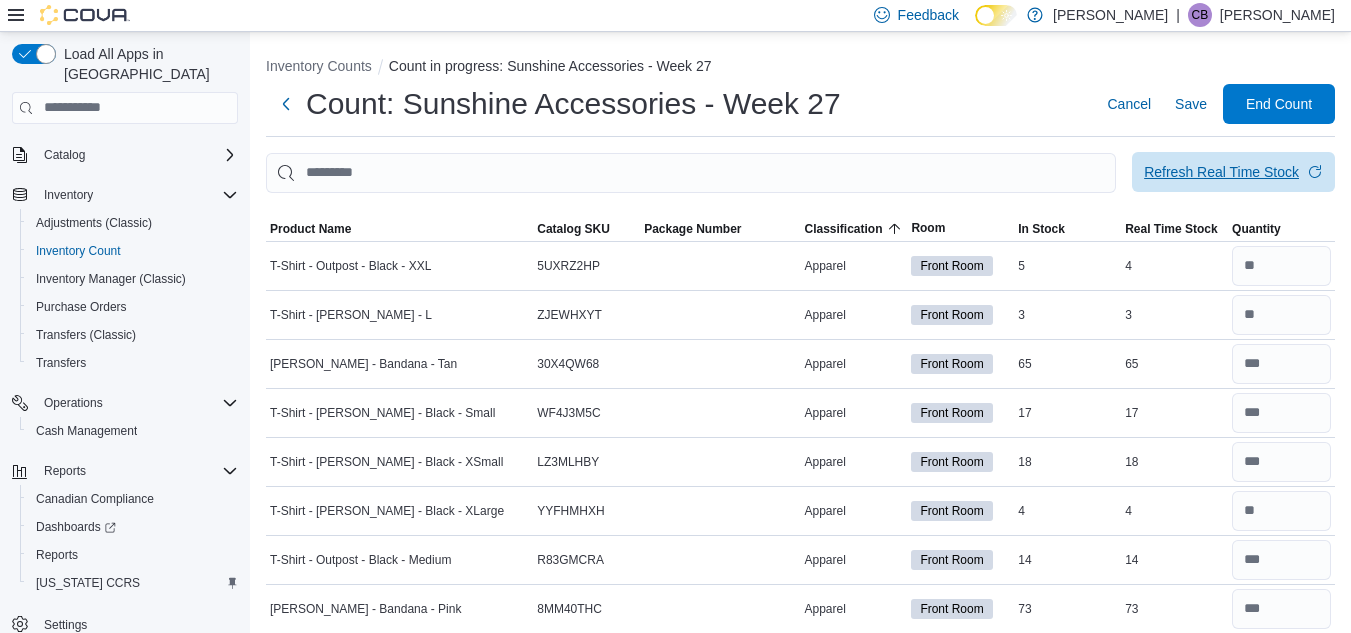 click on "Refresh Real Time Stock" at bounding box center (1221, 172) 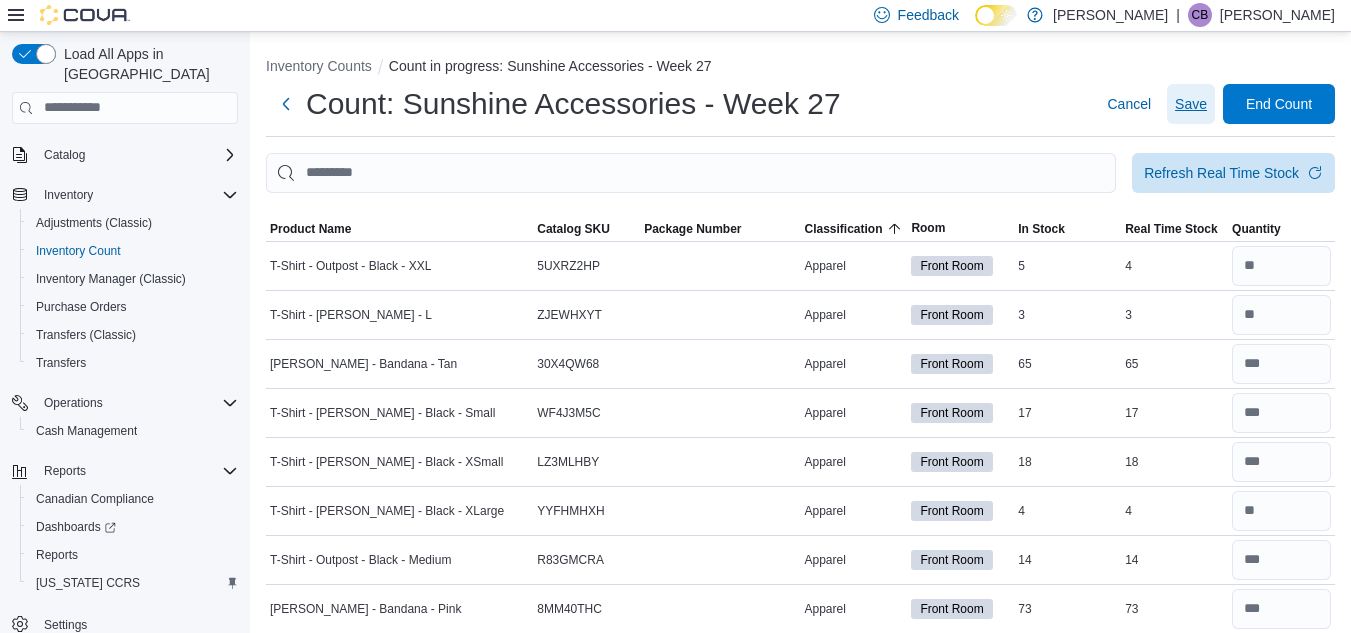 click on "Save" at bounding box center (1191, 104) 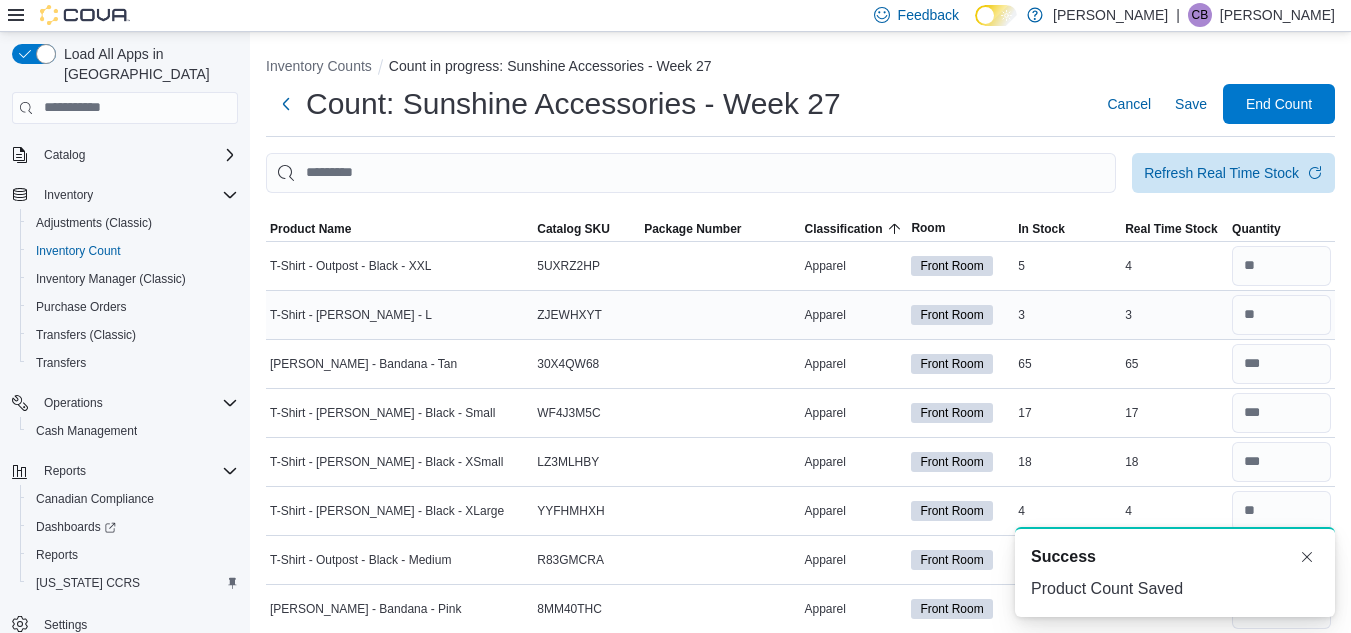 scroll, scrollTop: 0, scrollLeft: 0, axis: both 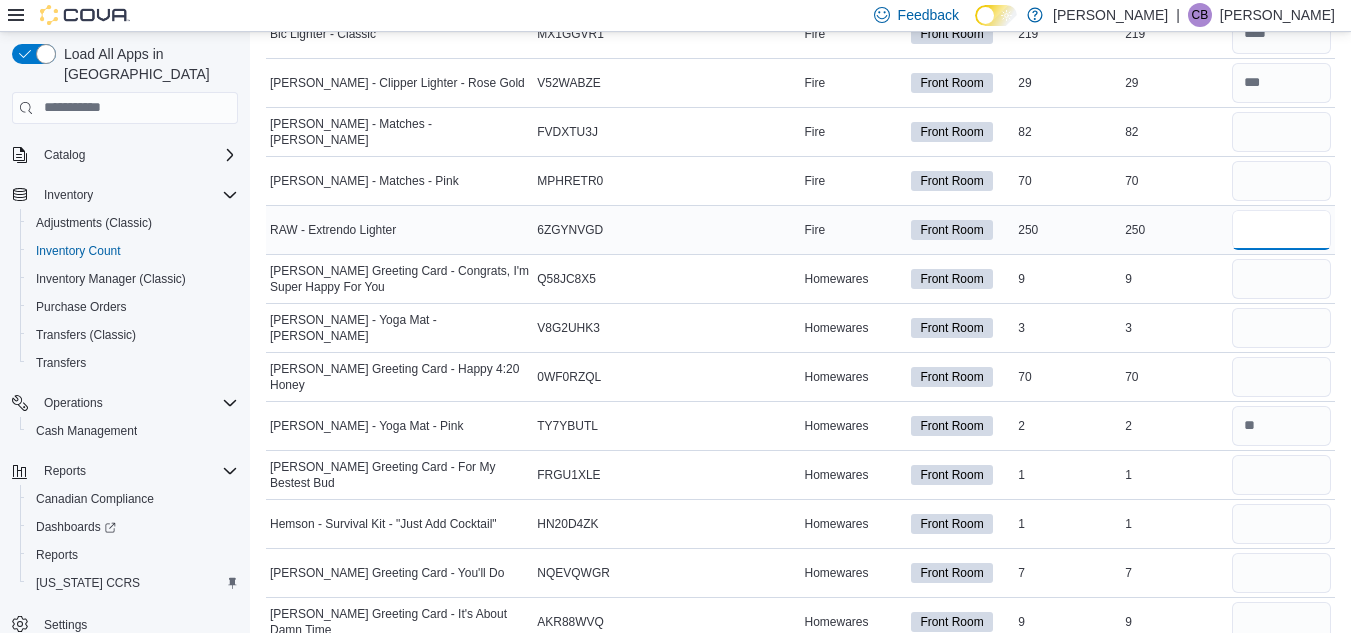 click at bounding box center [1281, 230] 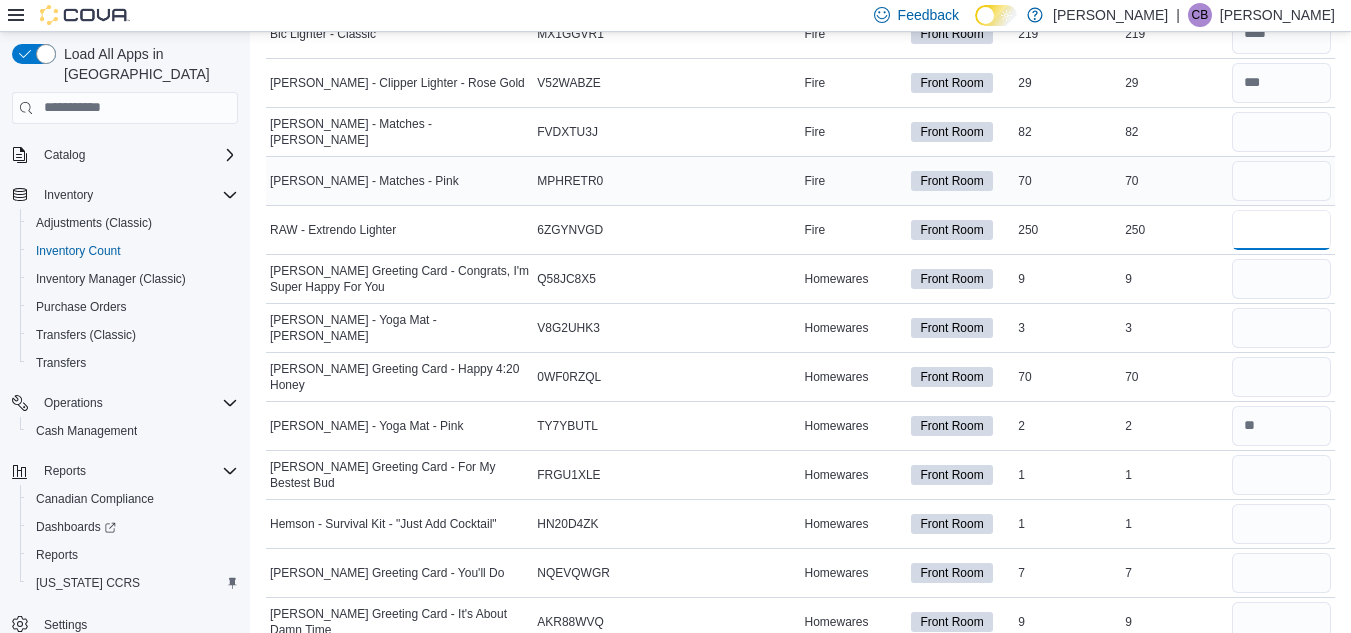 type on "***" 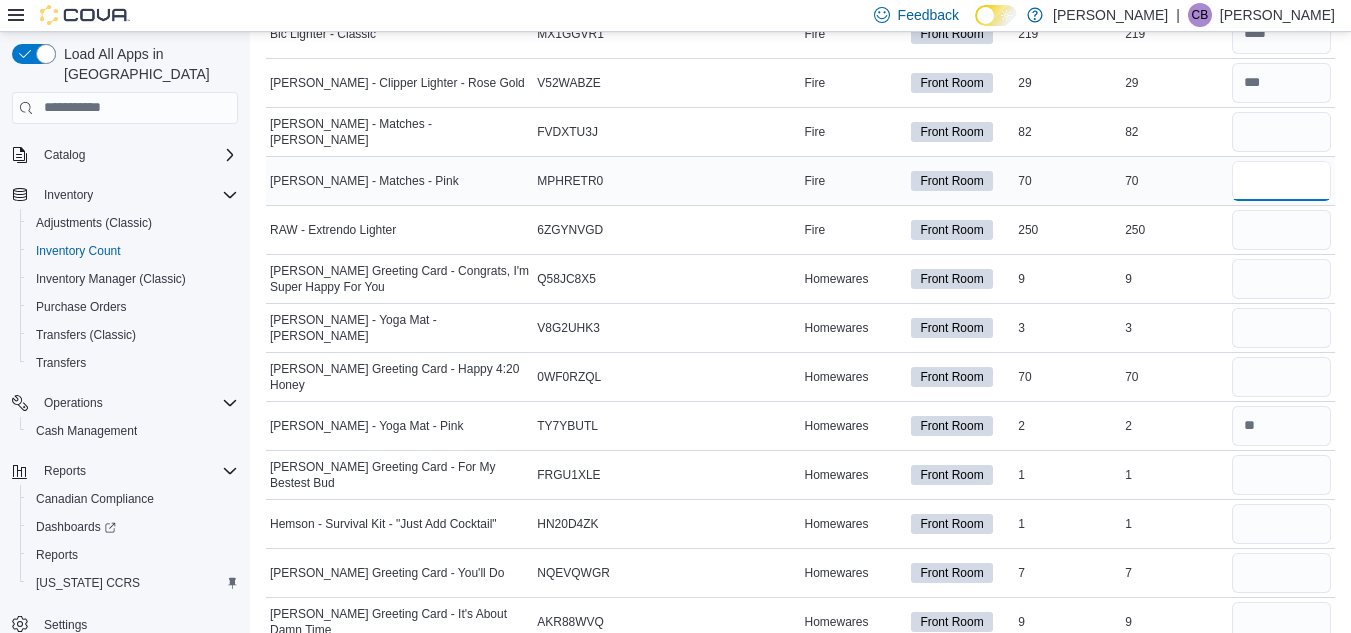 click at bounding box center (1281, 181) 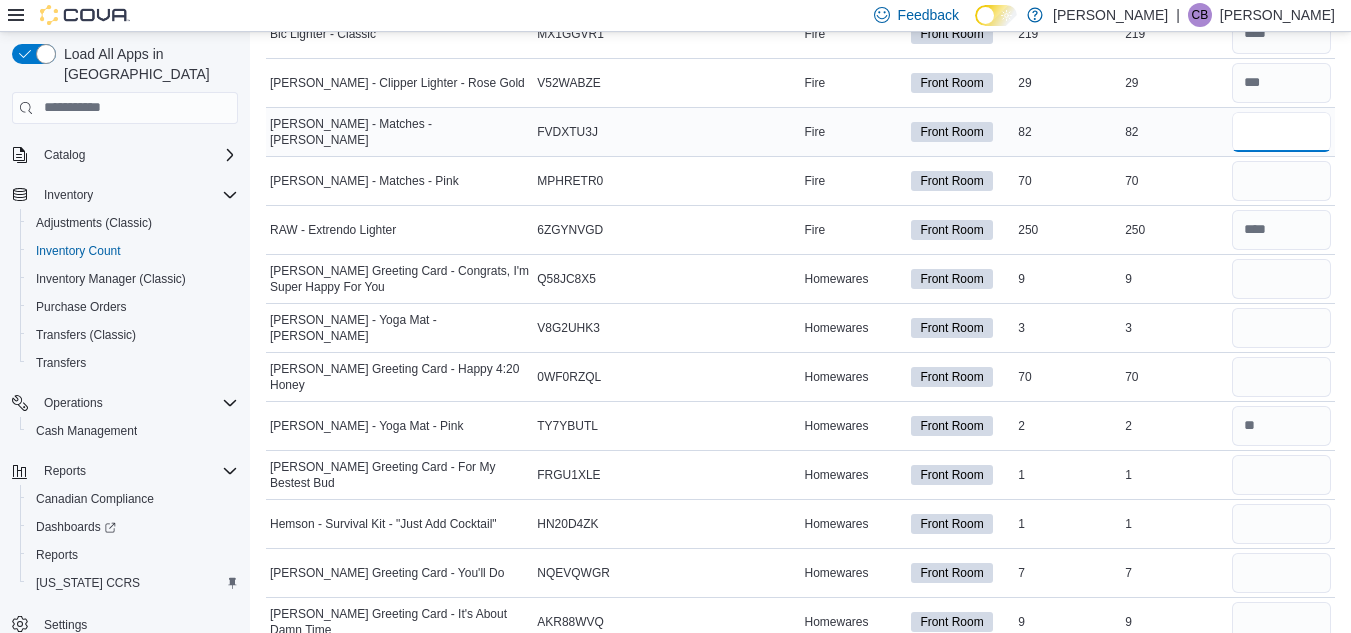 click at bounding box center (1281, 132) 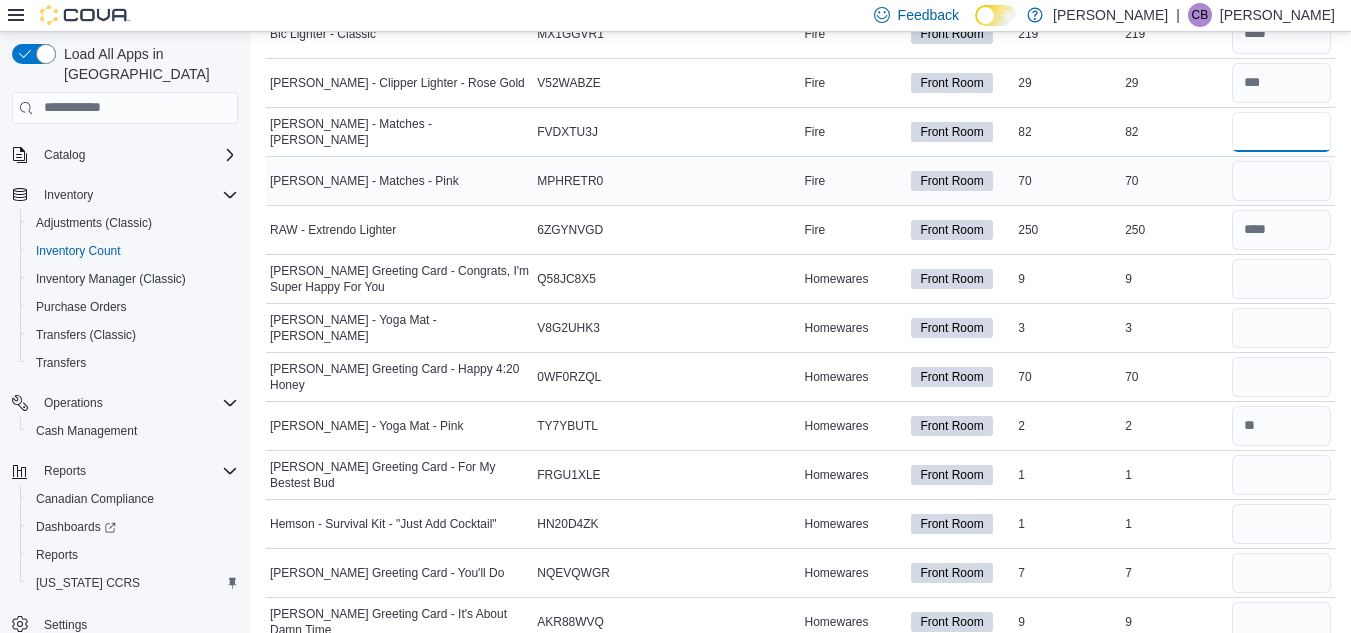 type on "**" 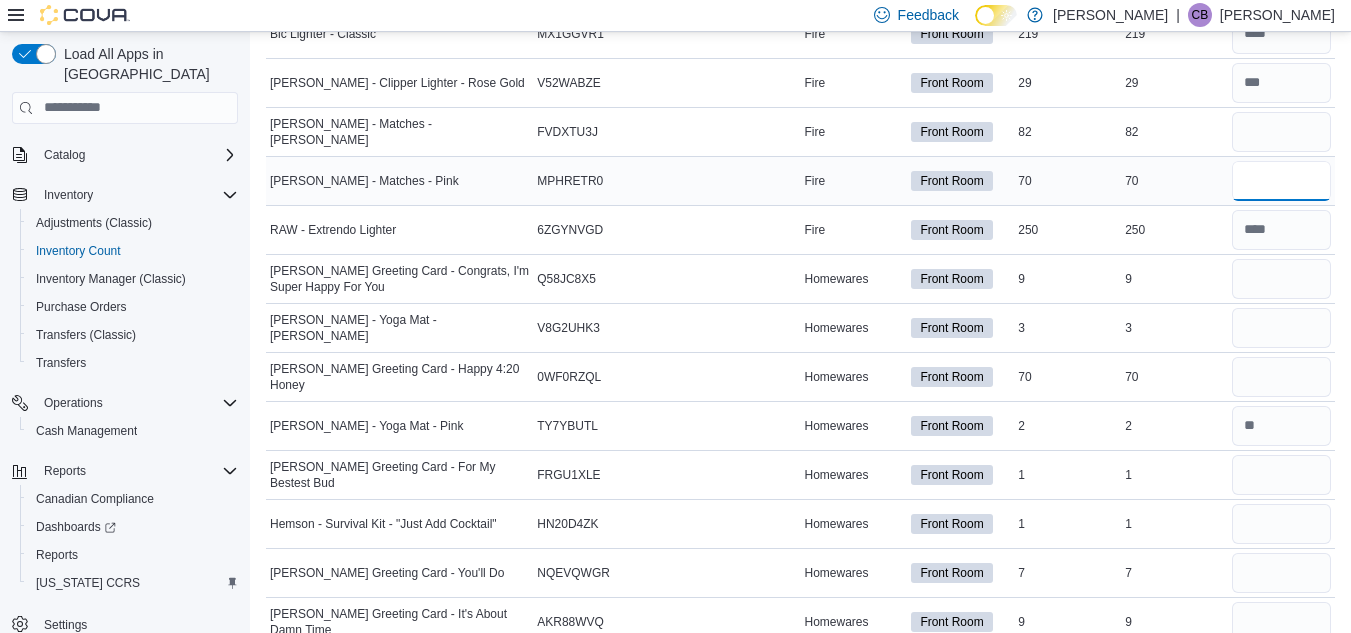 click at bounding box center (1281, 181) 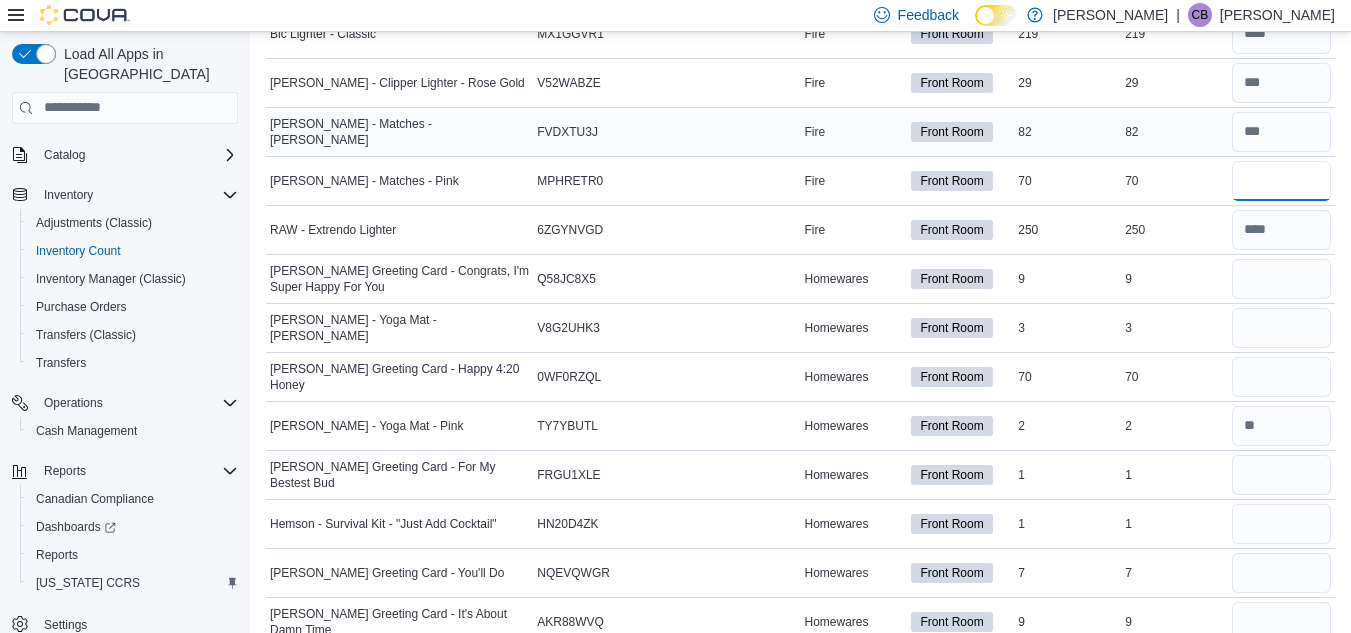 type on "**" 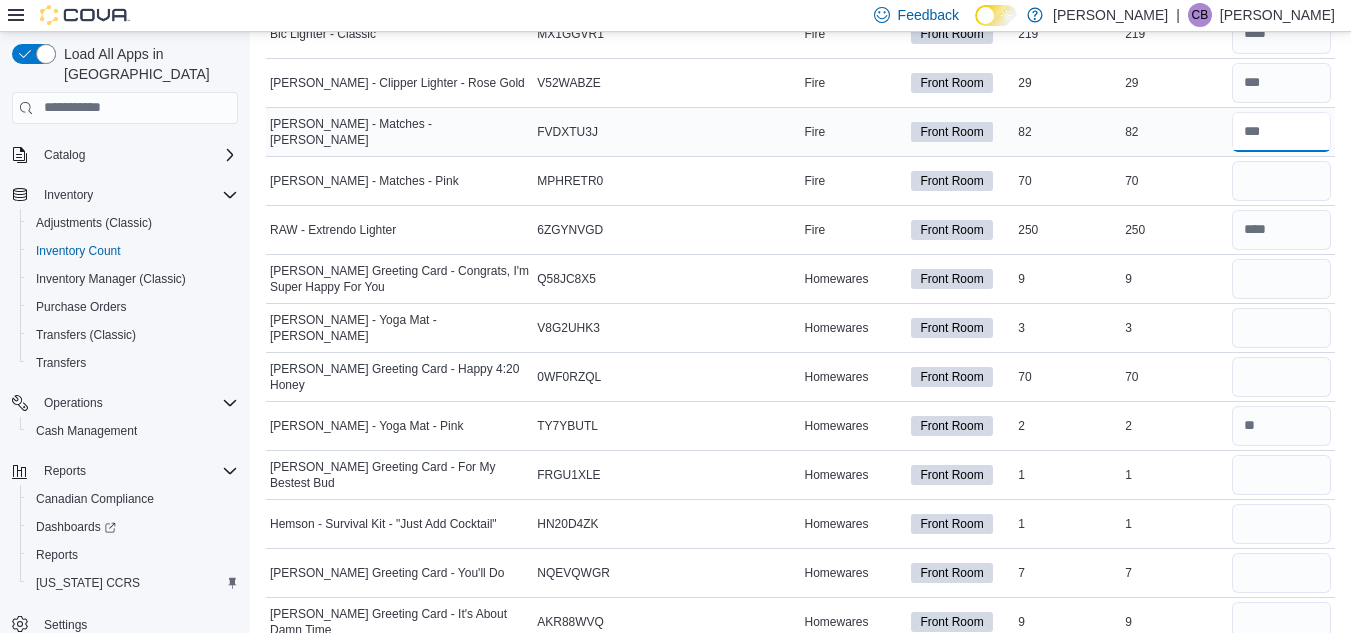 click at bounding box center (1281, 132) 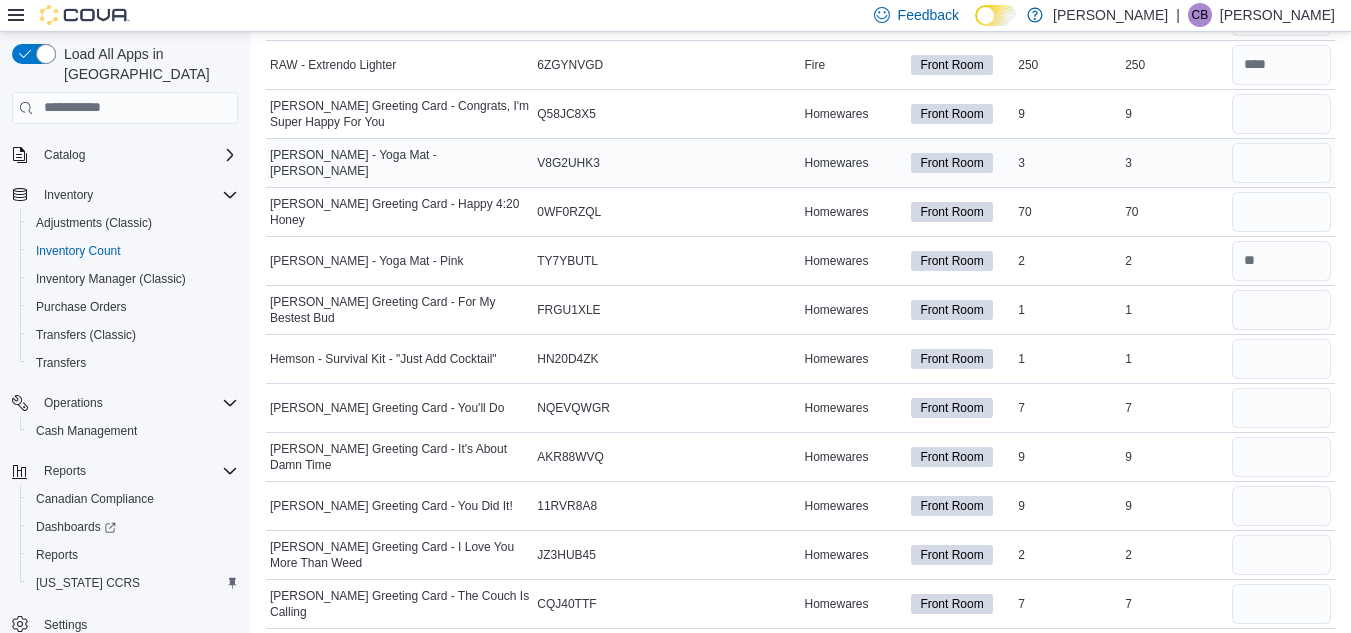 scroll, scrollTop: 2000, scrollLeft: 0, axis: vertical 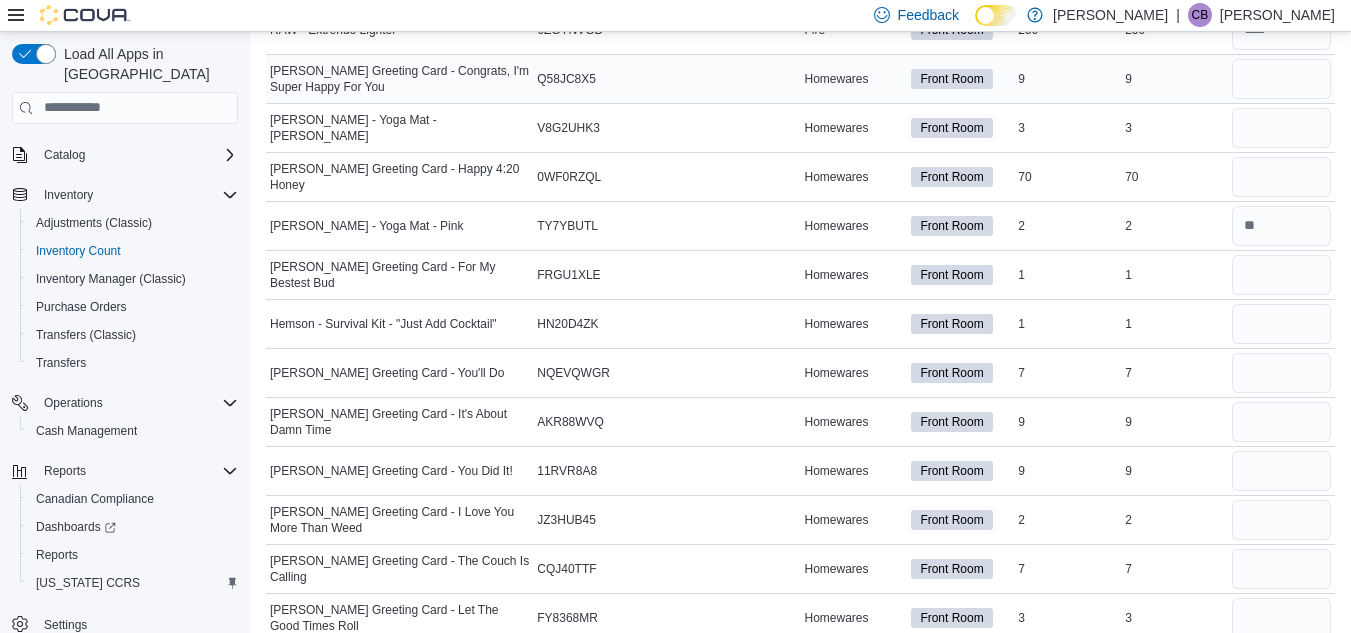 type on "**" 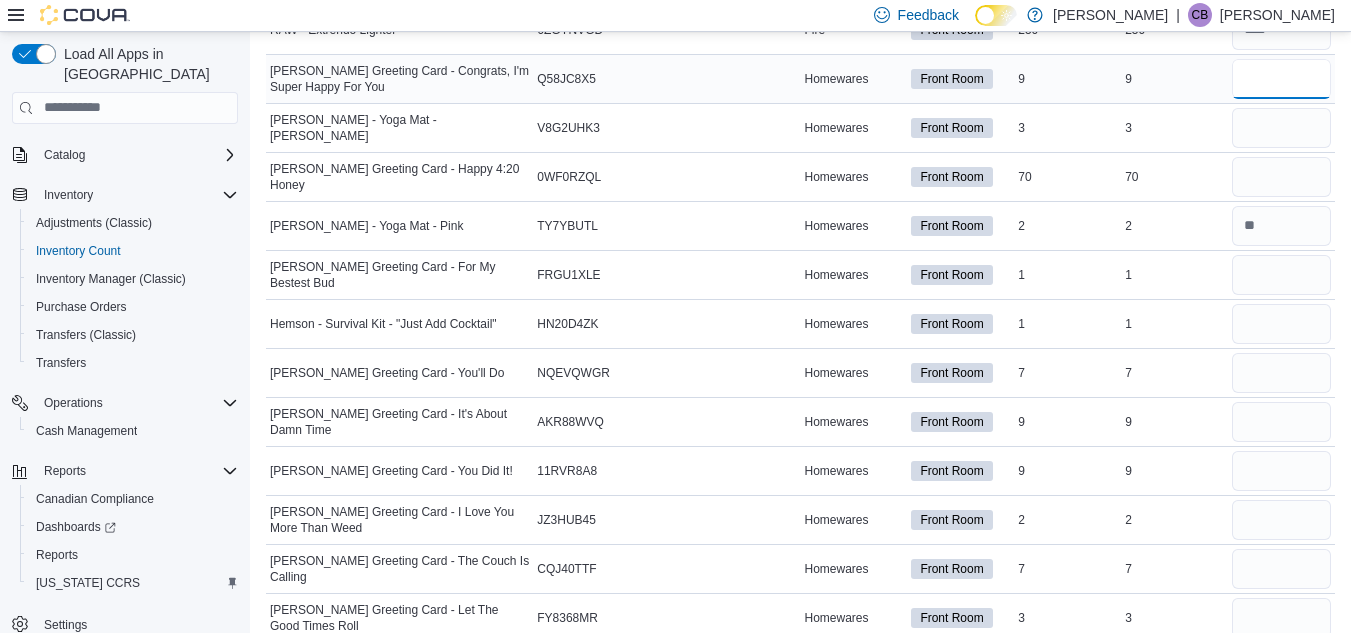 click at bounding box center [1281, 79] 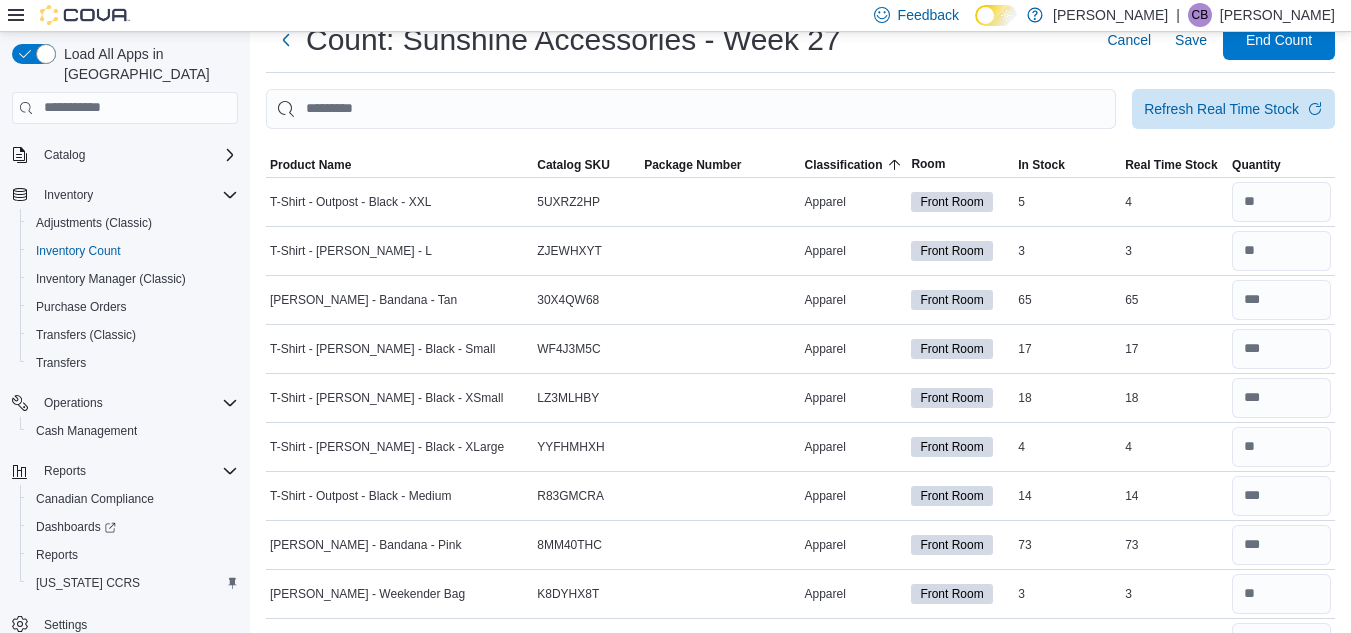 scroll, scrollTop: 0, scrollLeft: 0, axis: both 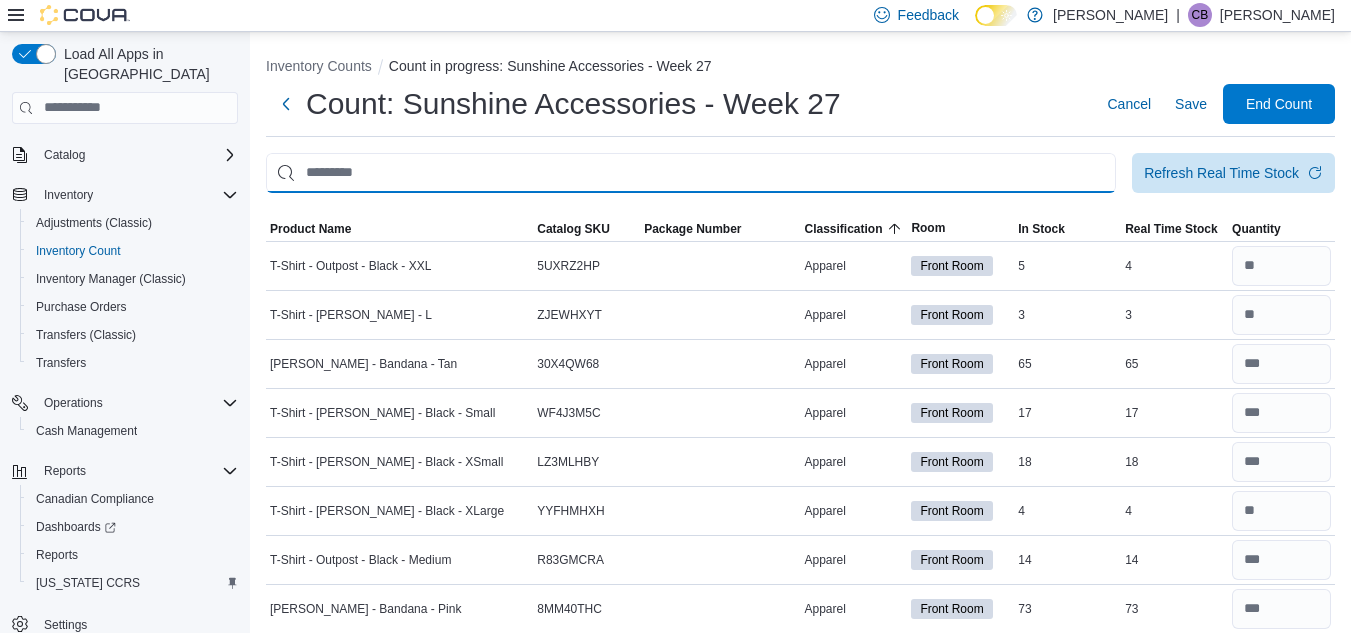 click at bounding box center [691, 173] 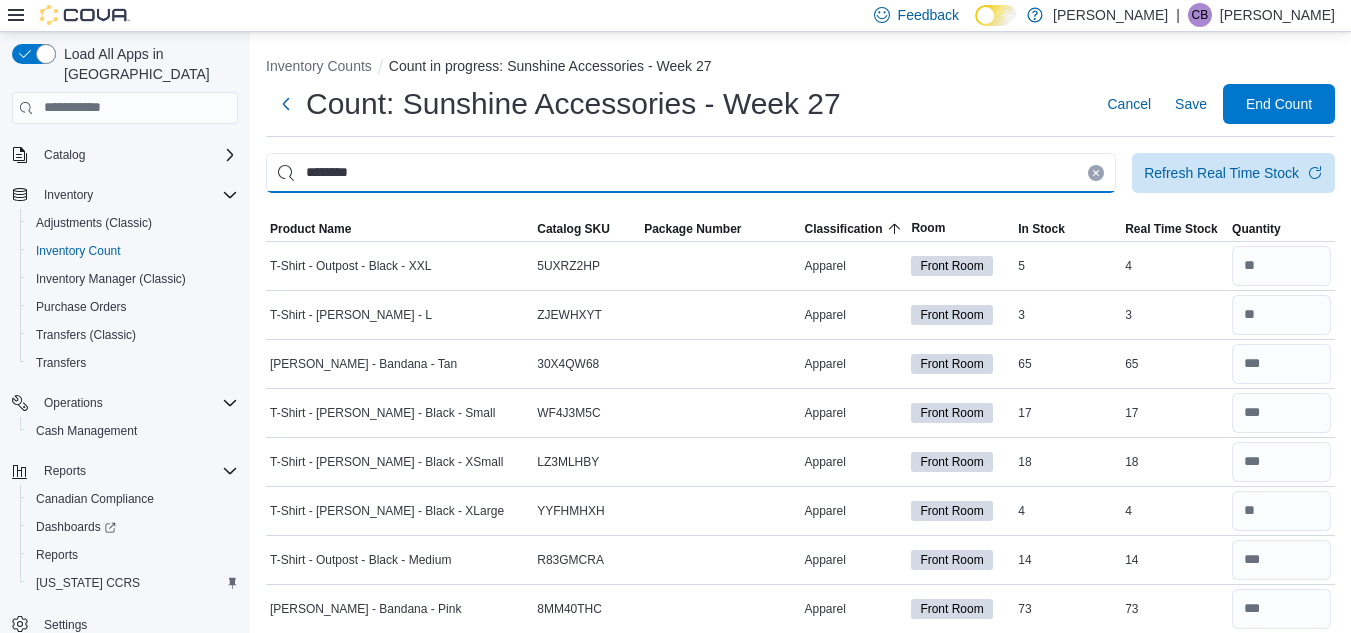 type on "********" 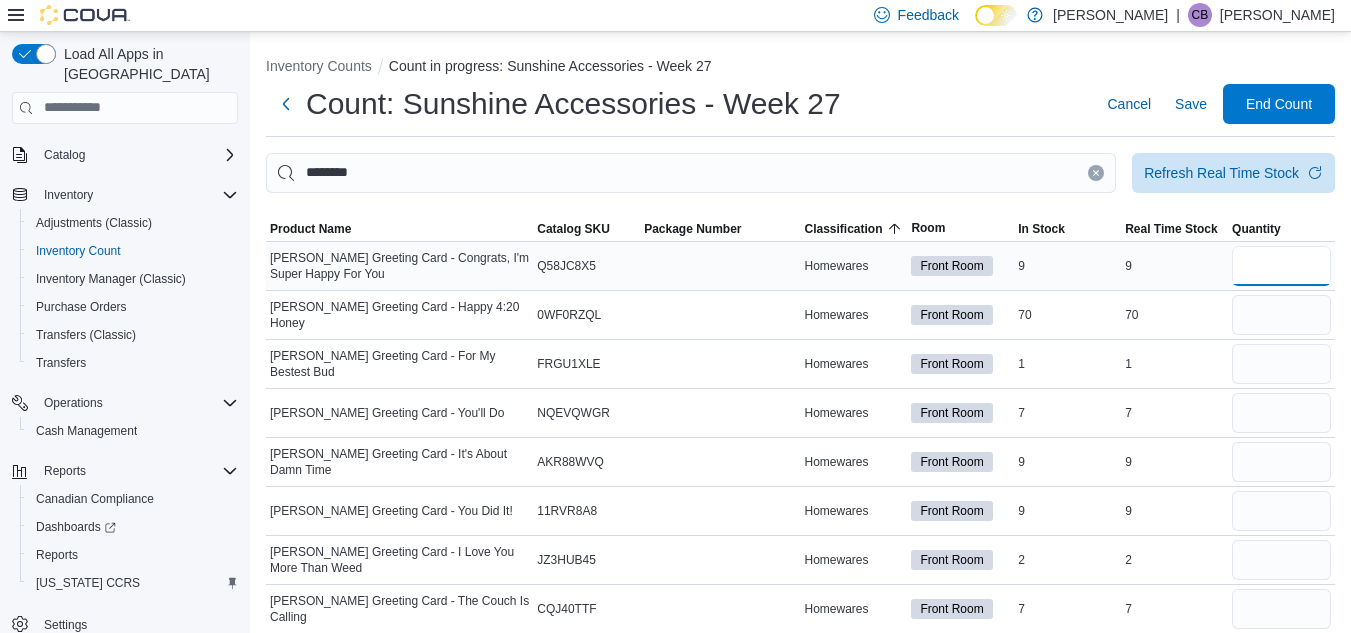 click at bounding box center [1281, 266] 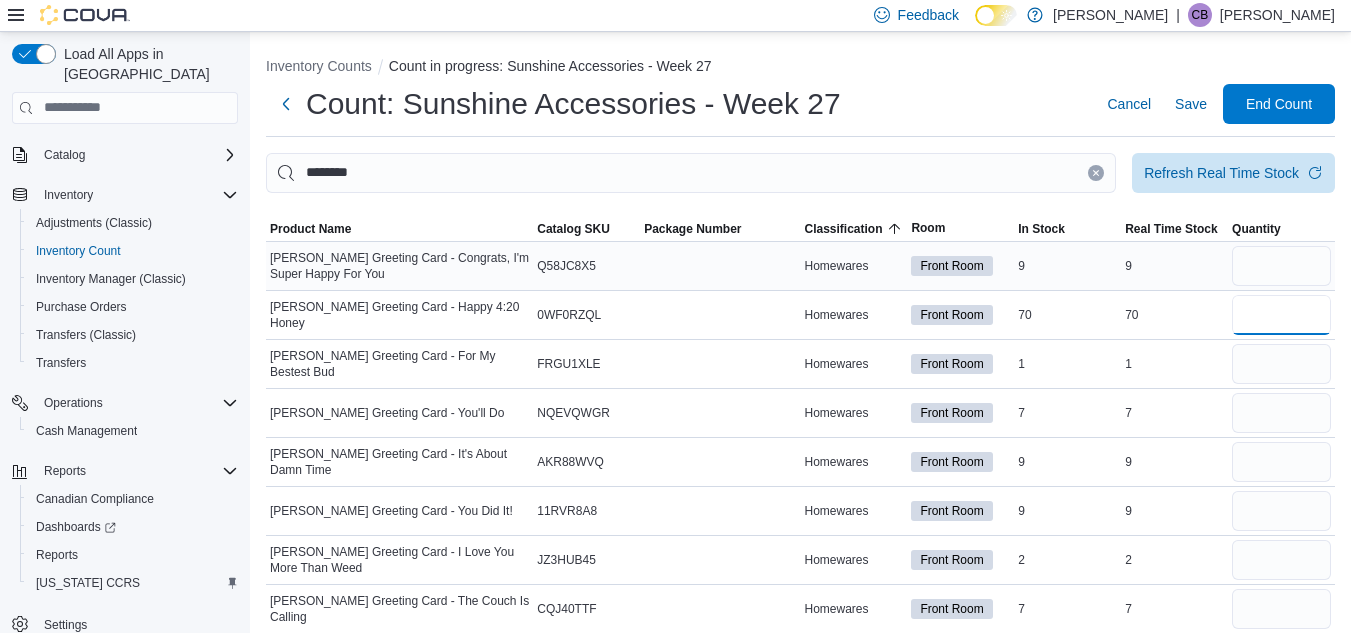 type 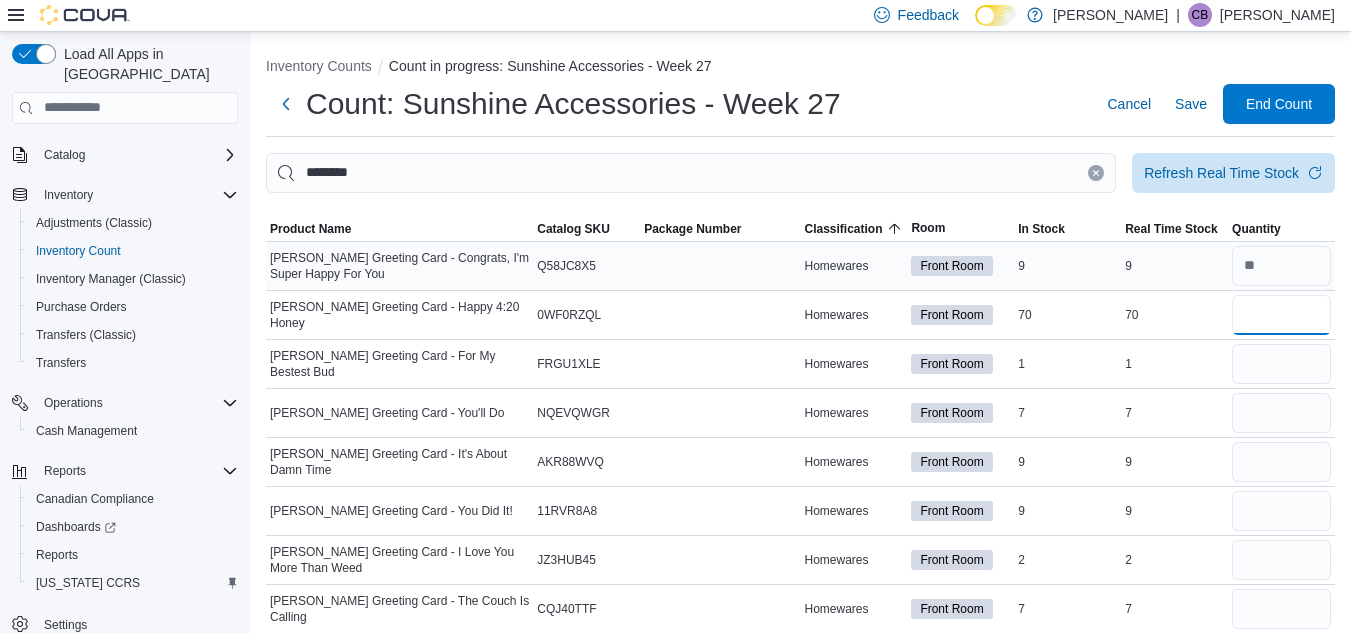 type on "**" 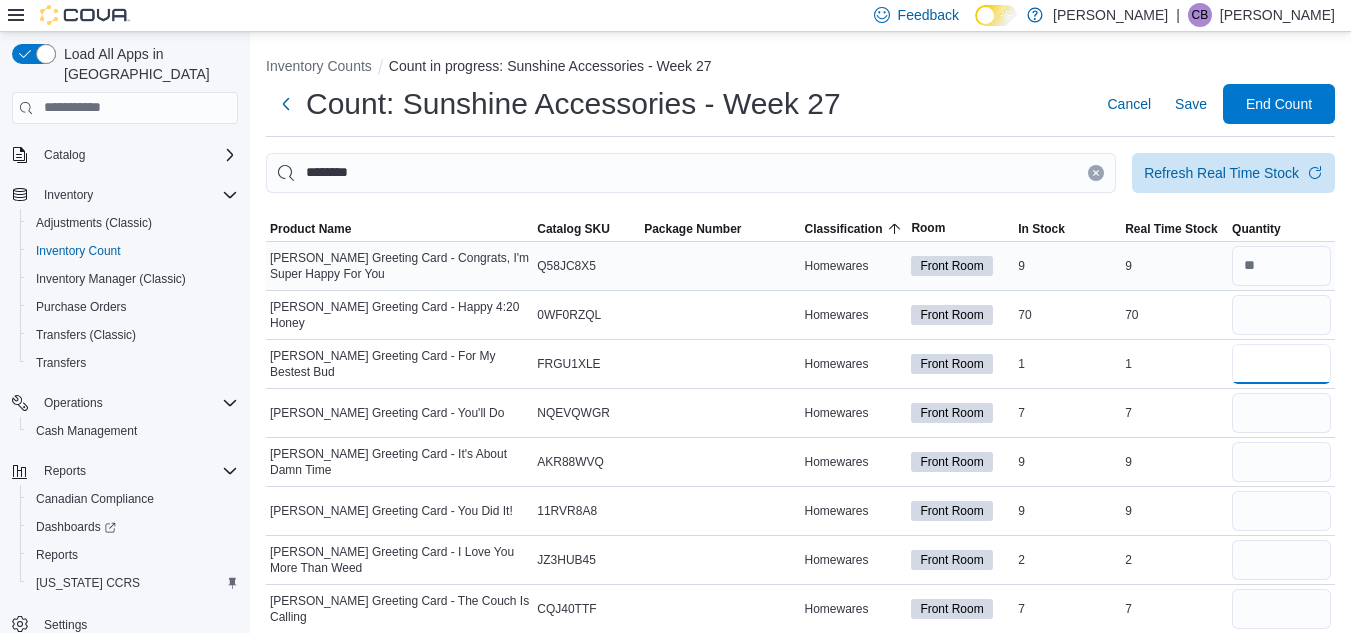 type 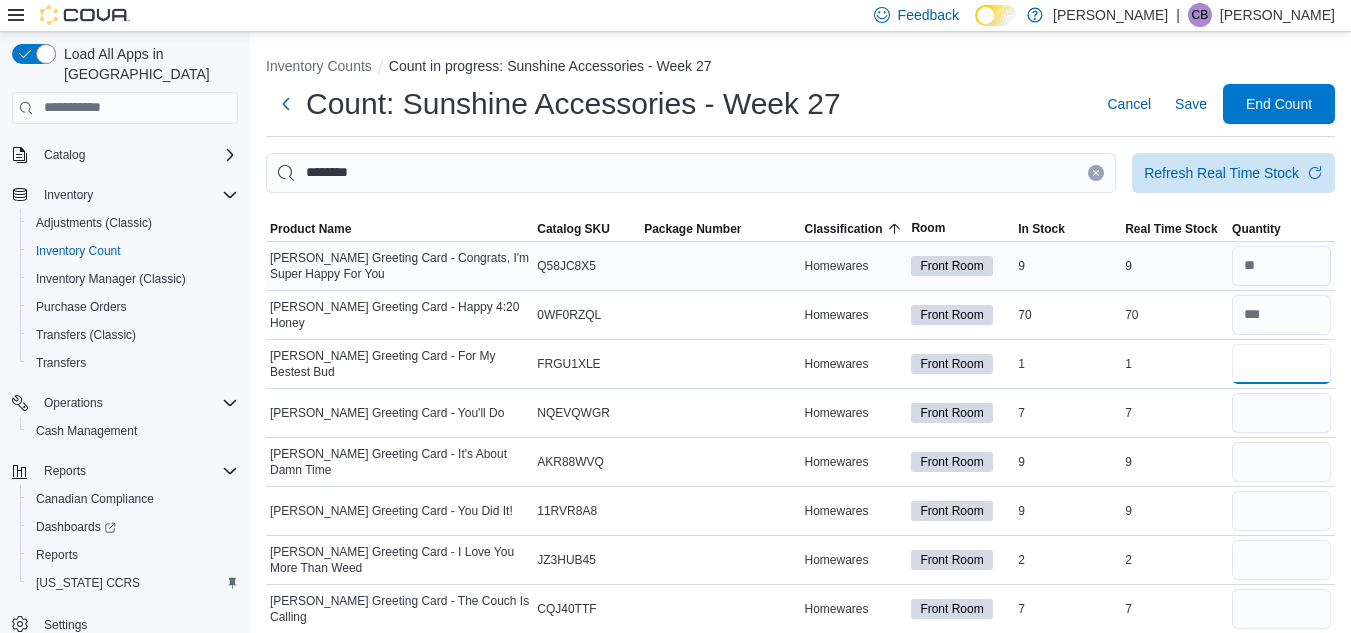 type on "*" 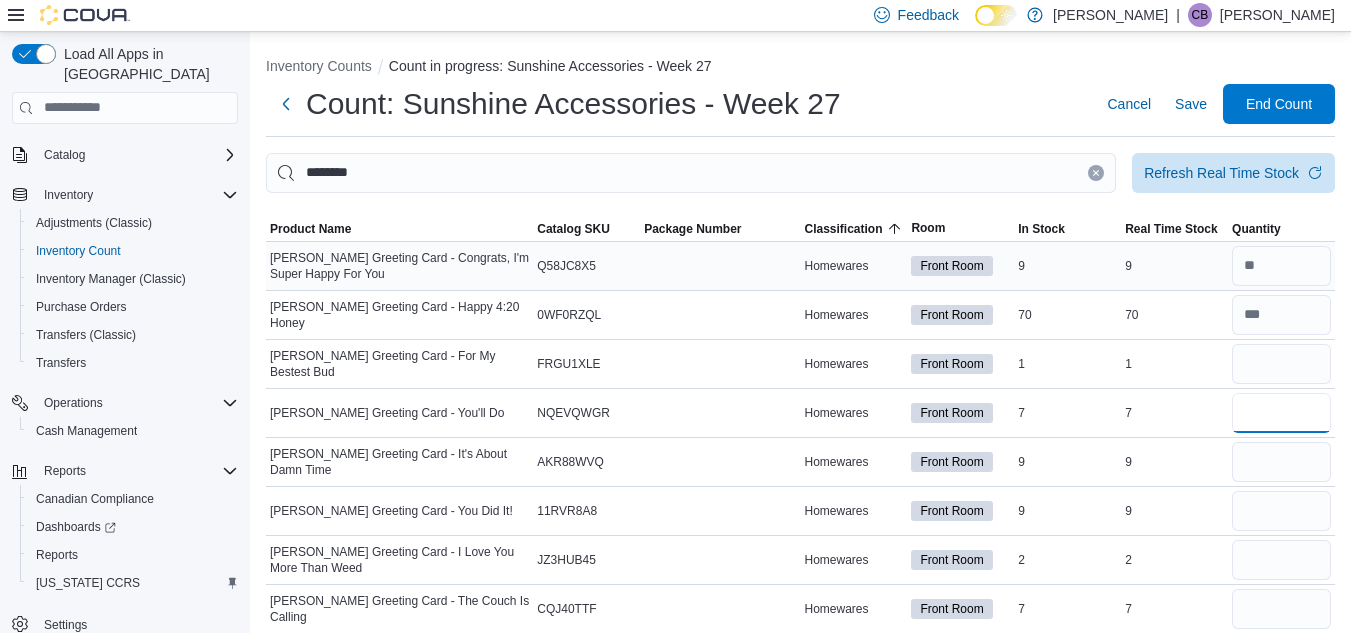 type 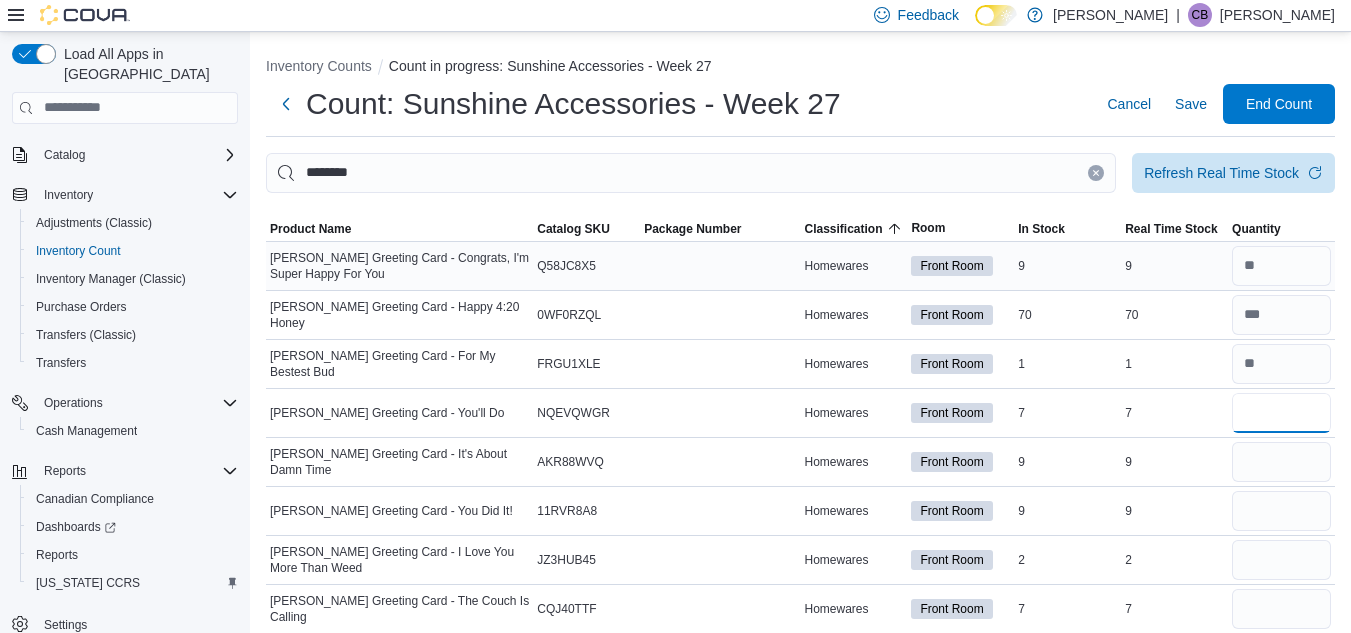 type on "*" 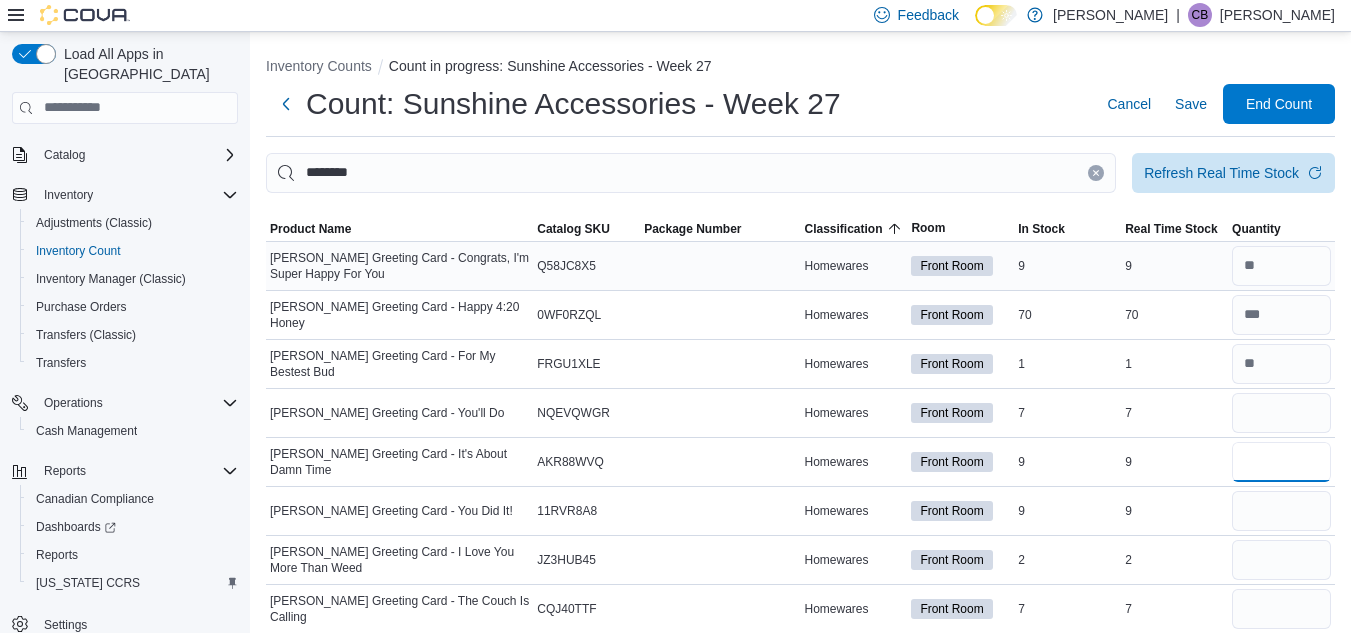 type 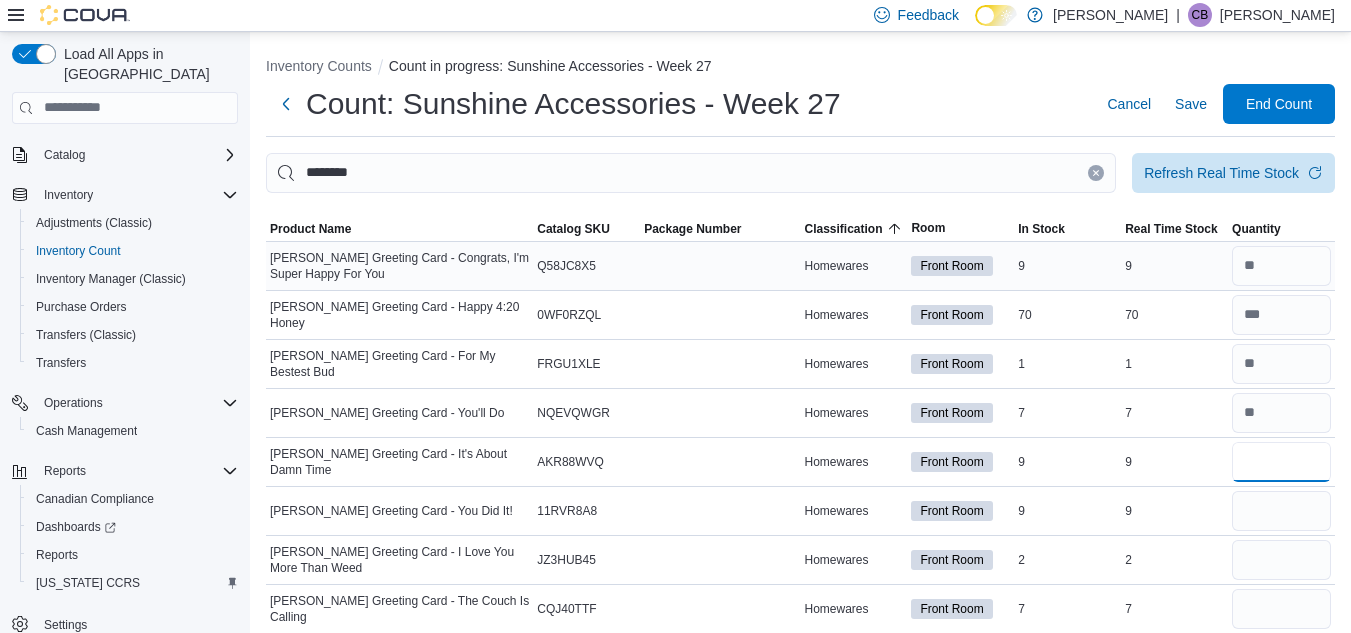 type on "*" 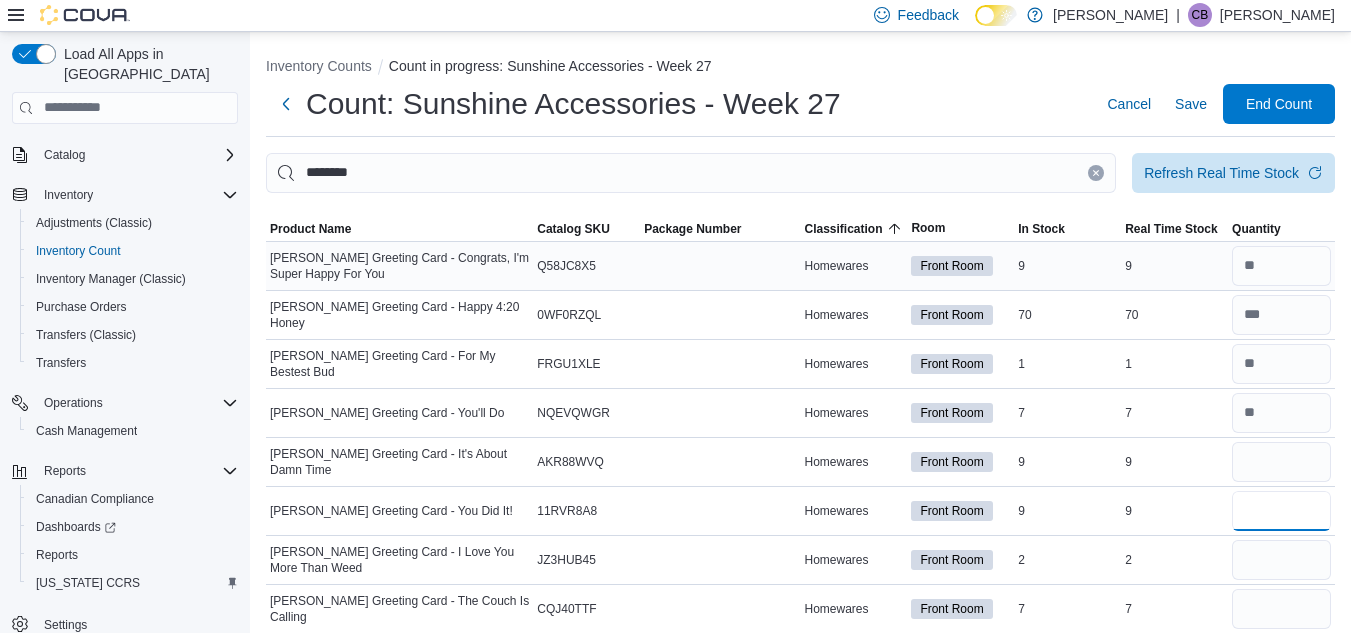 type 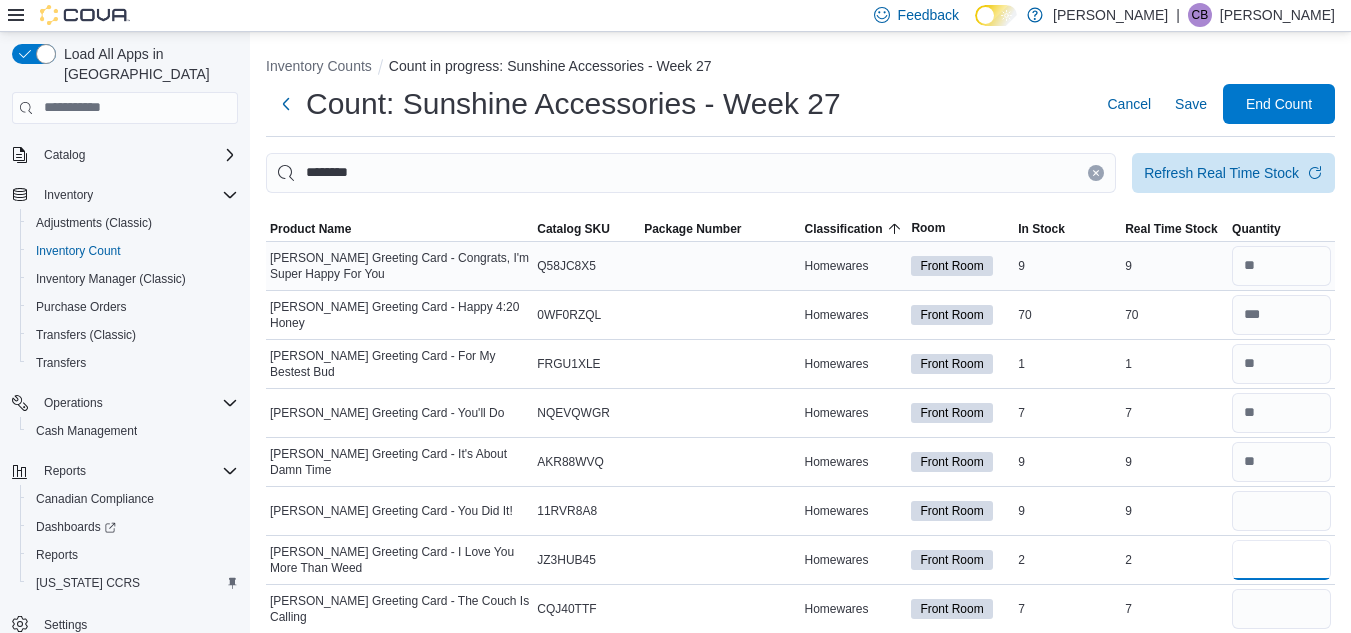 type on "*" 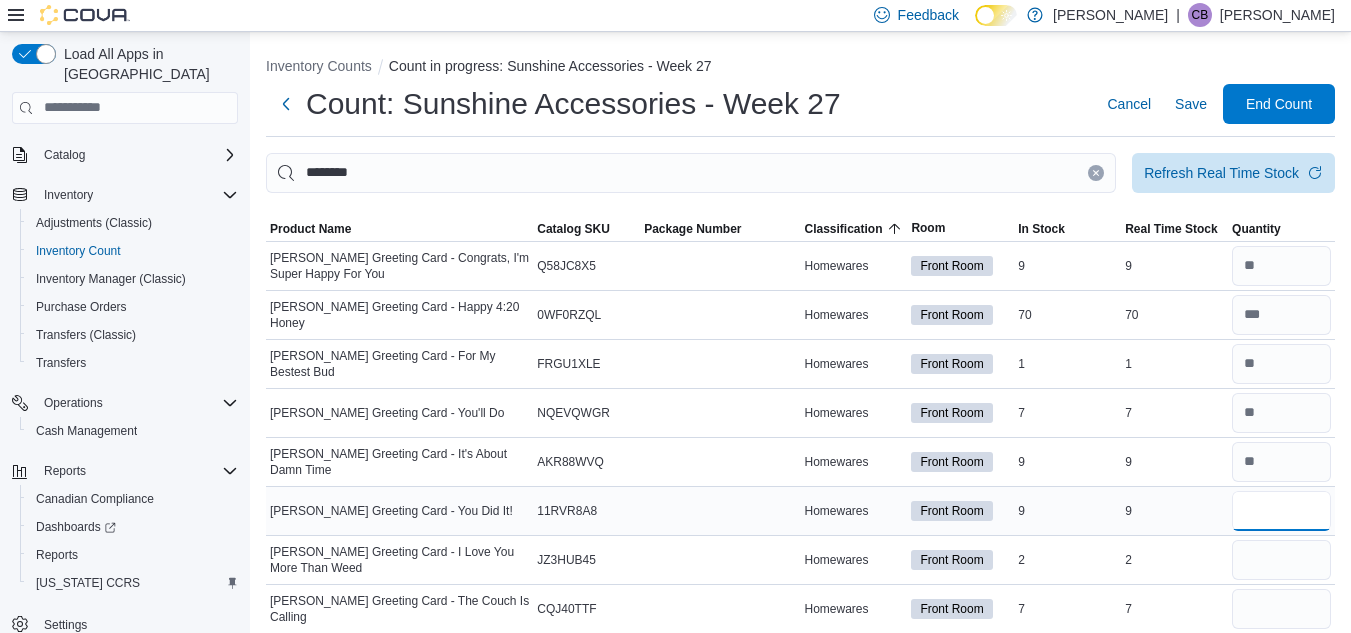 click at bounding box center (1281, 511) 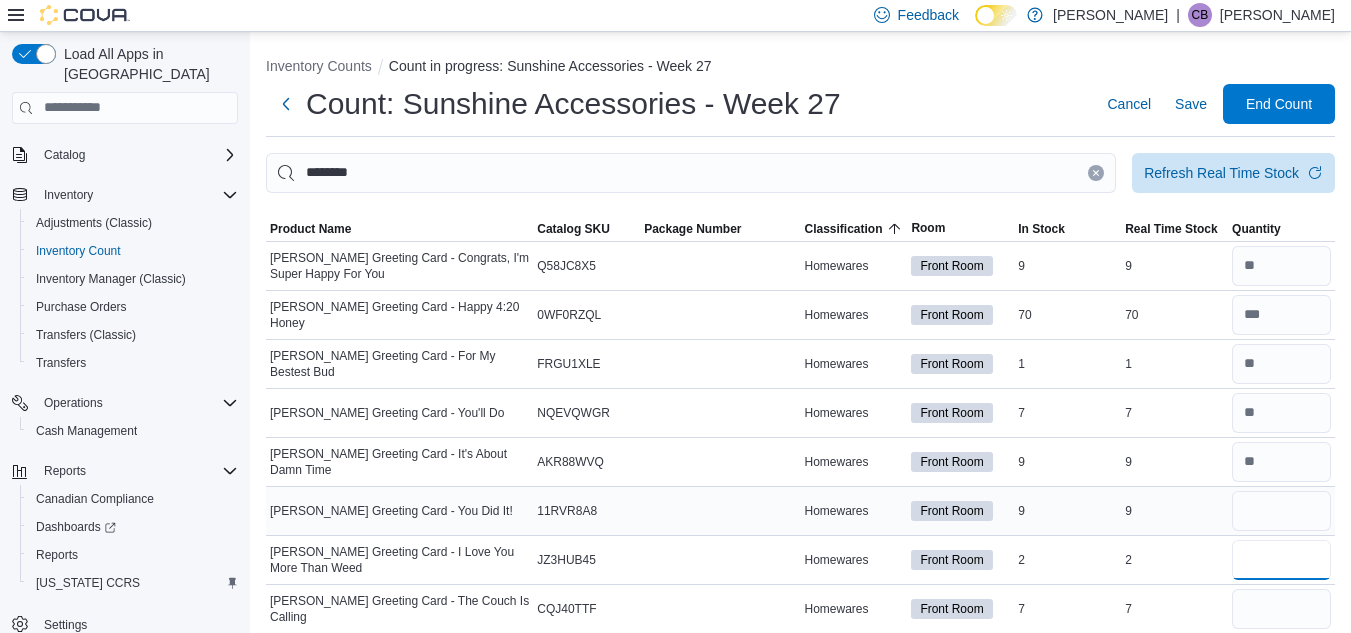 type 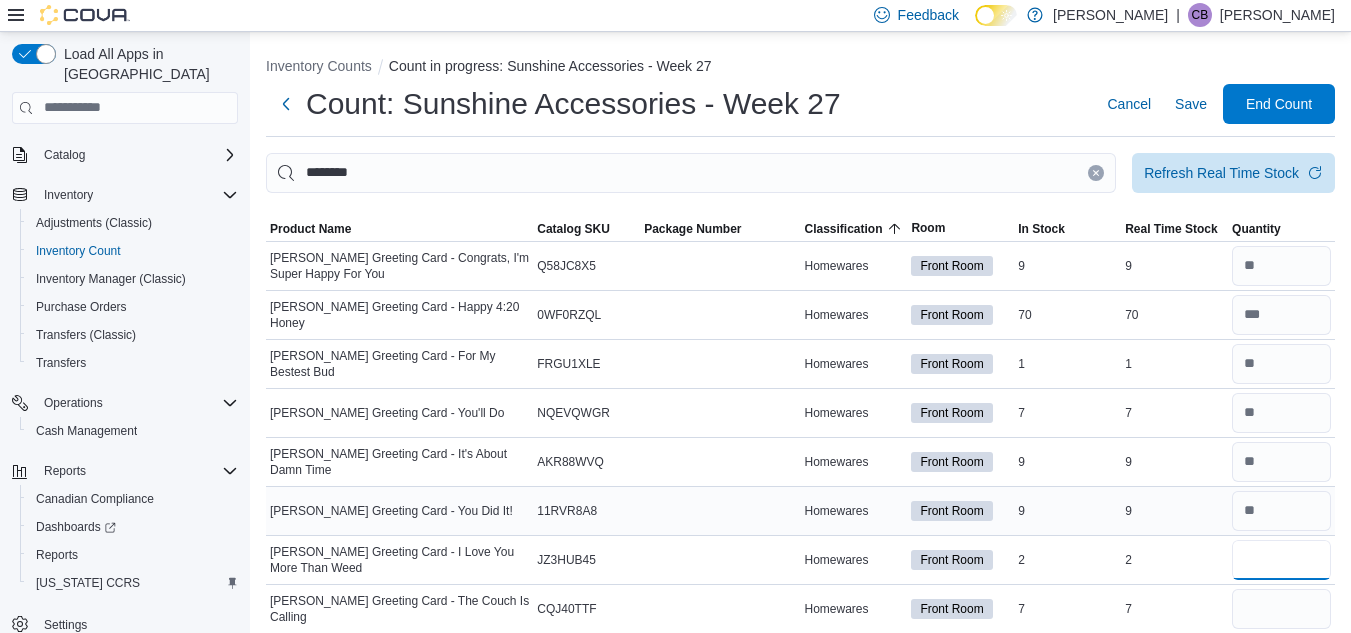 type on "*" 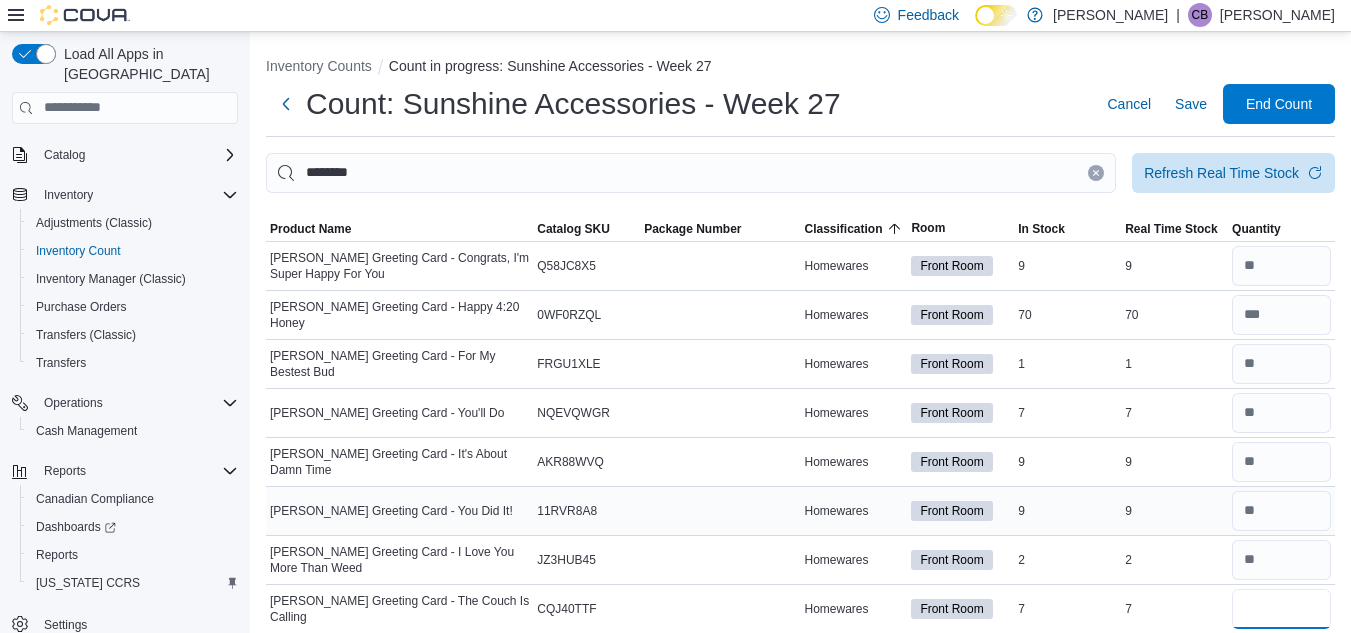 type 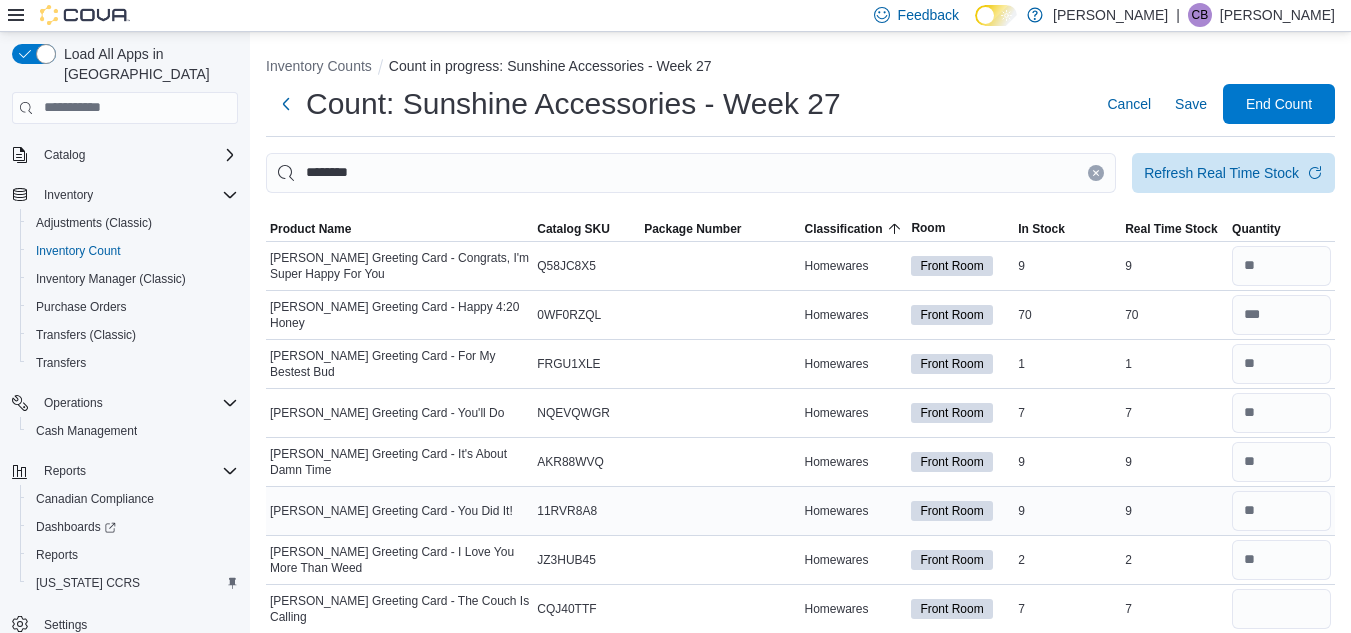 type 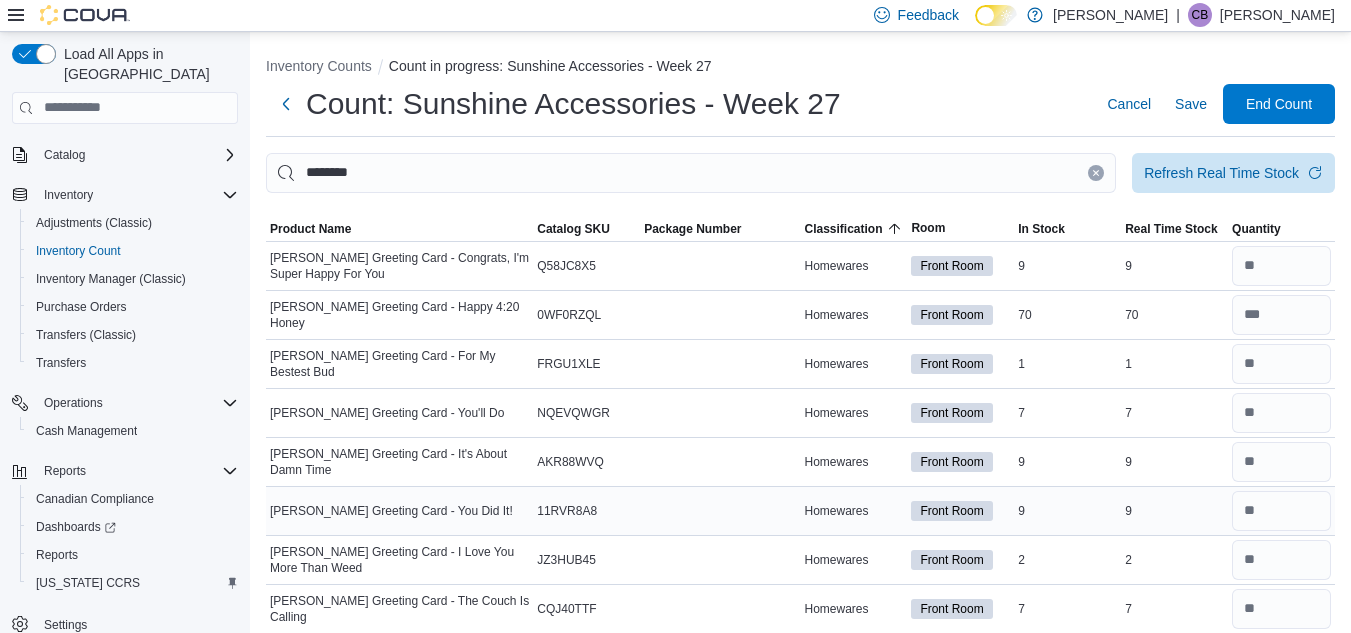 scroll, scrollTop: 341, scrollLeft: 0, axis: vertical 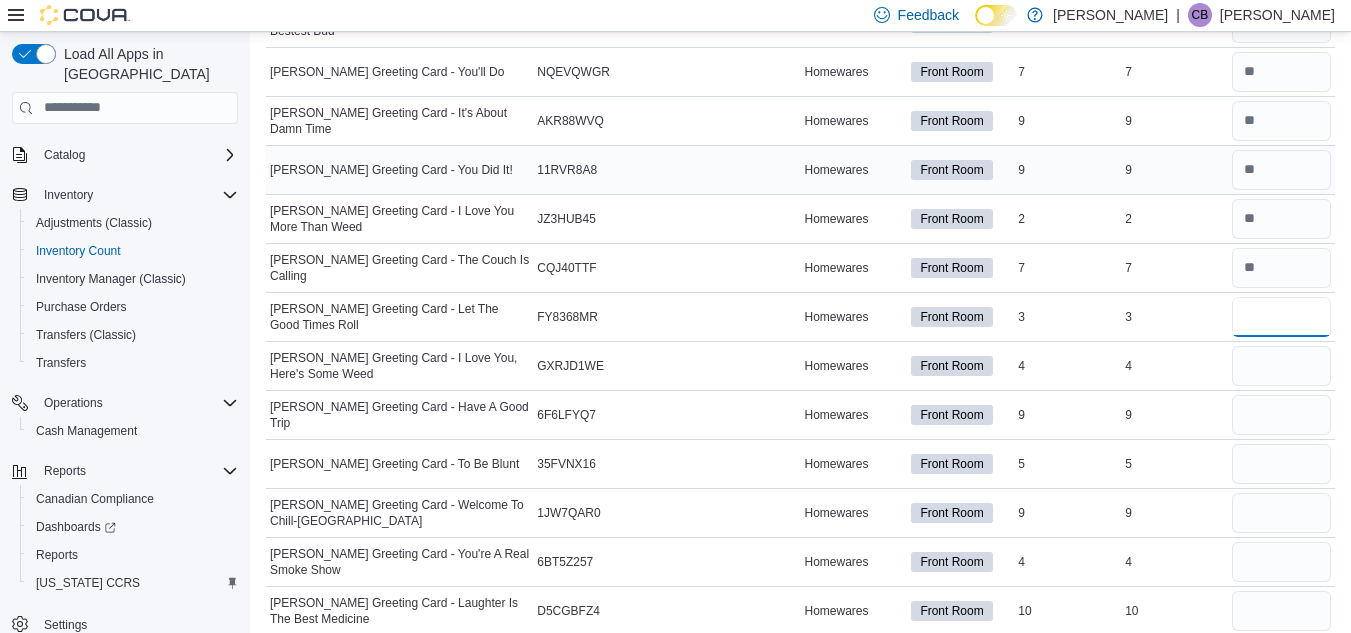 type on "*" 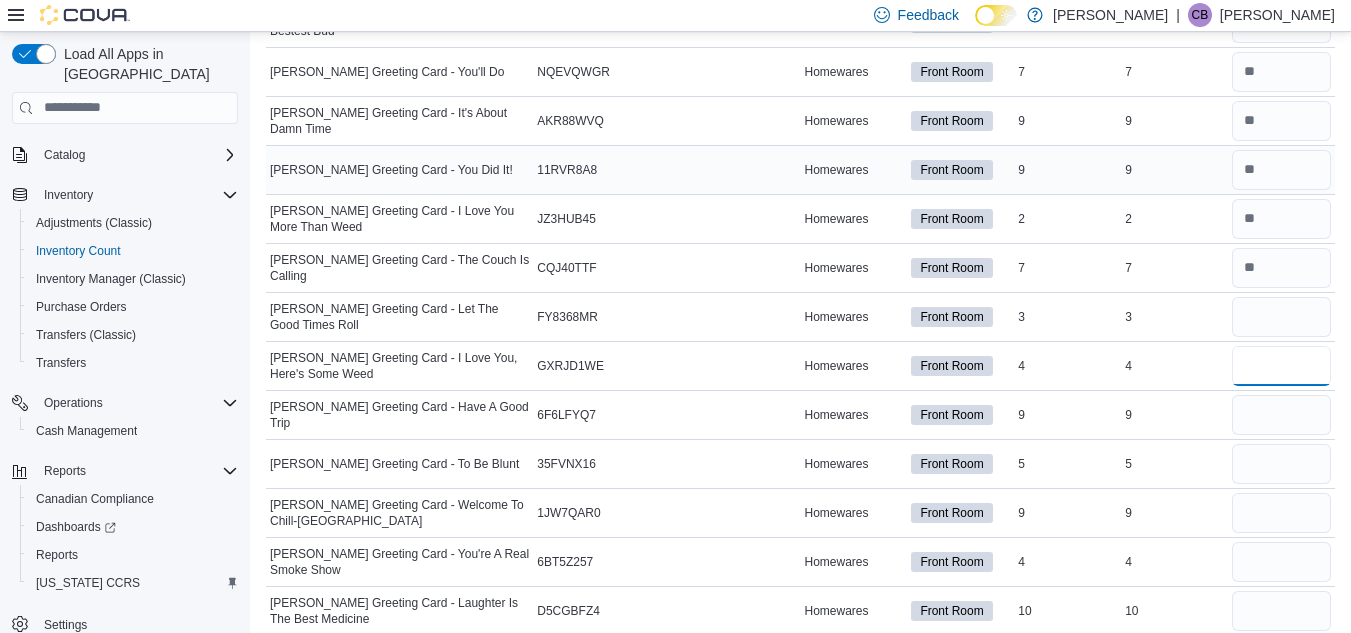 type 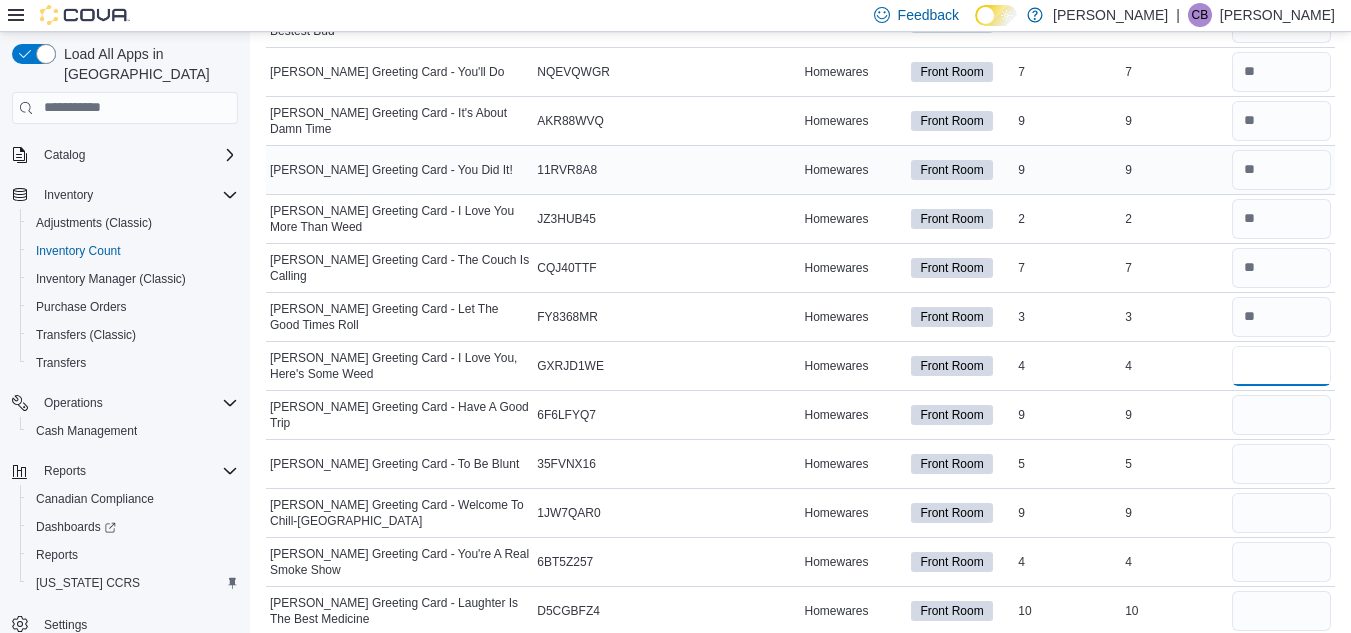 type on "*" 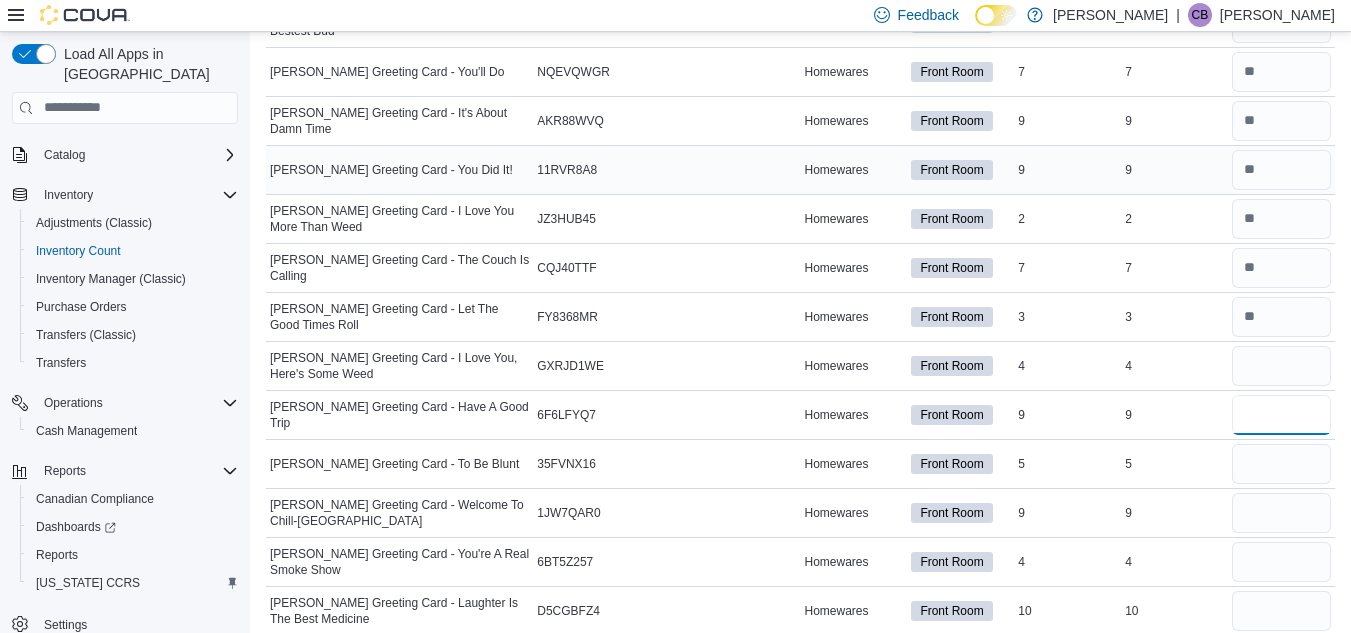 type 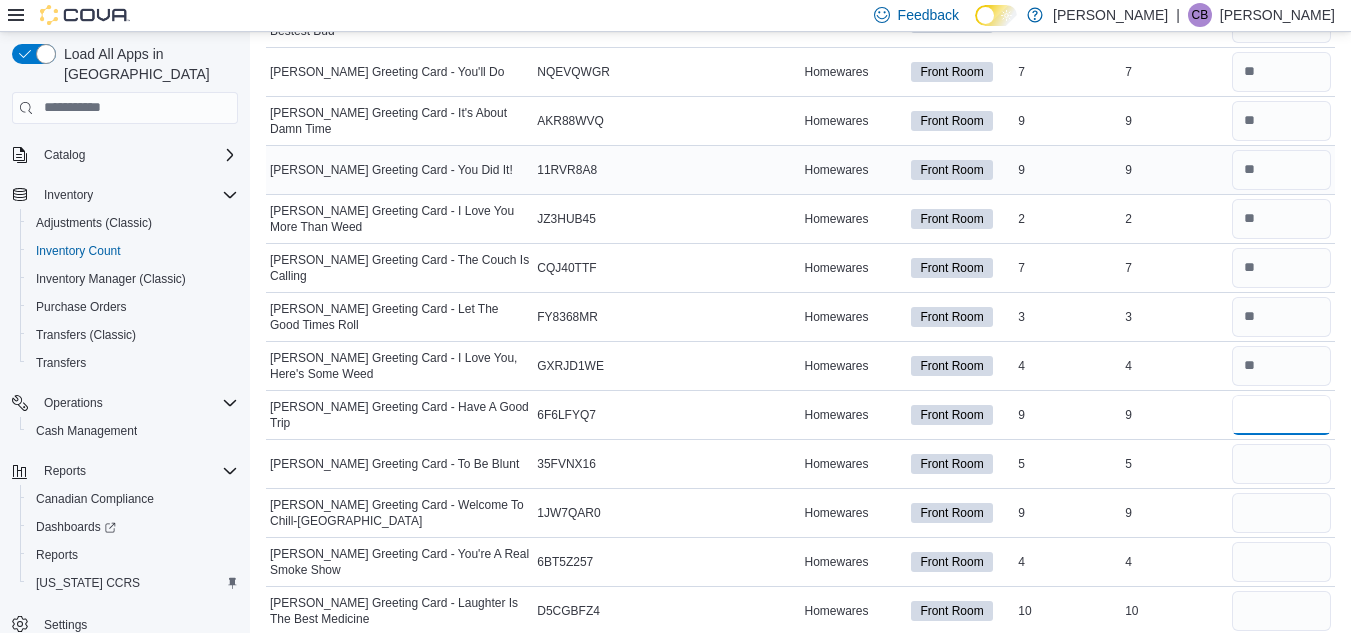 type on "*" 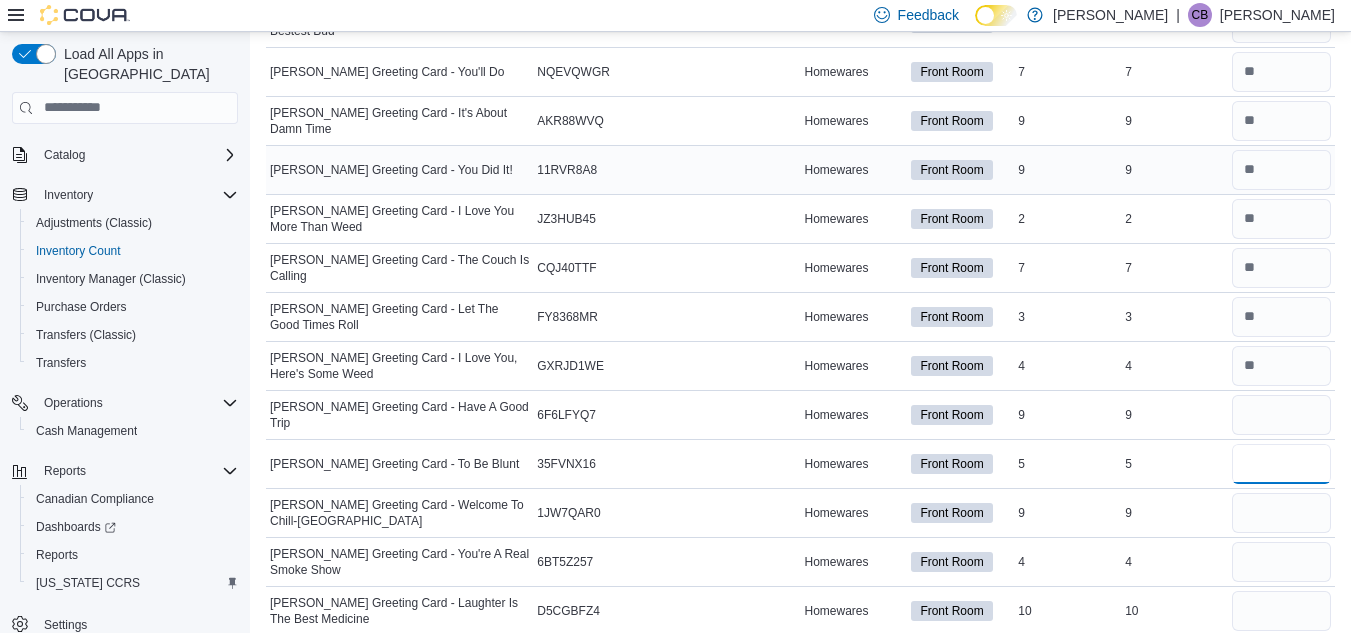 type 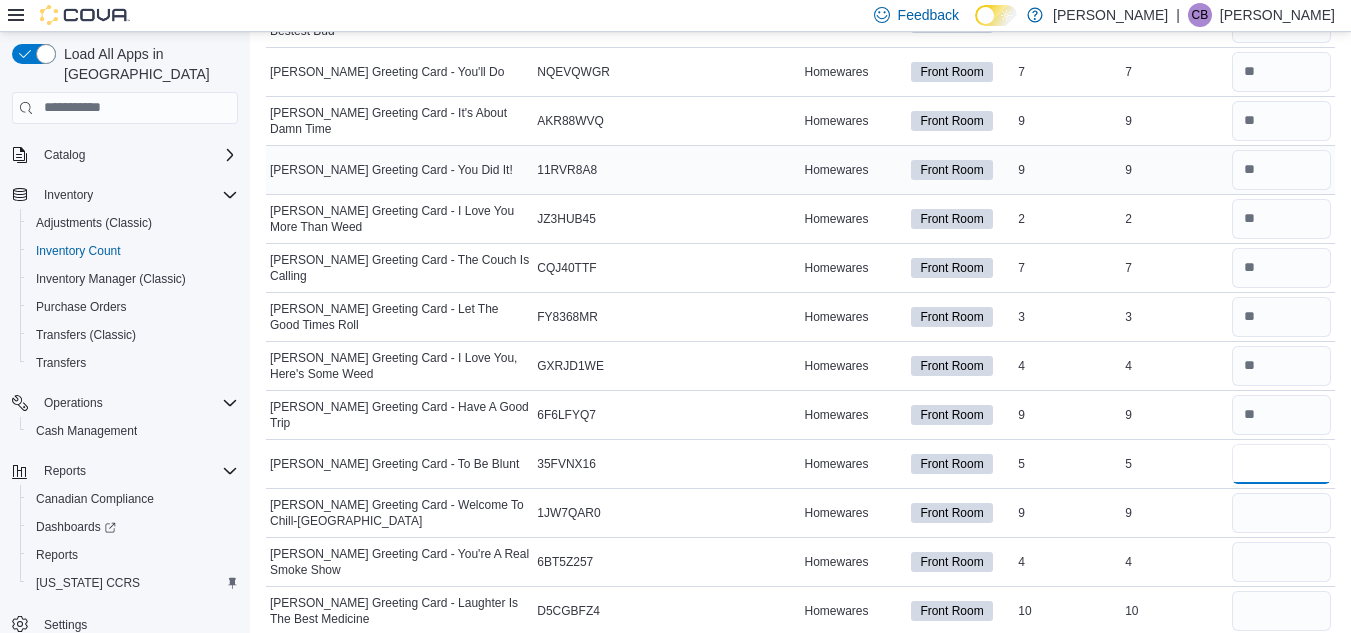 type on "*" 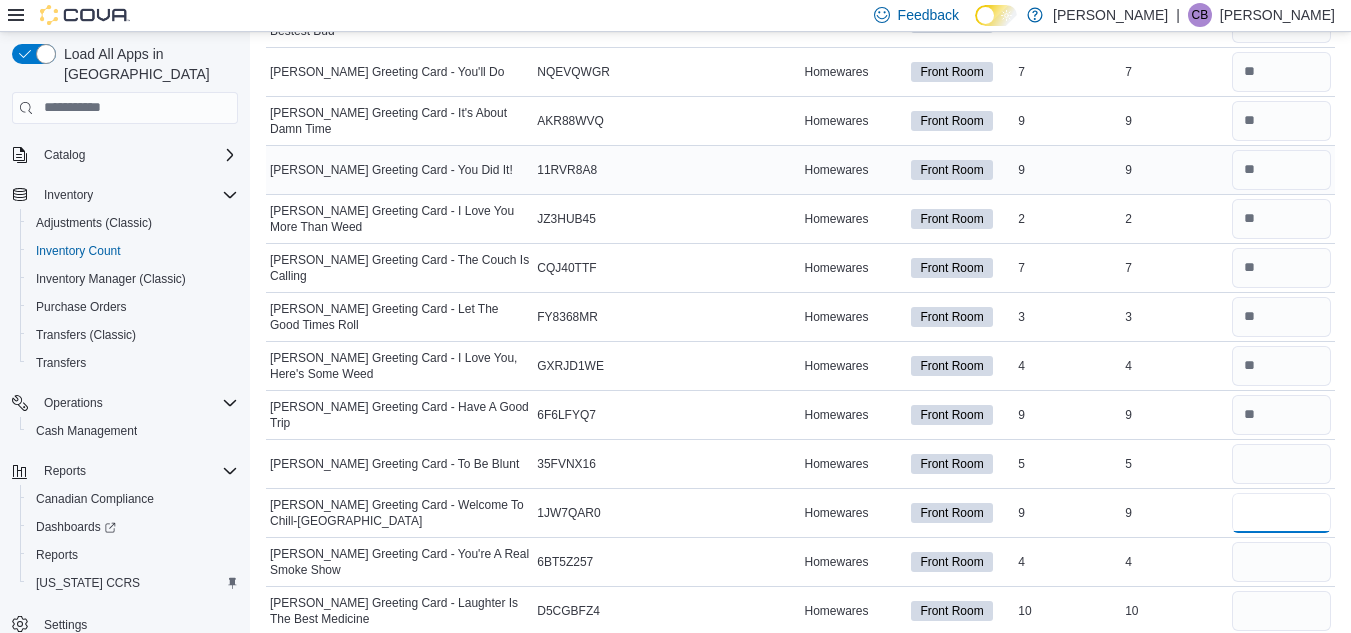 type 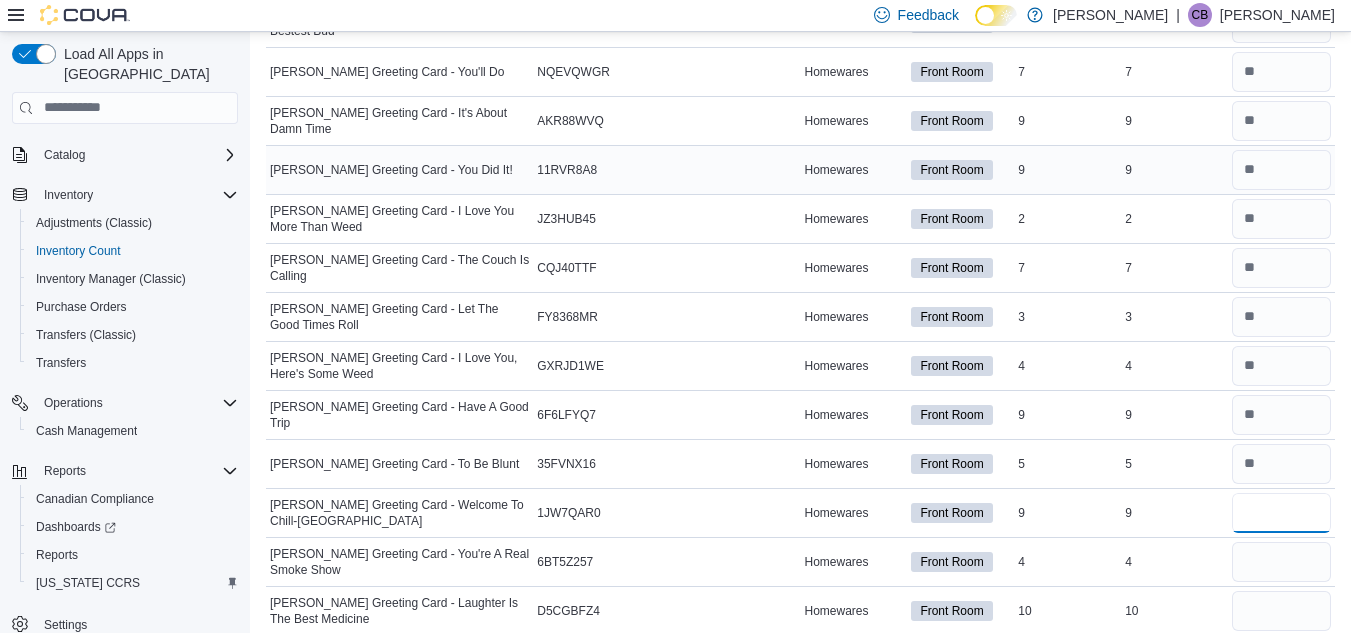 type on "*" 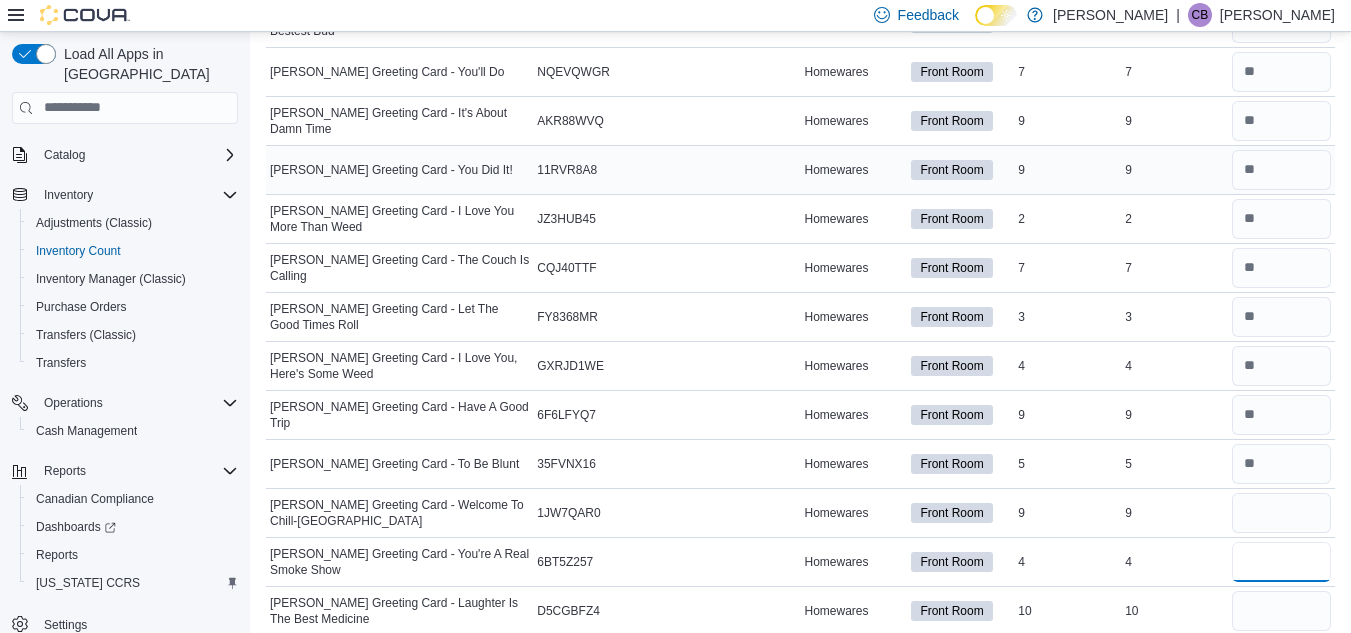 type 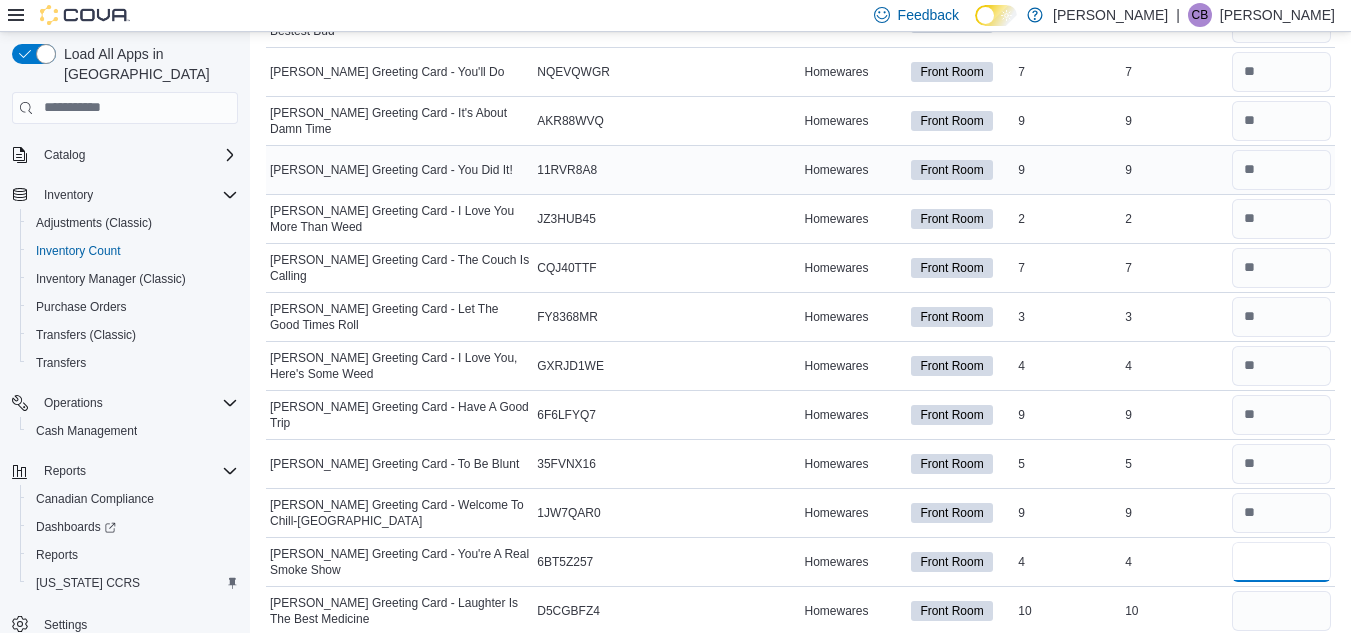 type on "*" 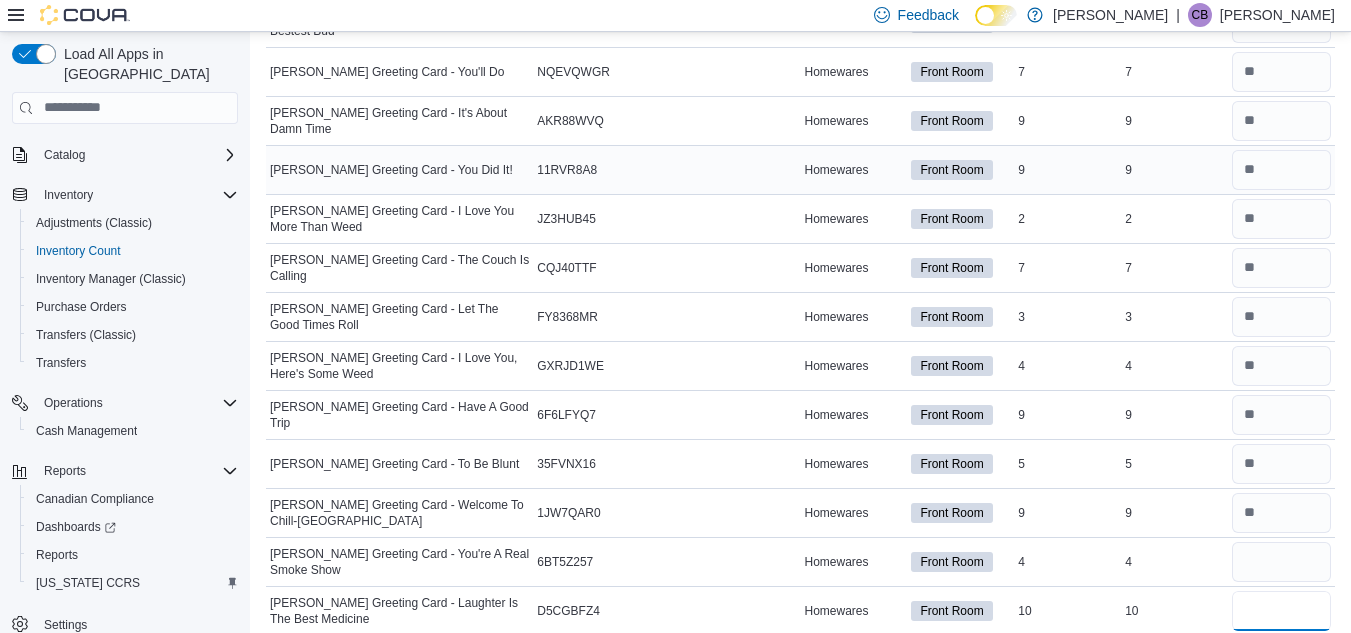 type 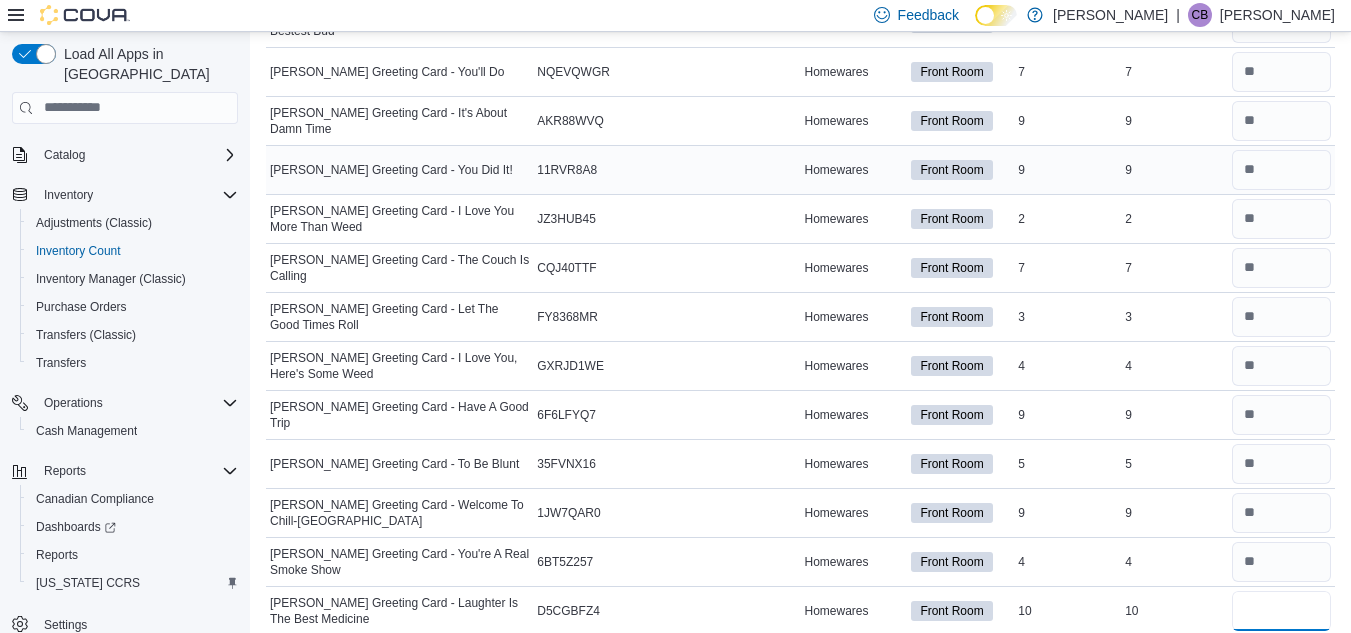type on "**" 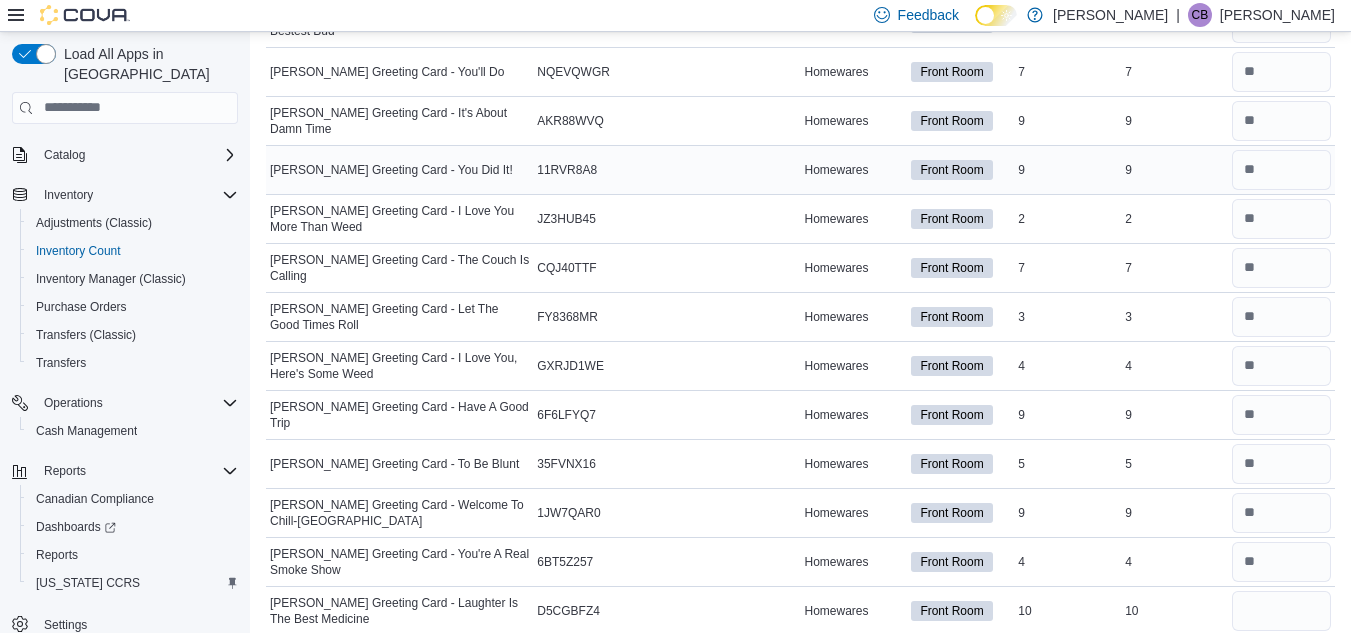 type 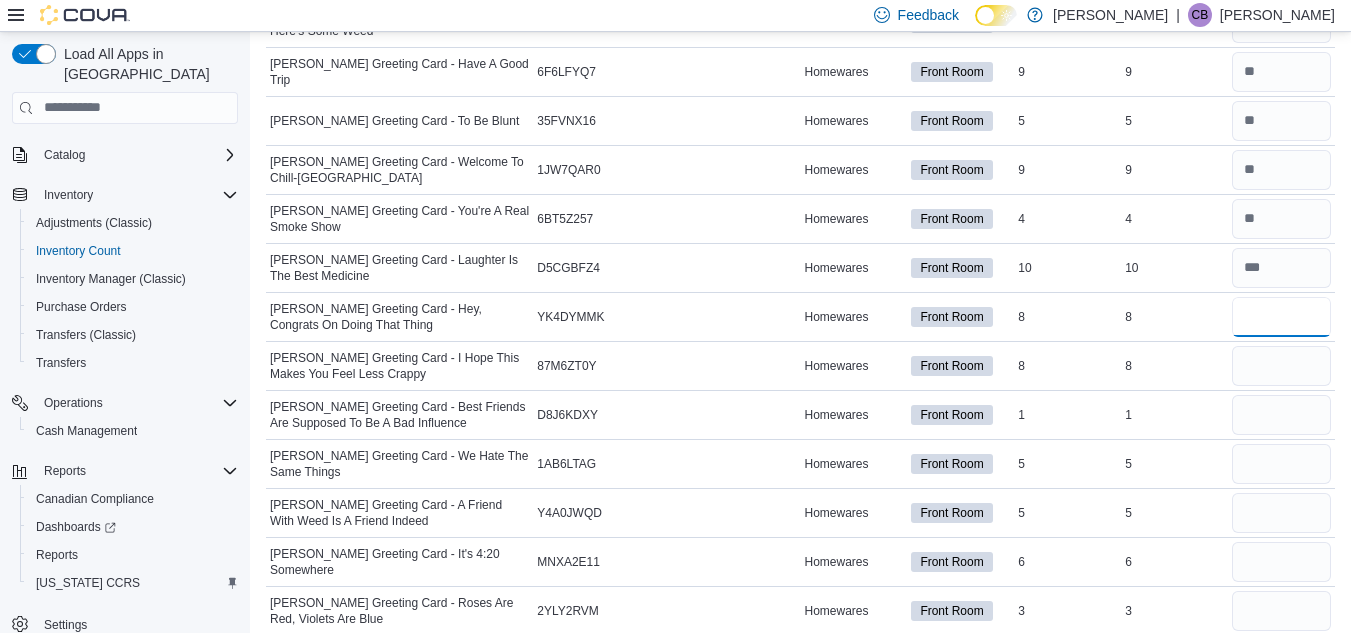 type on "*" 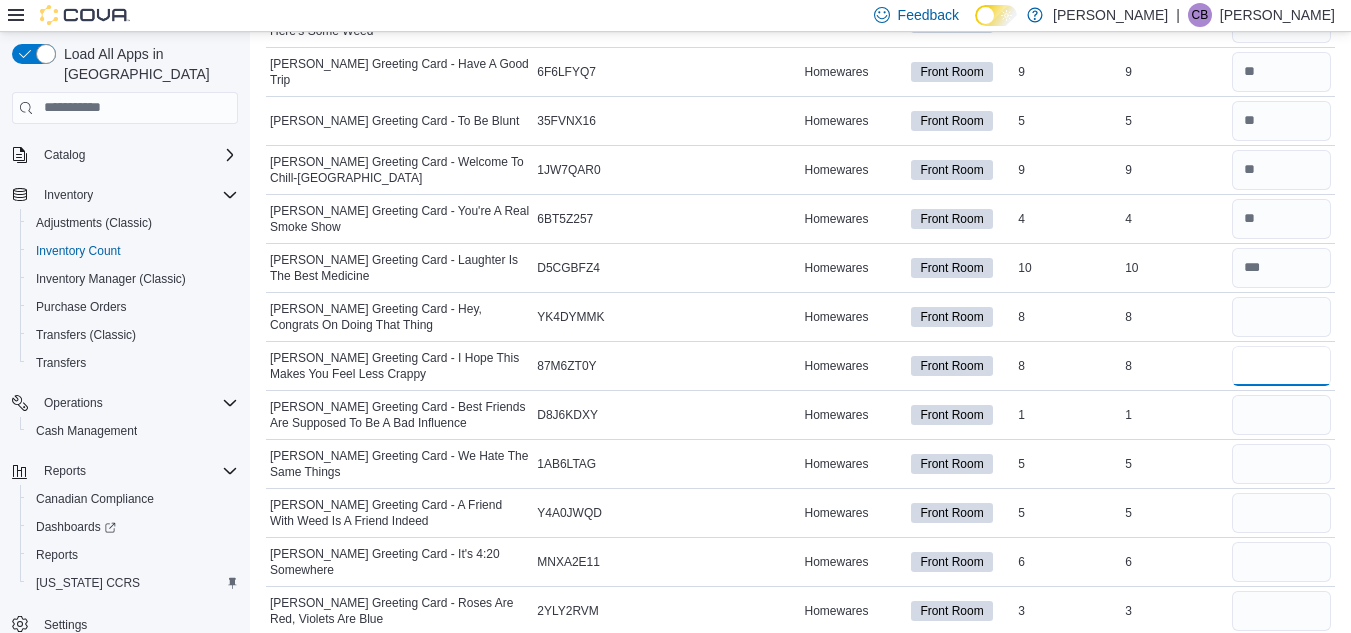 type 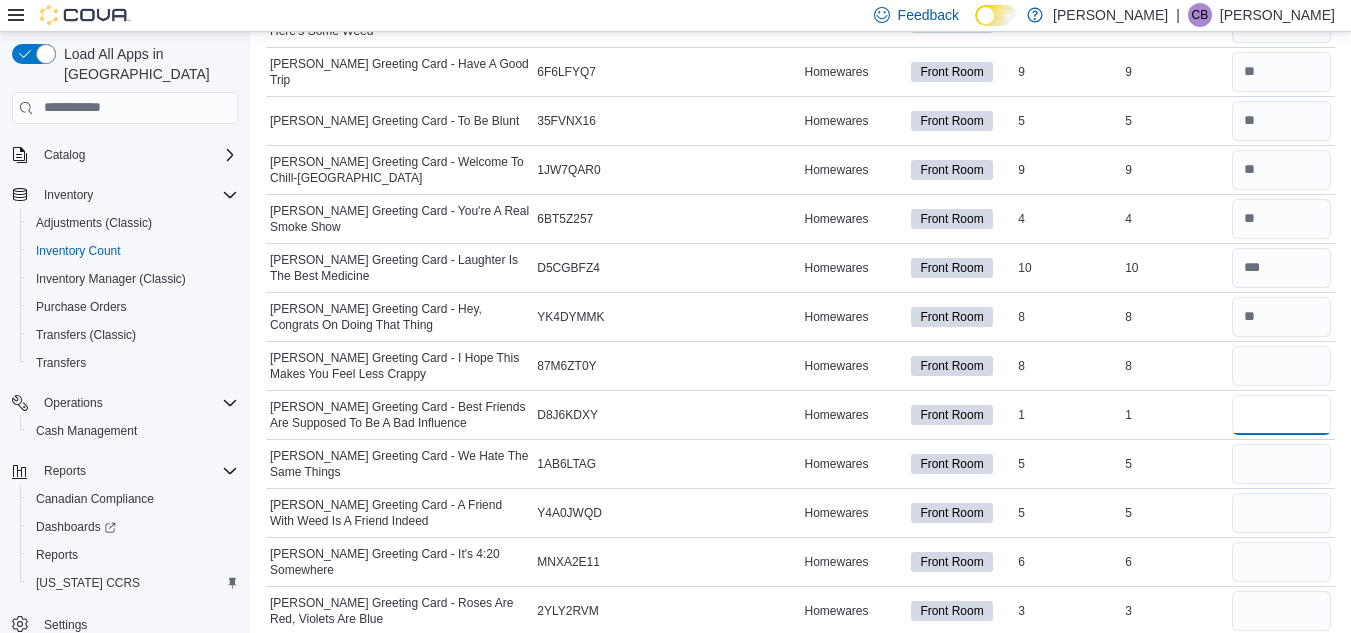 type on "*" 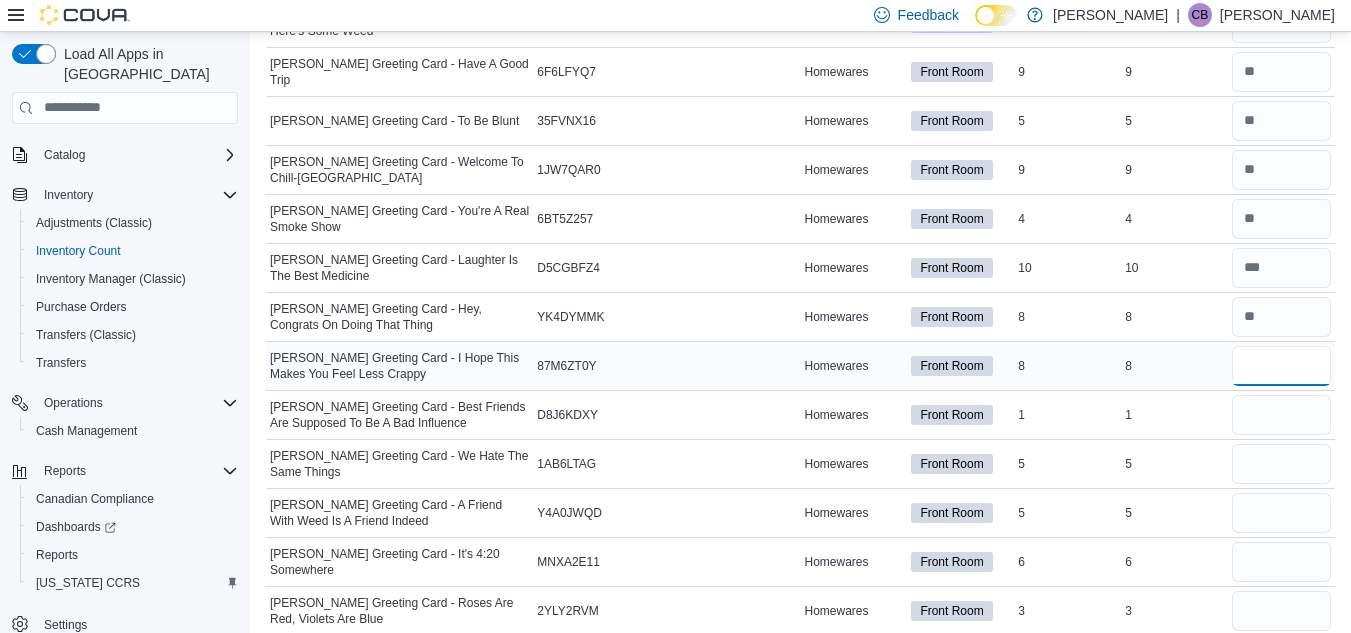 click at bounding box center (1281, 366) 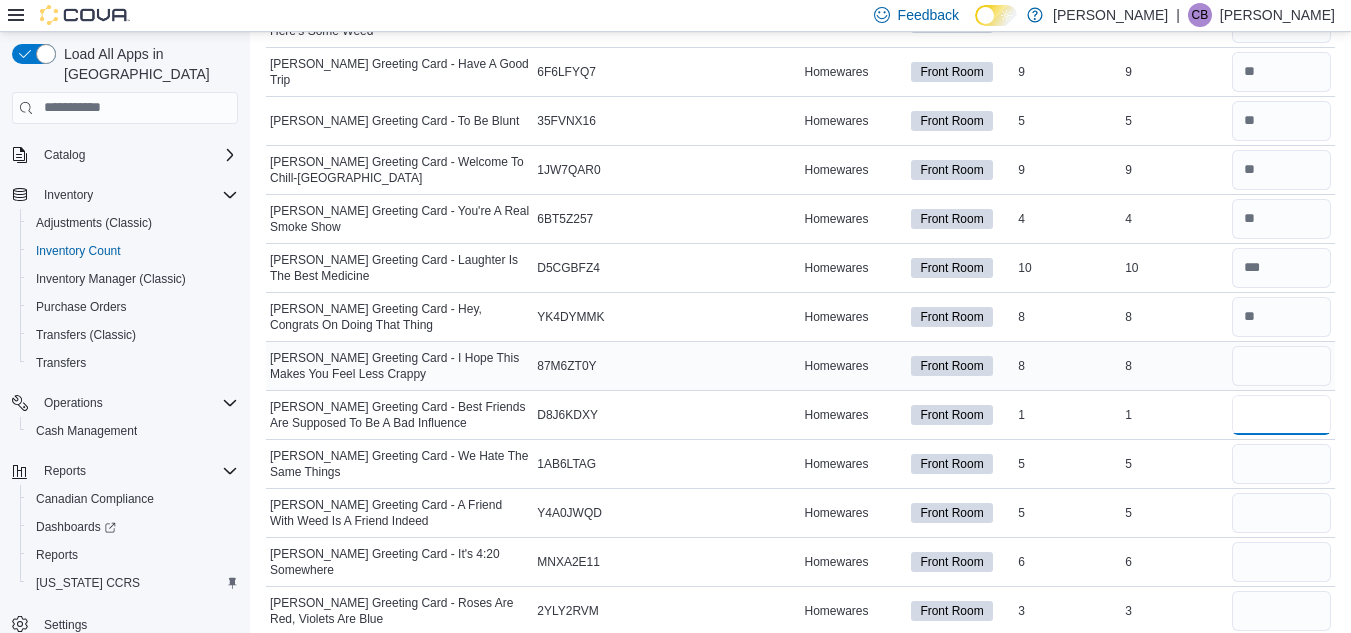 type 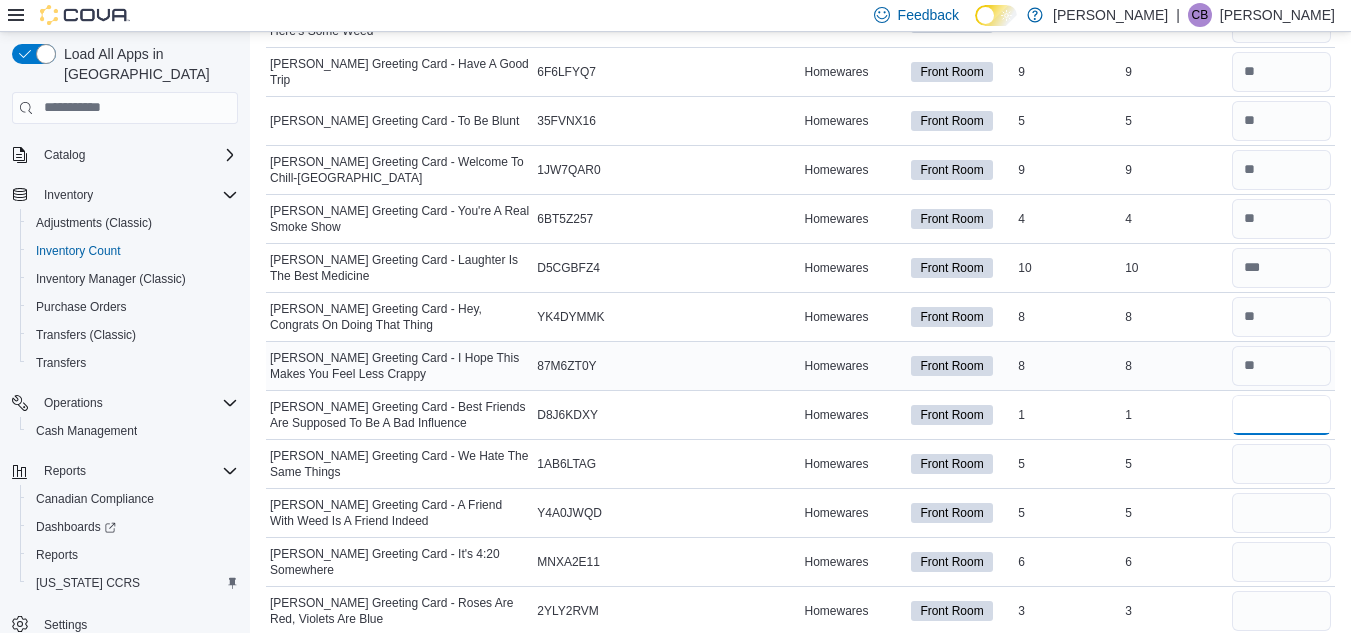 type on "*" 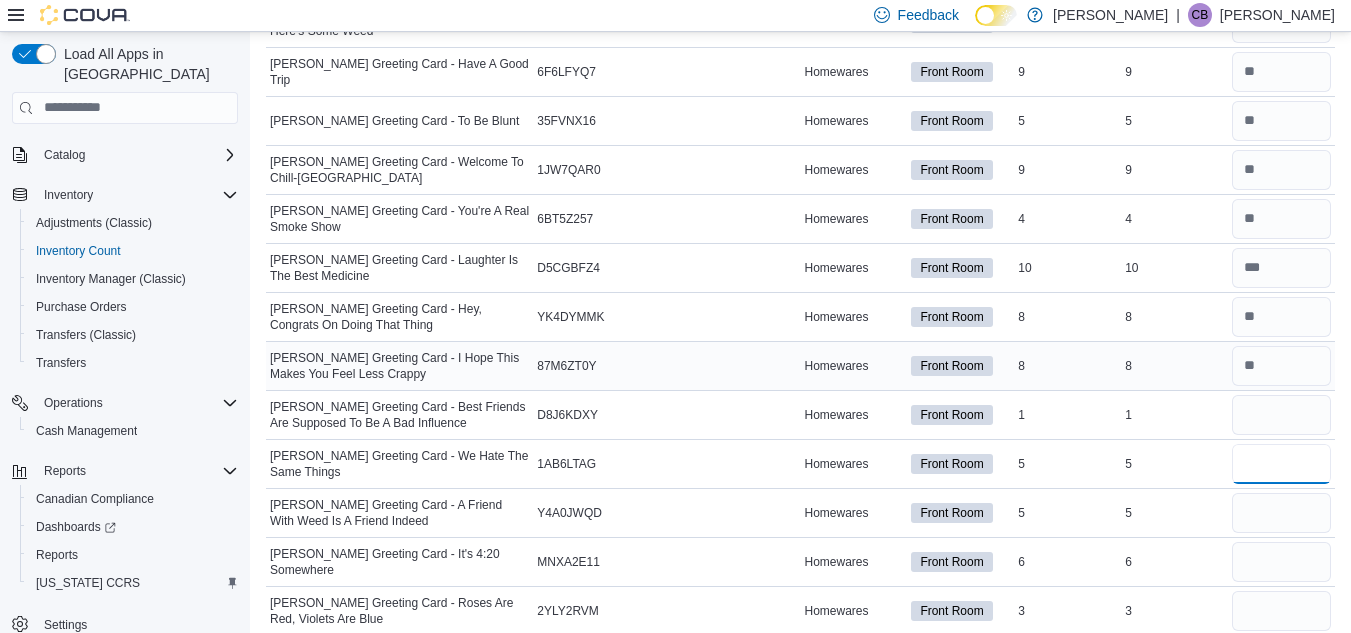 type 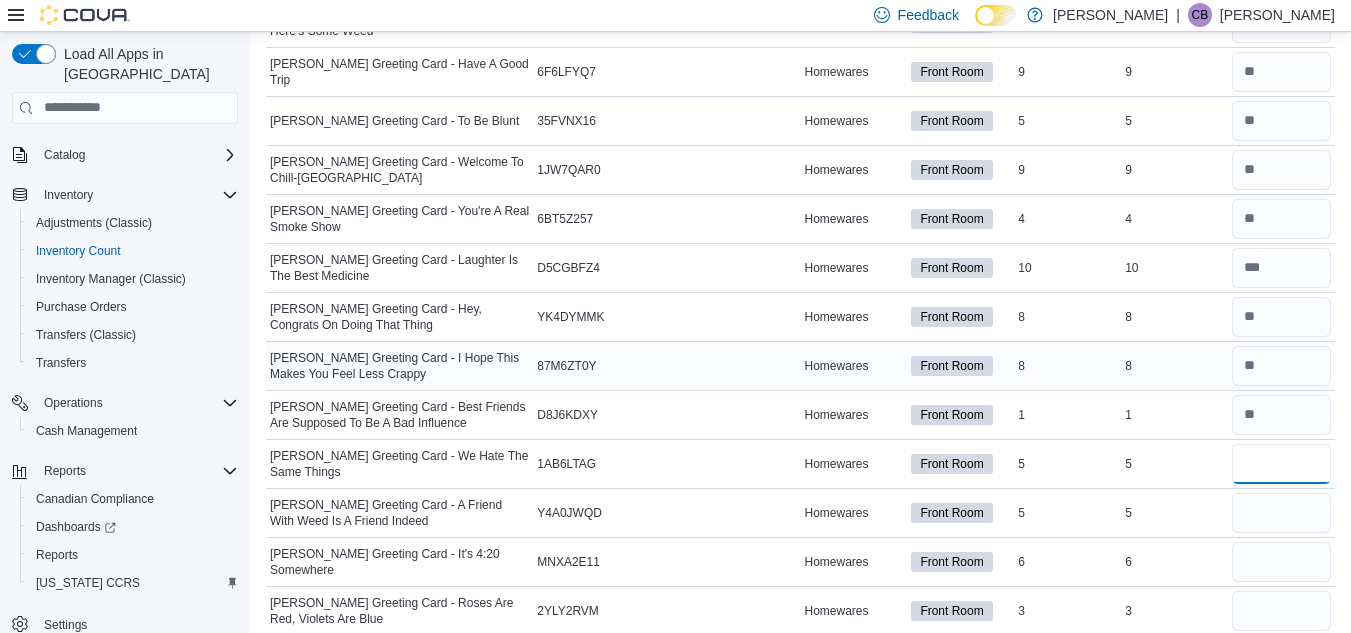 type on "*" 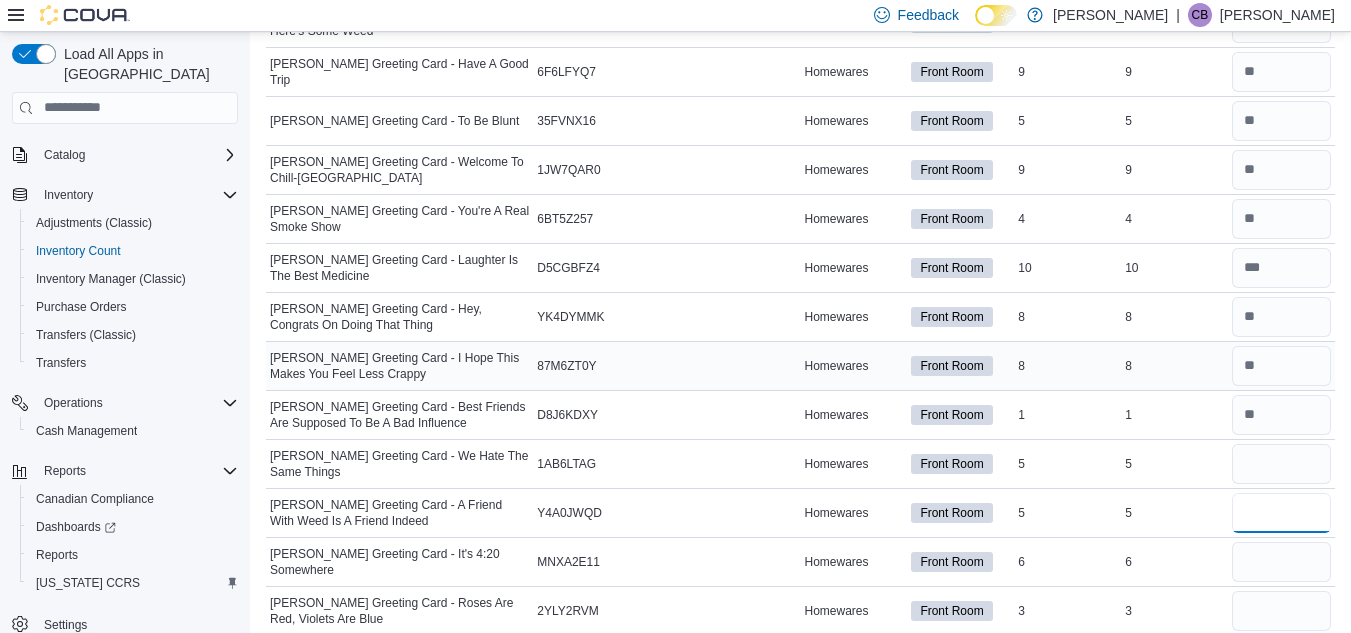 type 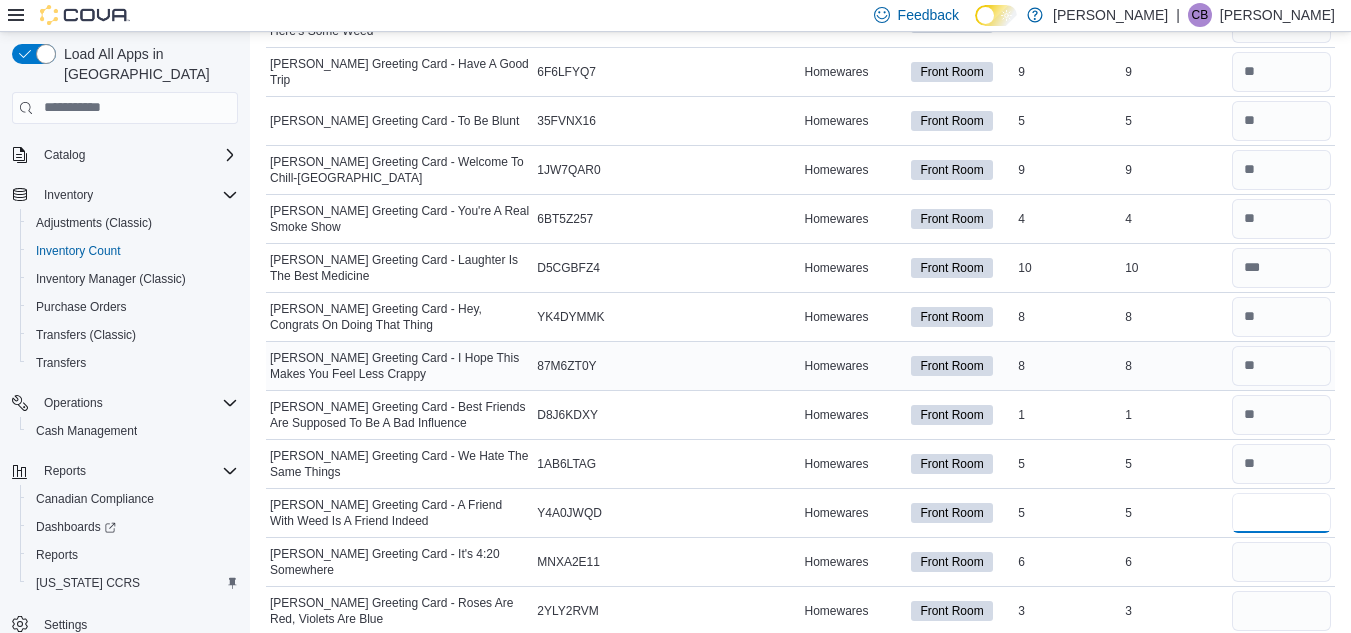 type on "*" 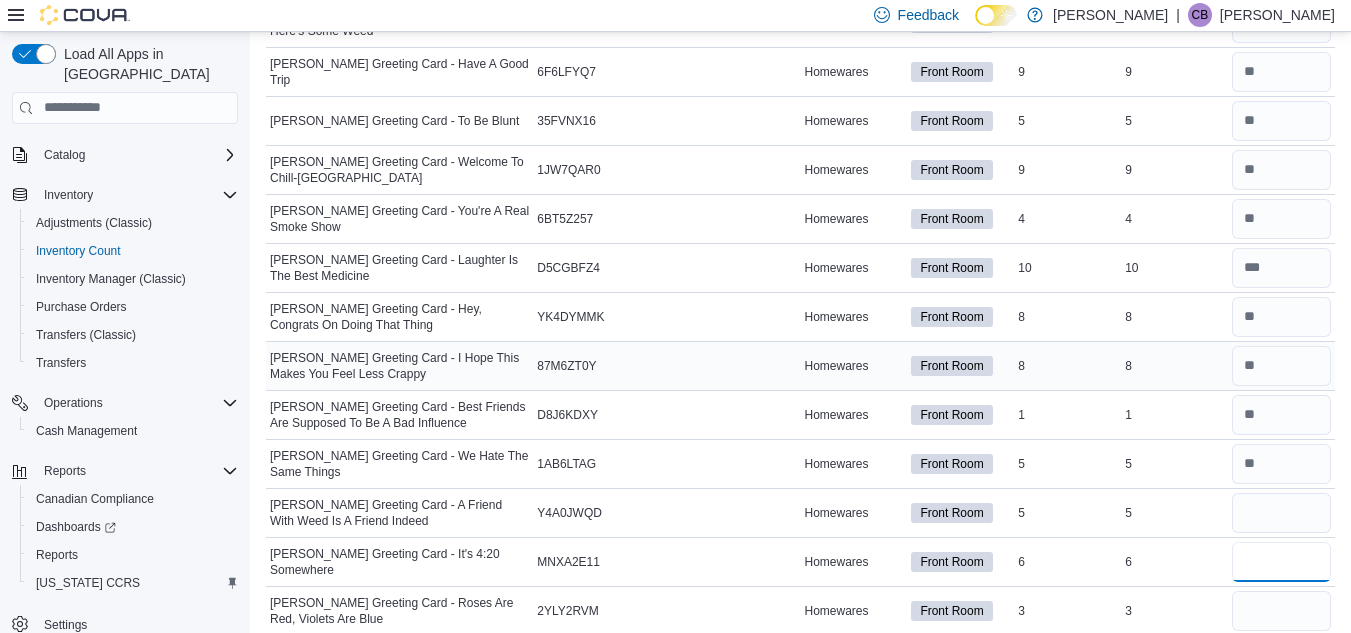 type 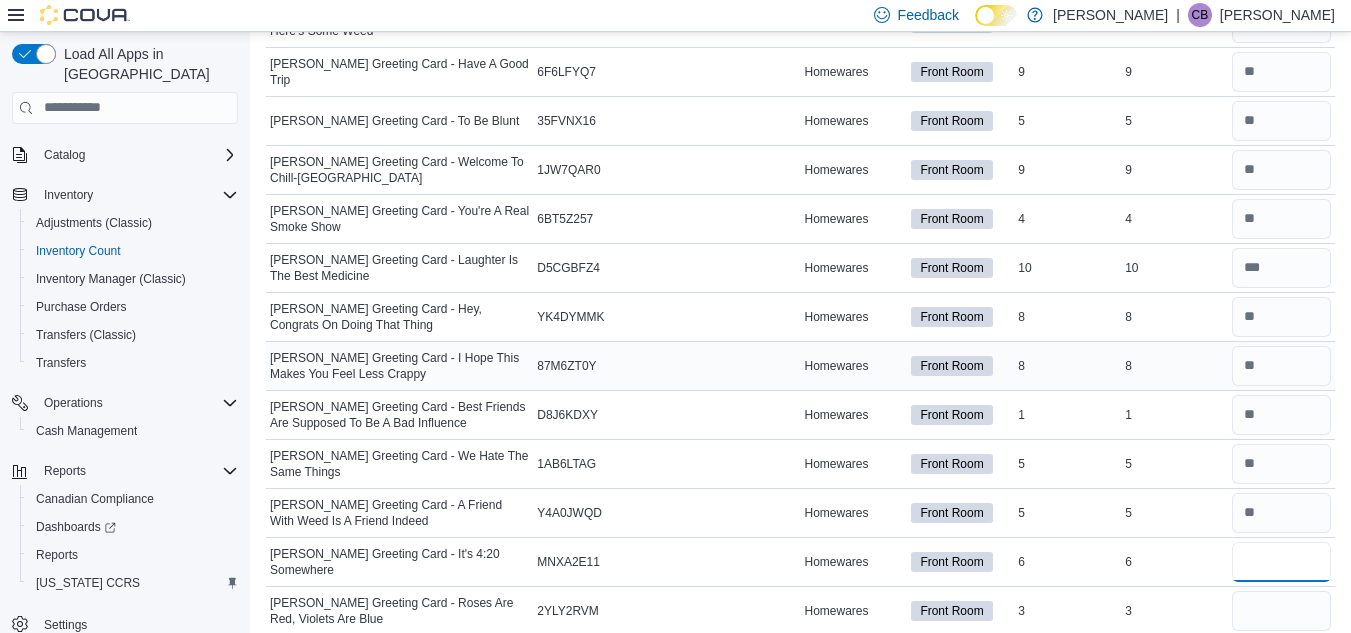 type on "*" 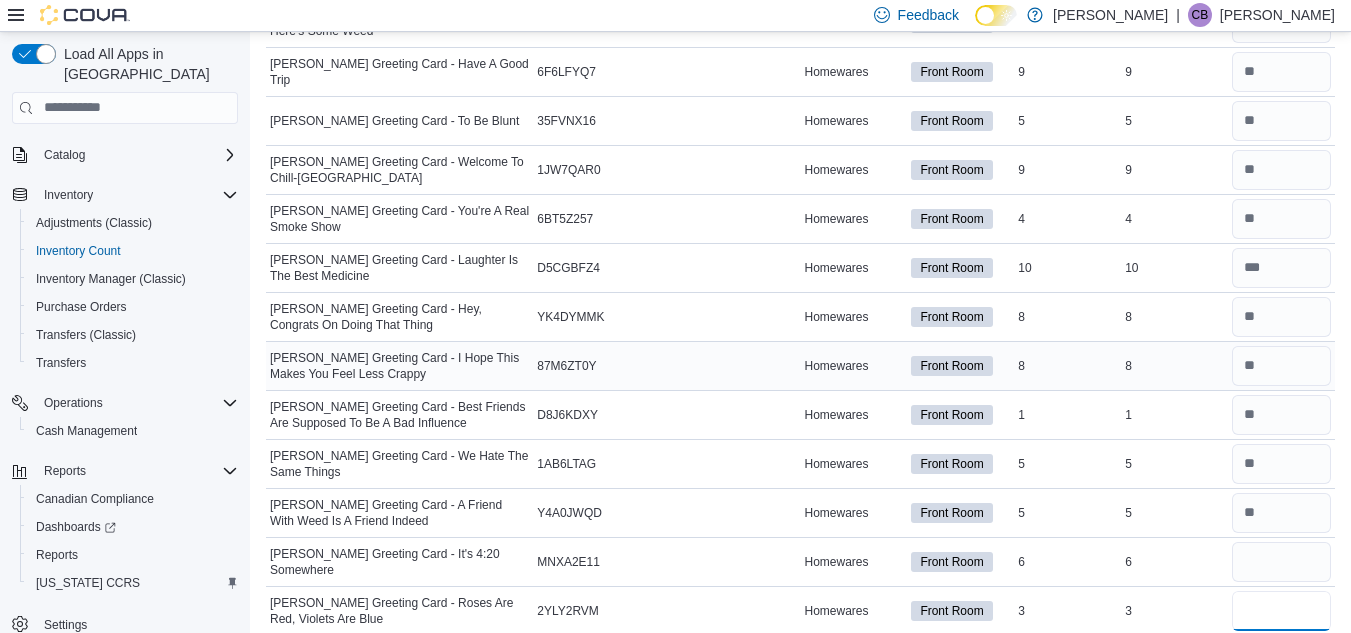 type 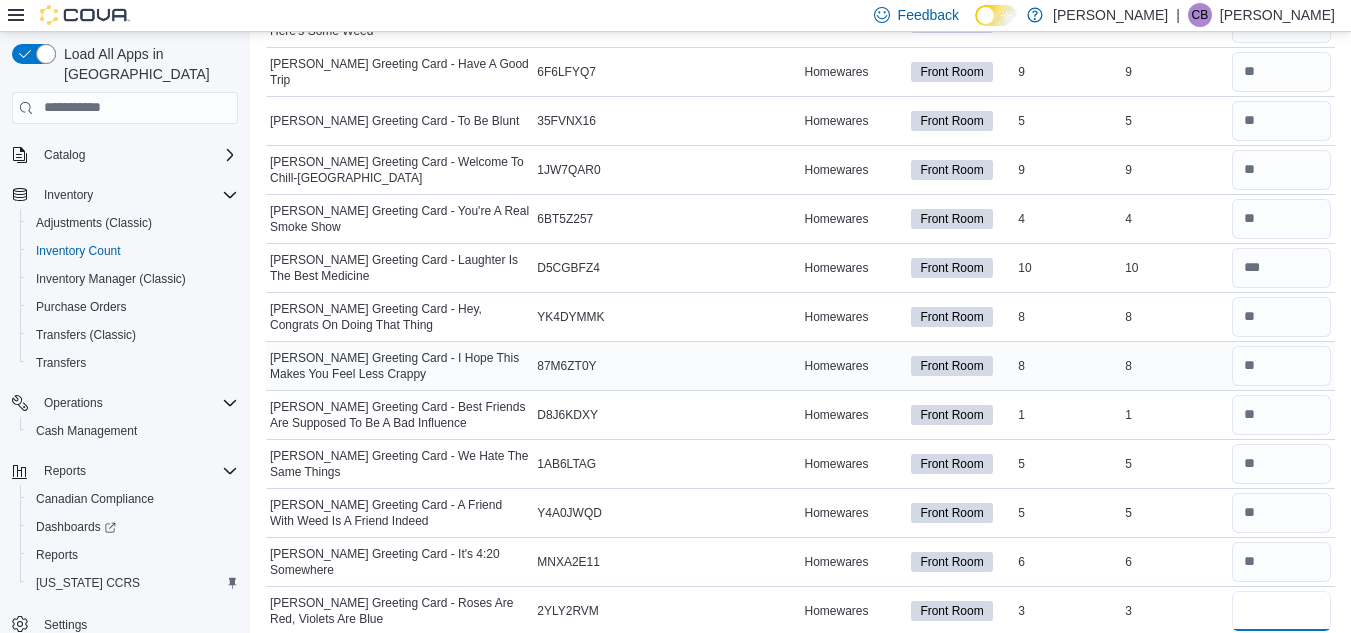 type on "*" 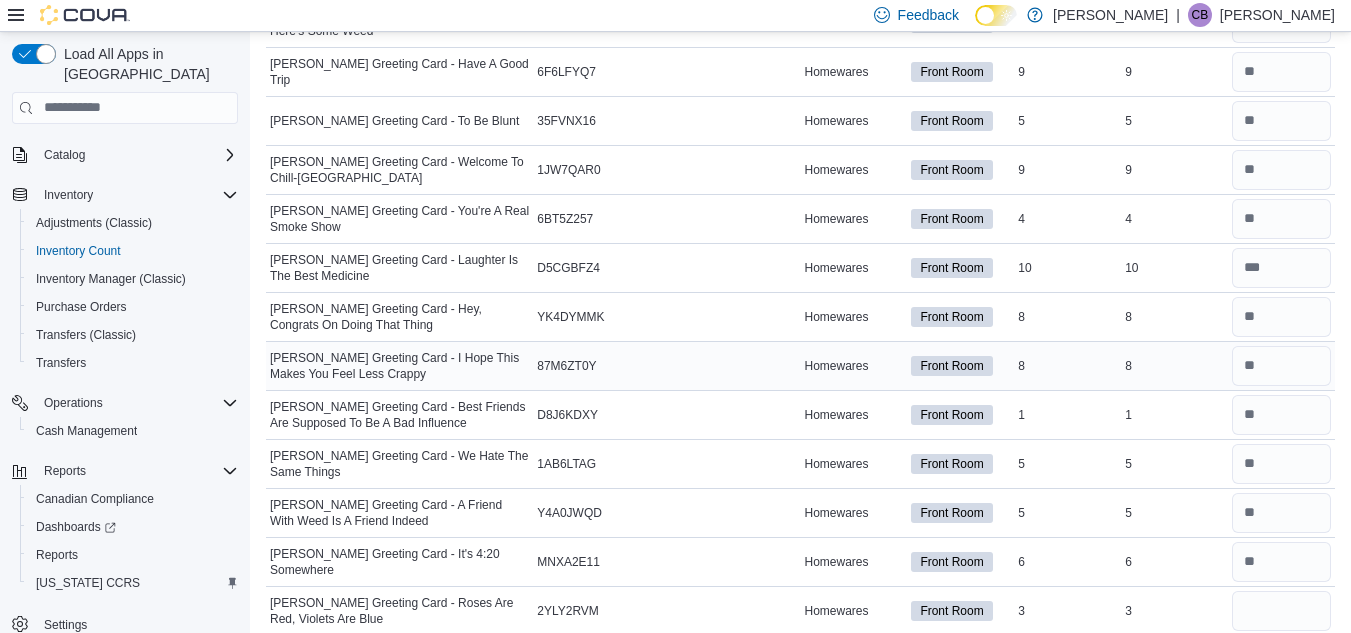 type 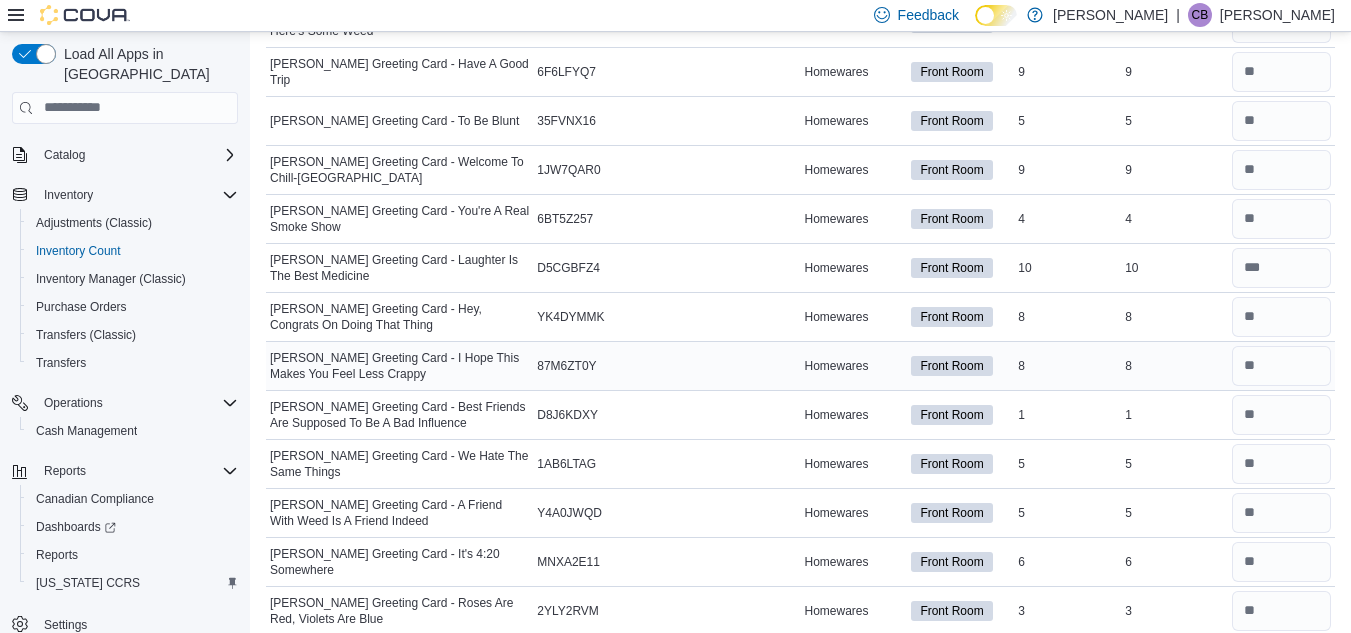 scroll, scrollTop: 850, scrollLeft: 0, axis: vertical 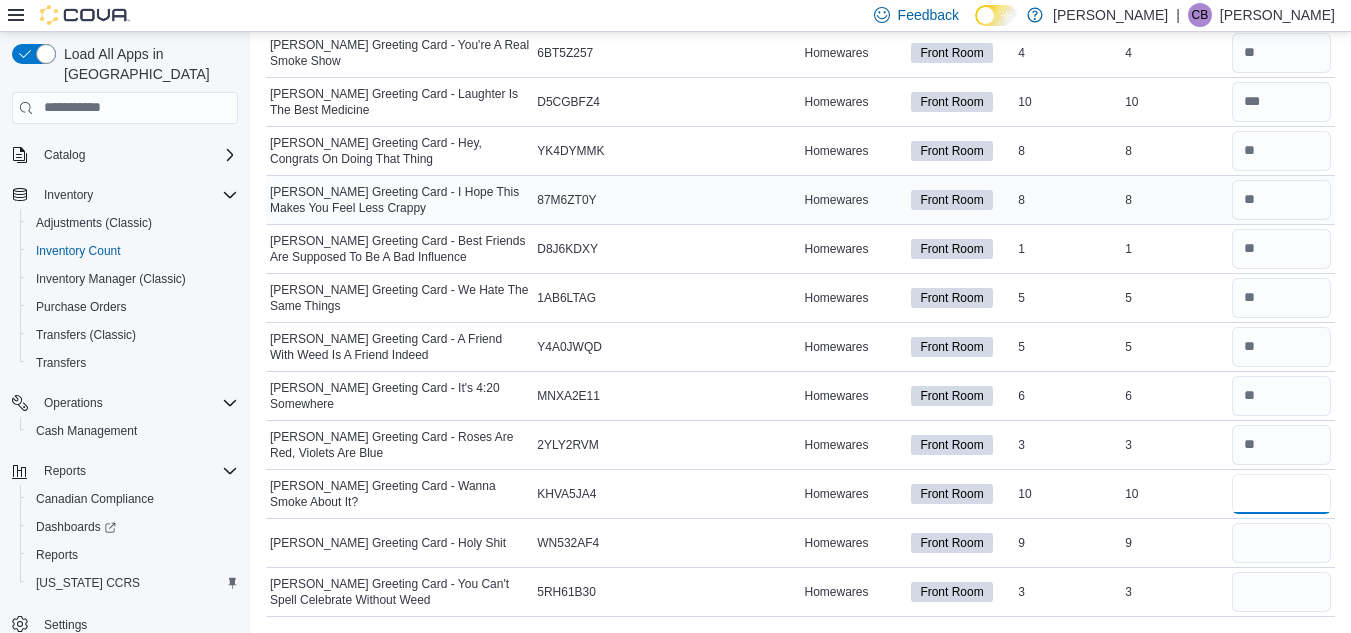 type on "**" 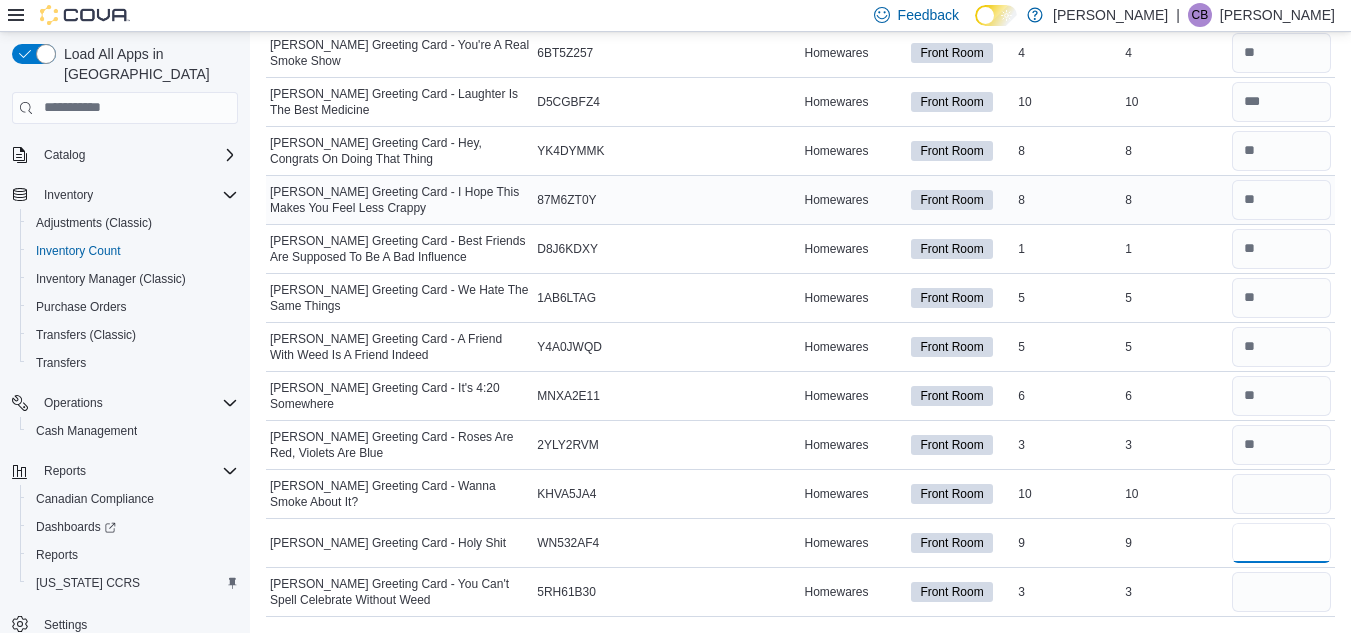 type 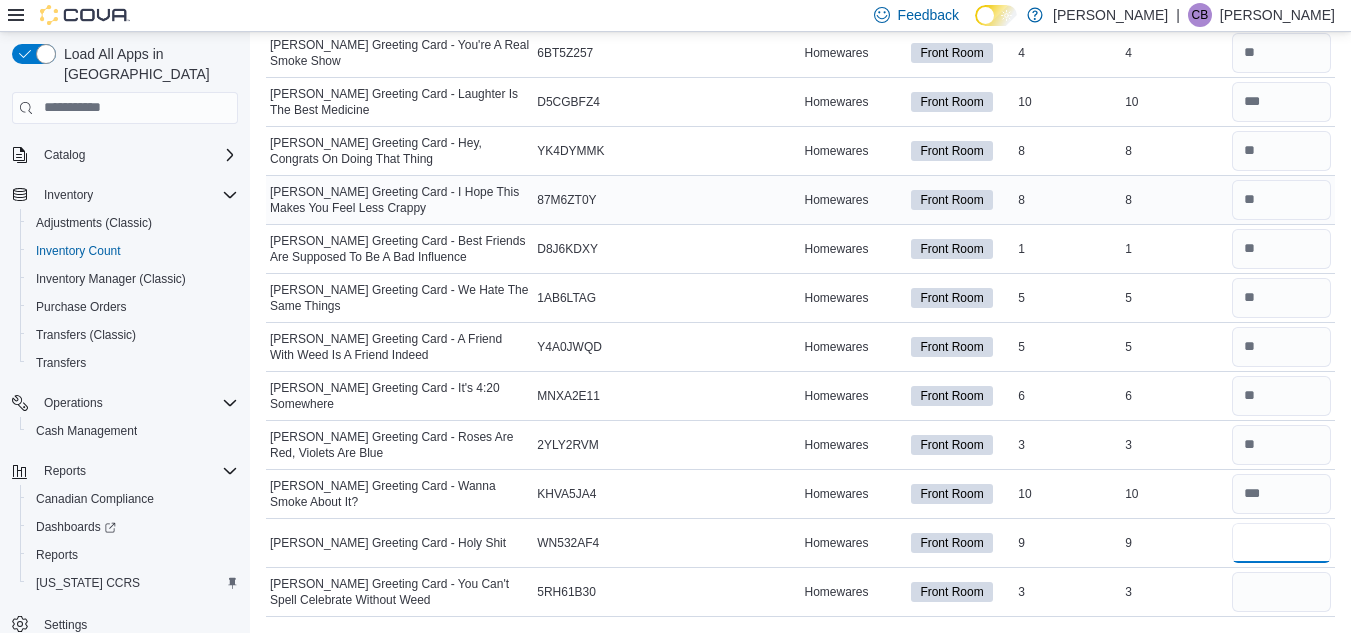 type on "*" 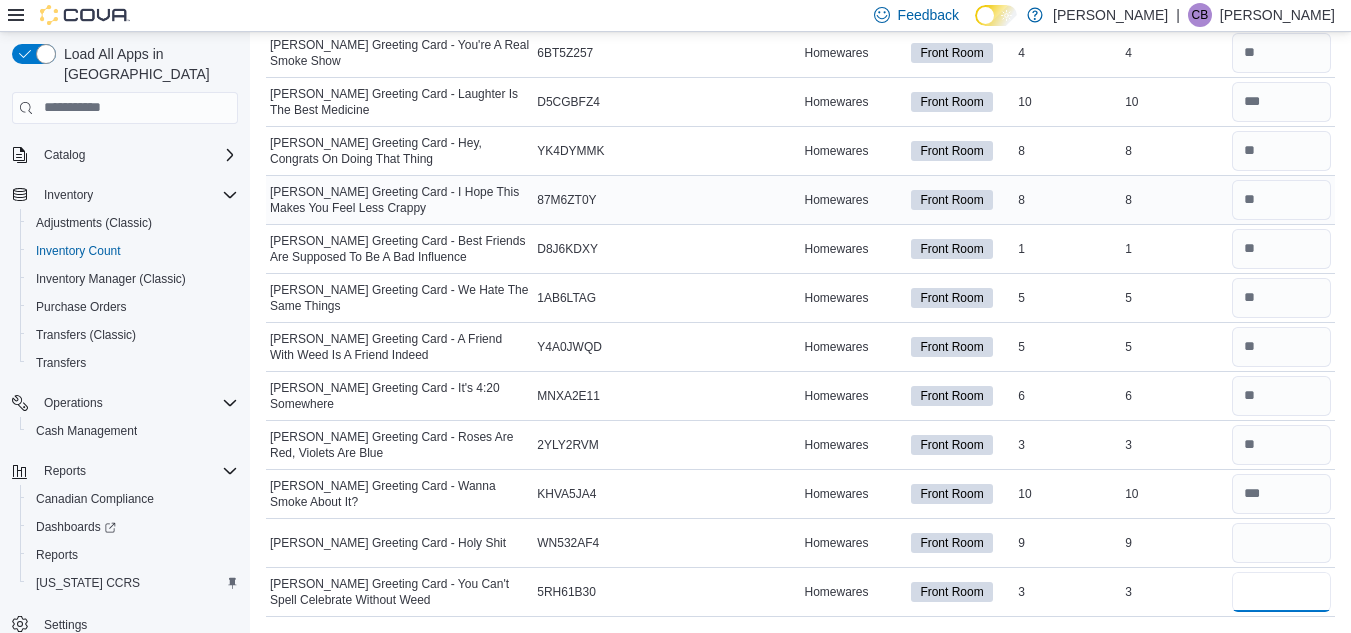type 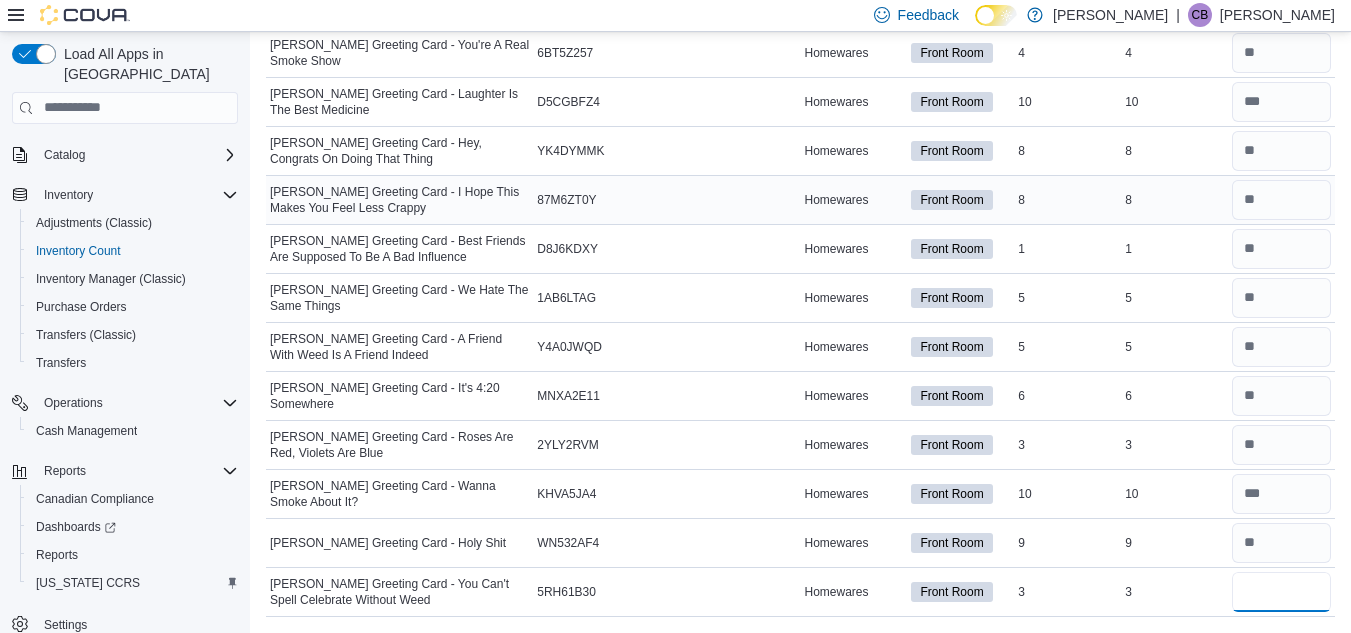 type on "*" 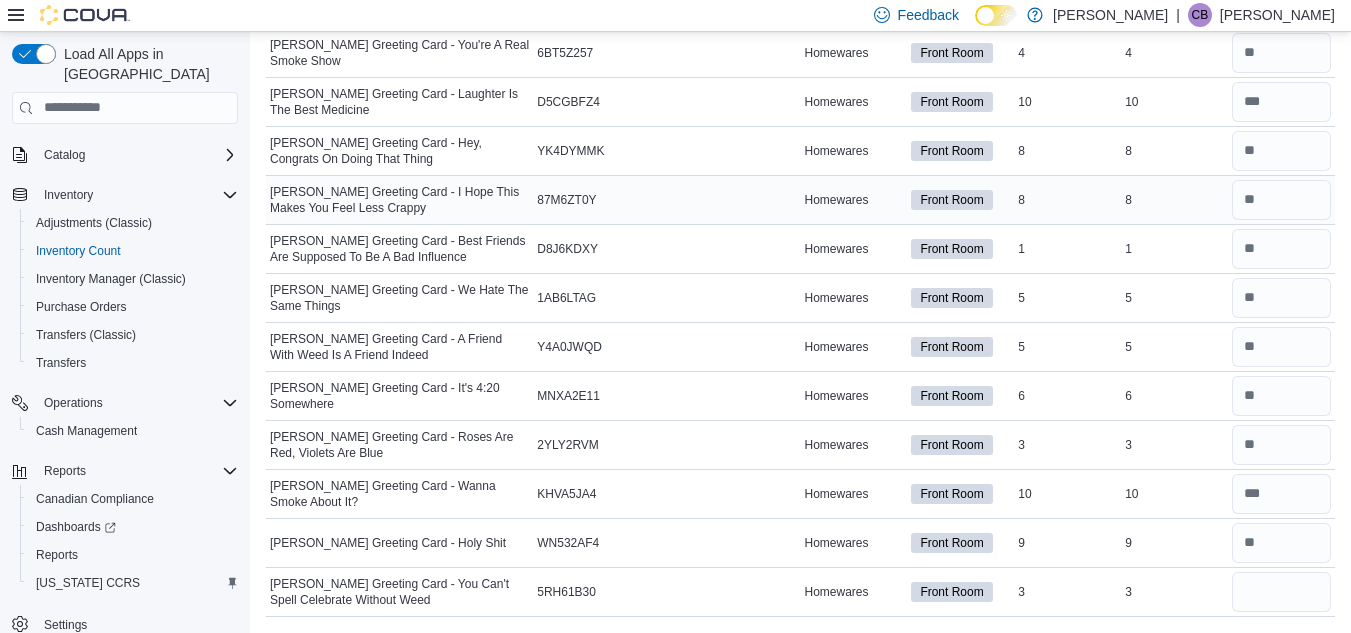 type 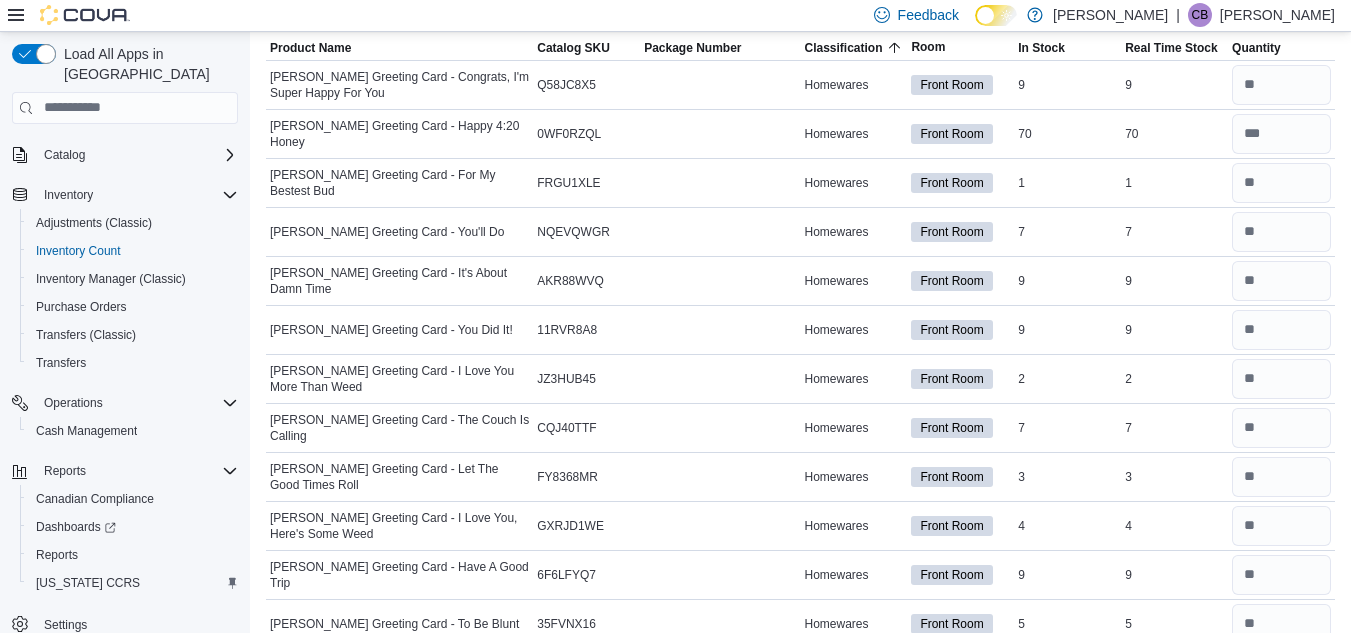 scroll, scrollTop: 0, scrollLeft: 0, axis: both 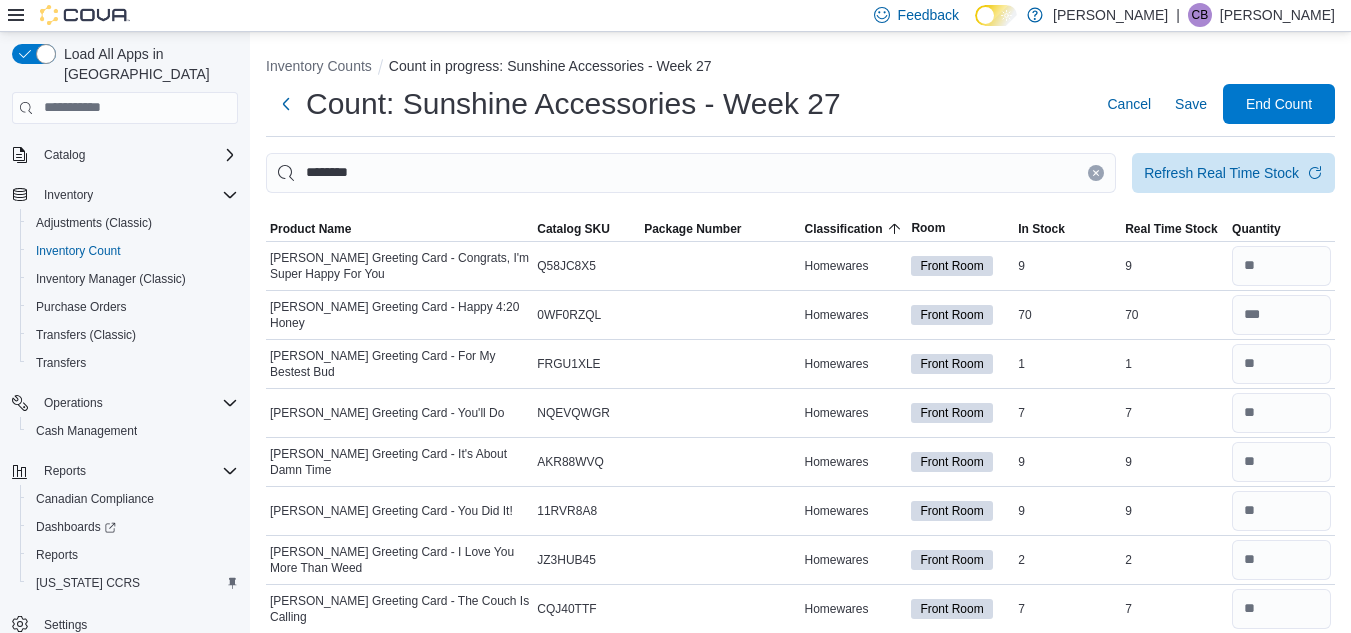 click 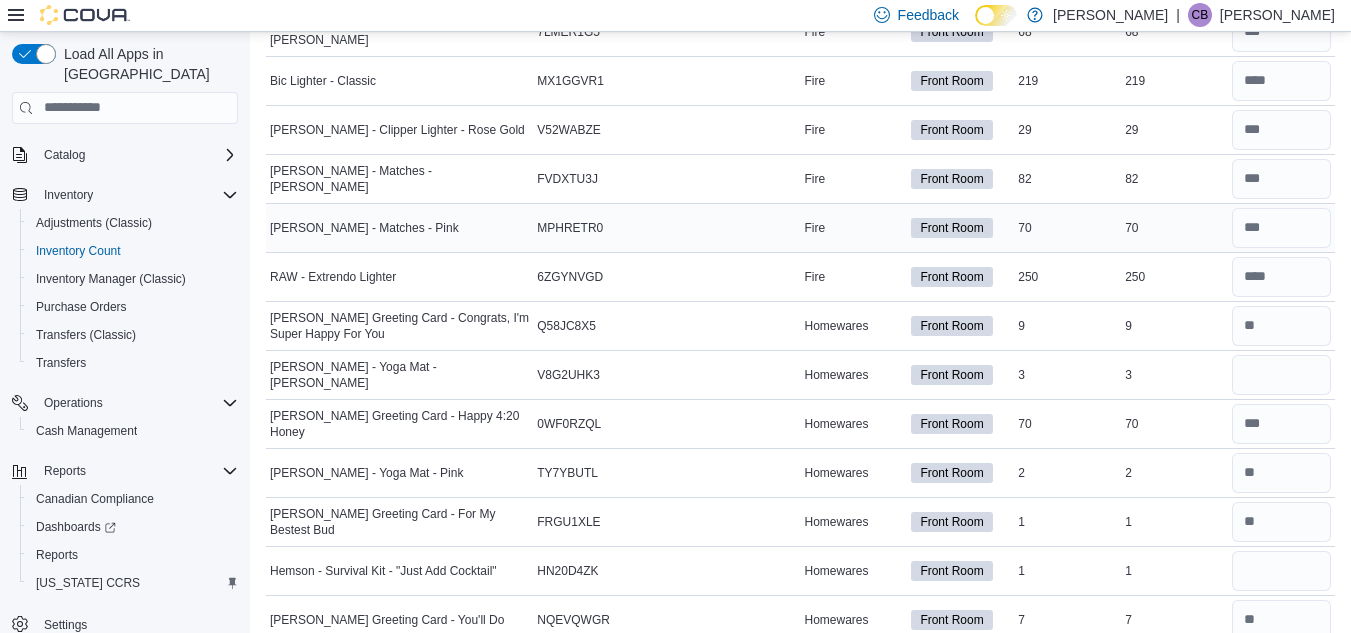 scroll, scrollTop: 1800, scrollLeft: 0, axis: vertical 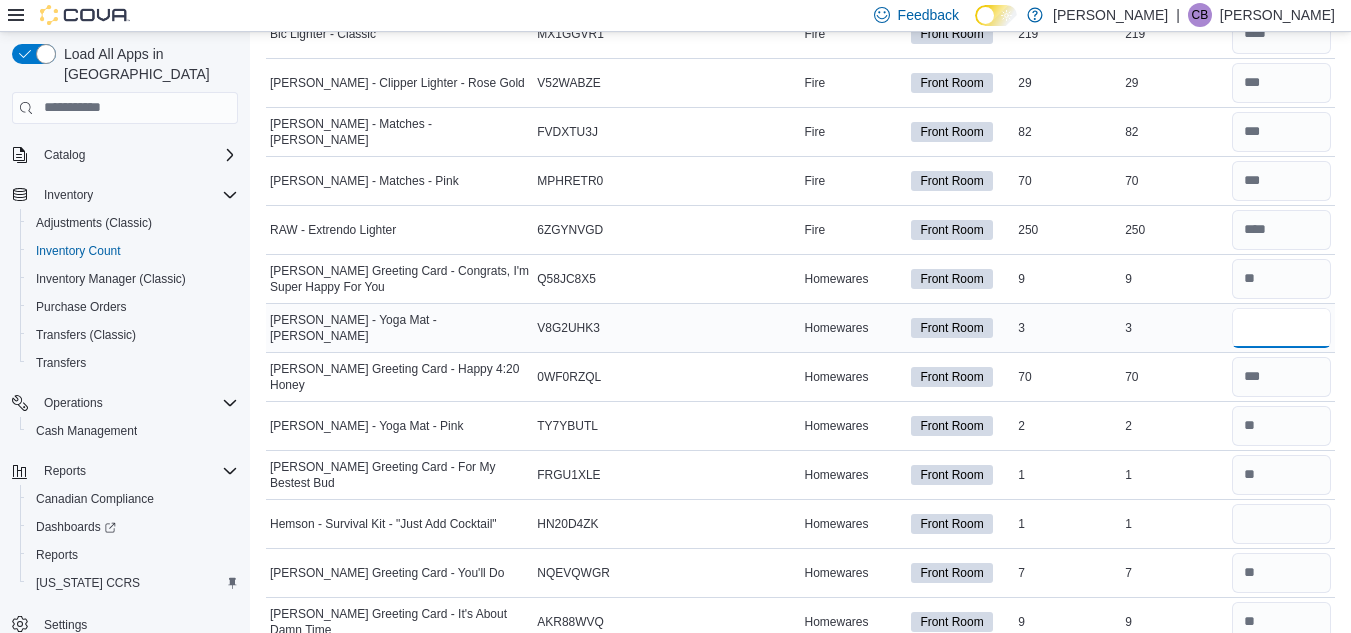 click at bounding box center [1281, 328] 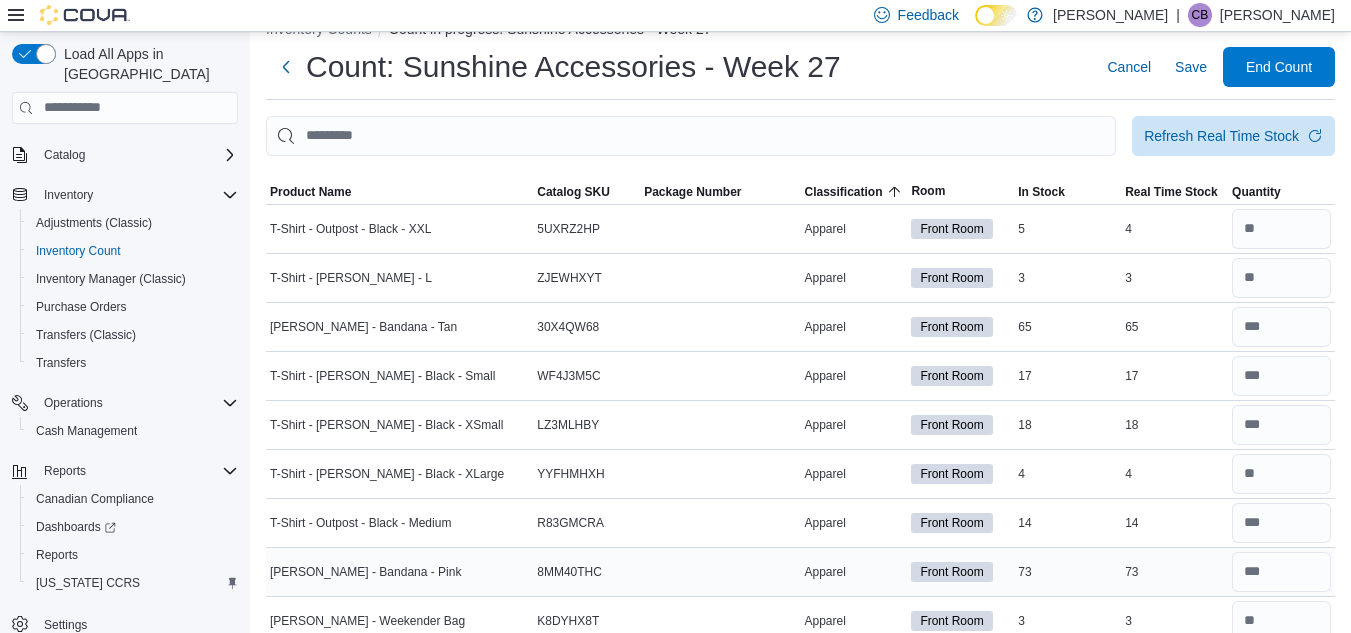 scroll, scrollTop: 0, scrollLeft: 0, axis: both 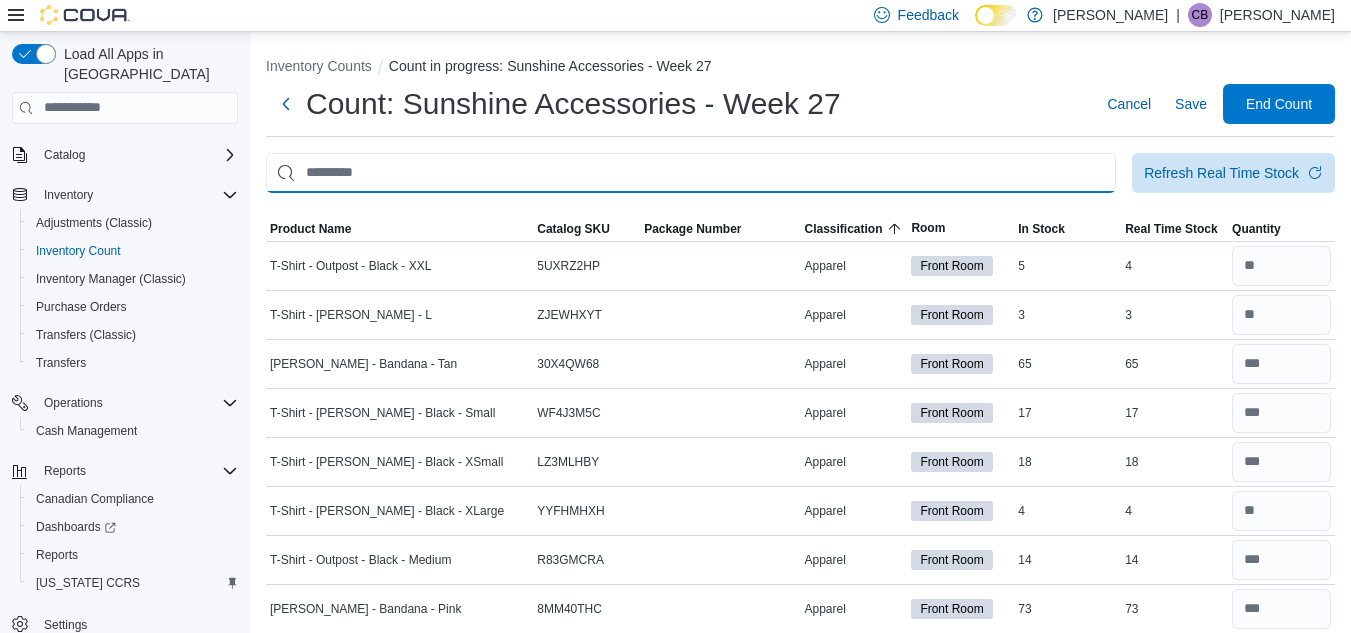 click at bounding box center (691, 173) 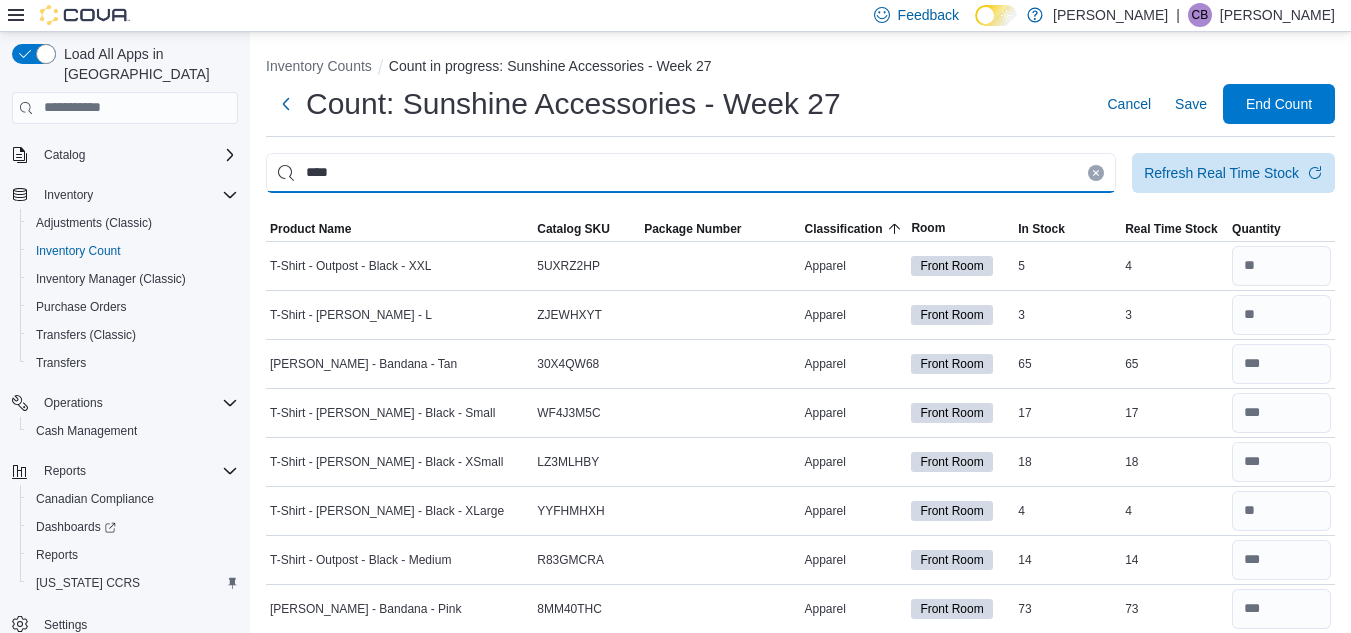 type on "****" 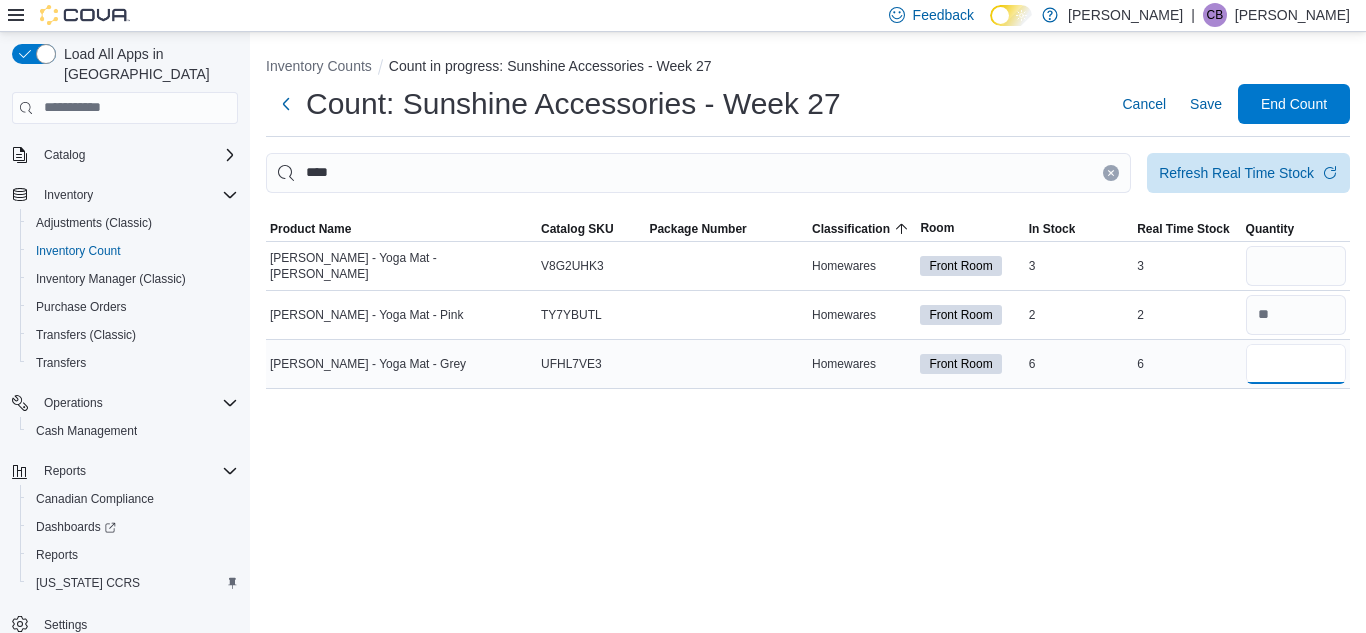 click at bounding box center (1296, 364) 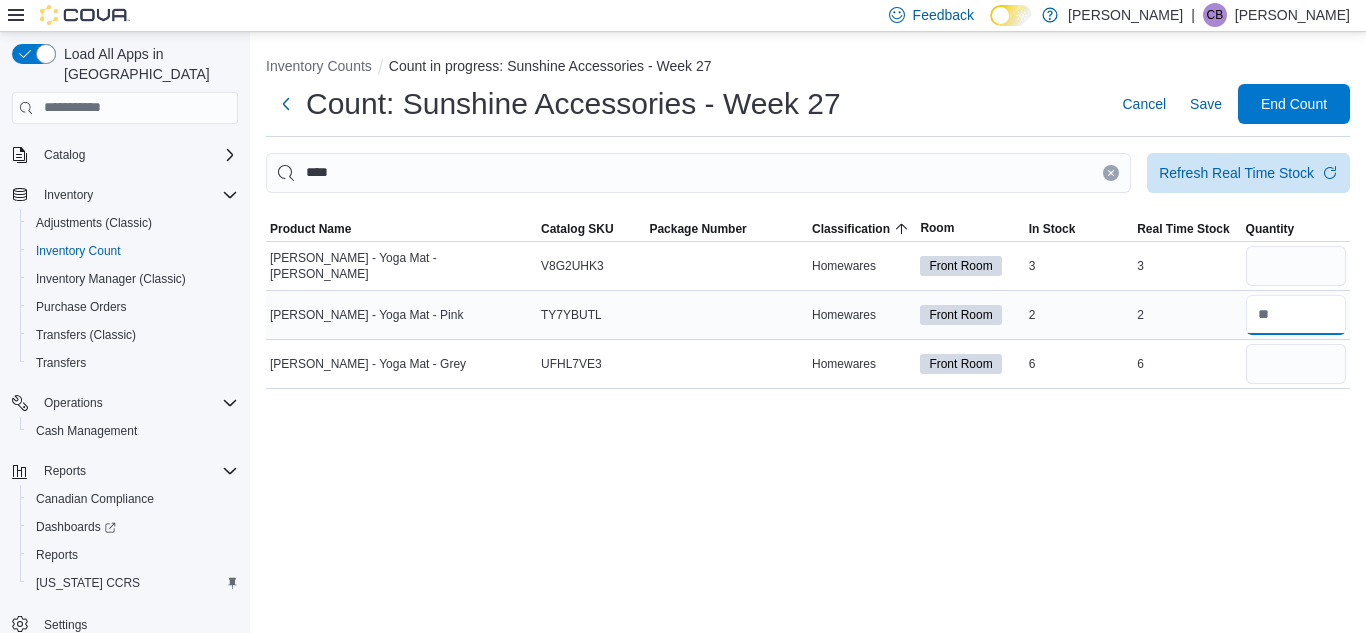 click at bounding box center [1296, 315] 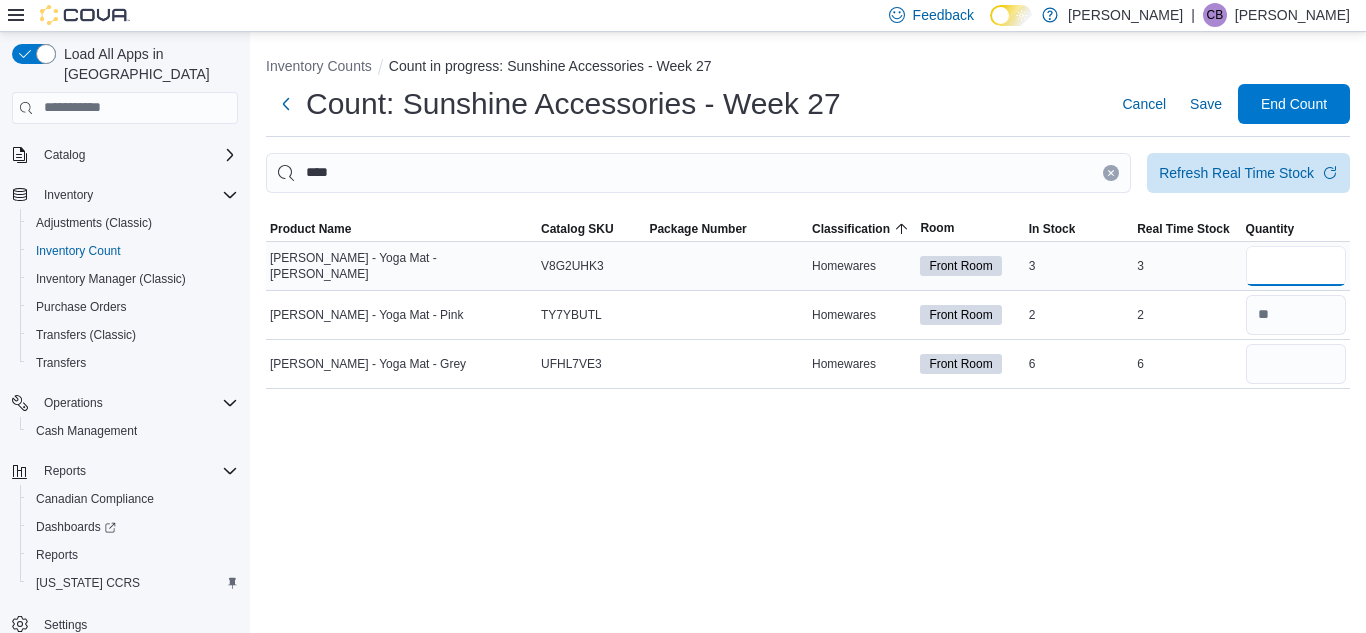 click at bounding box center [1296, 266] 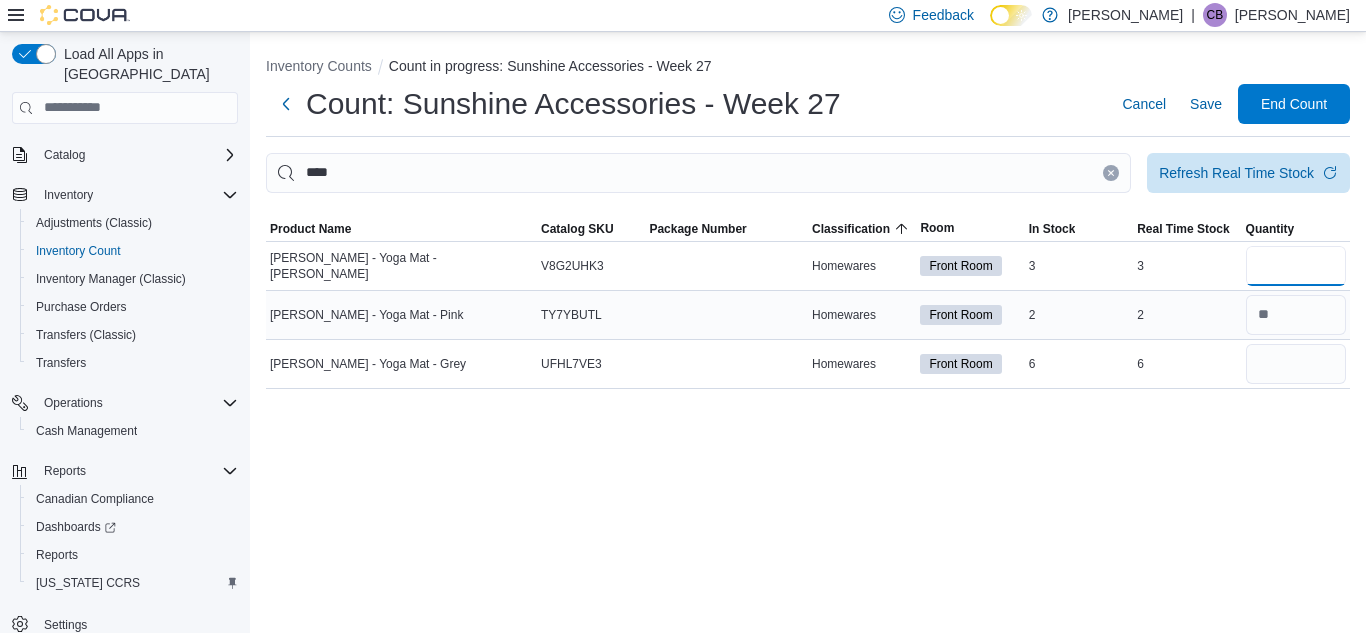 type on "*" 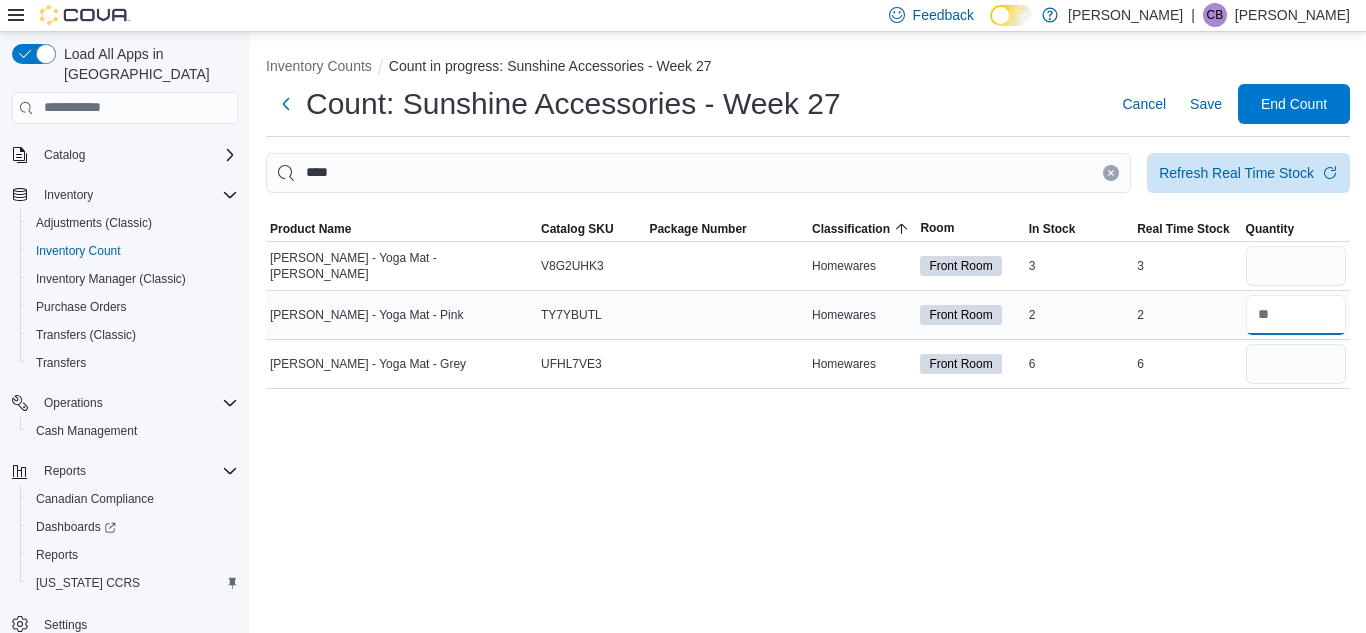 type 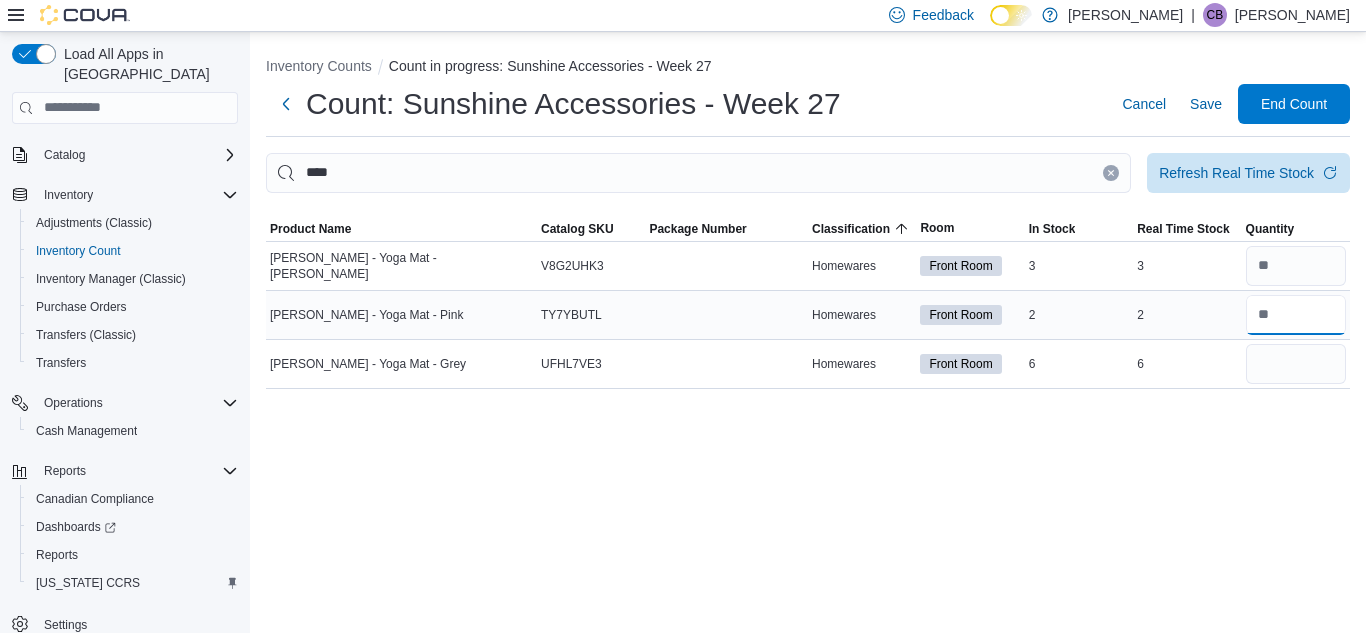 click at bounding box center [1296, 315] 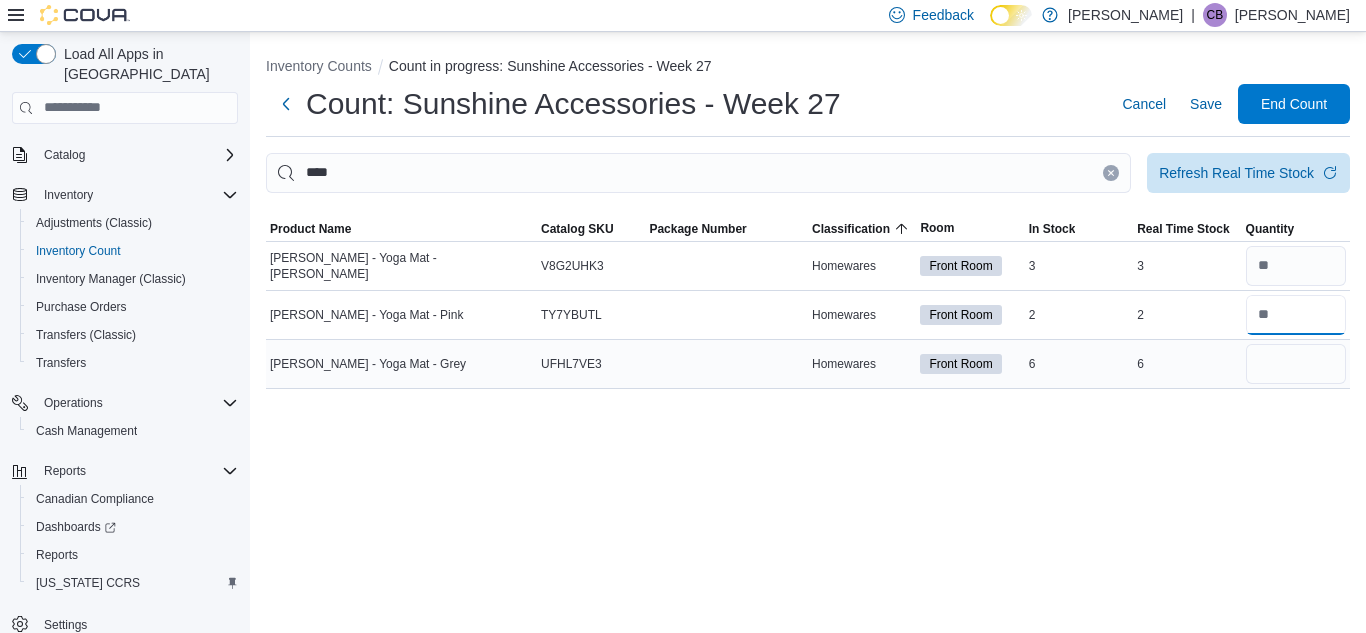 type on "*" 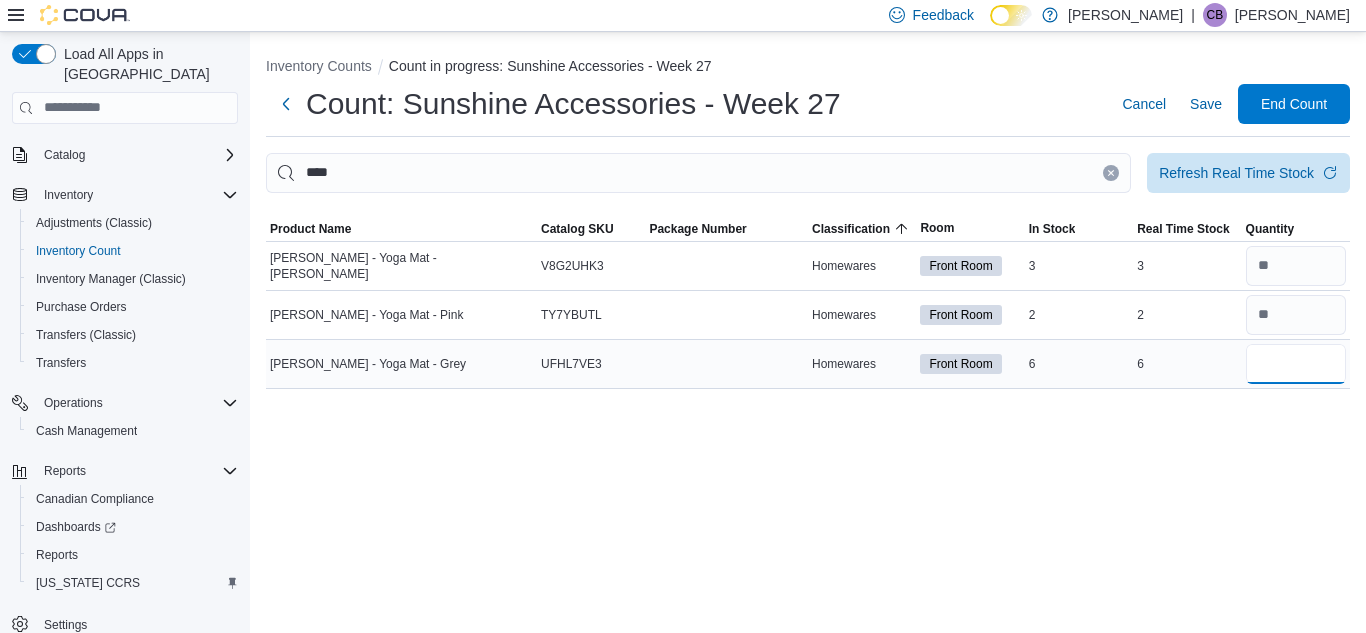 type 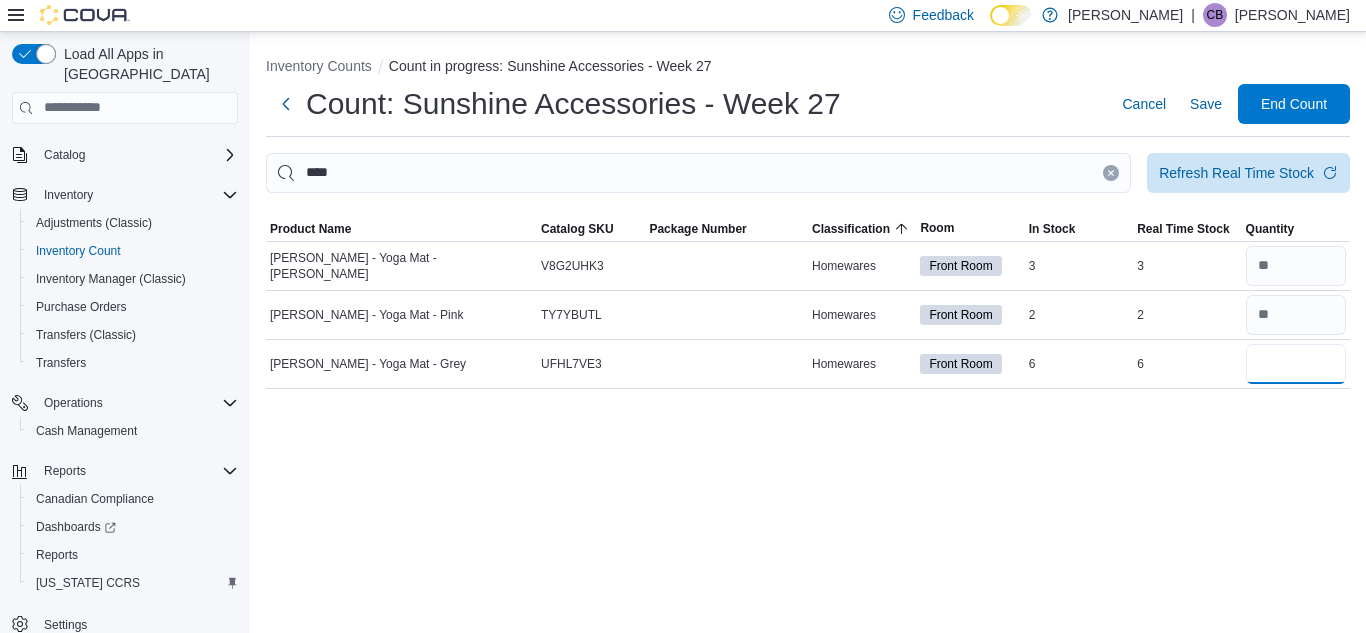 type on "*" 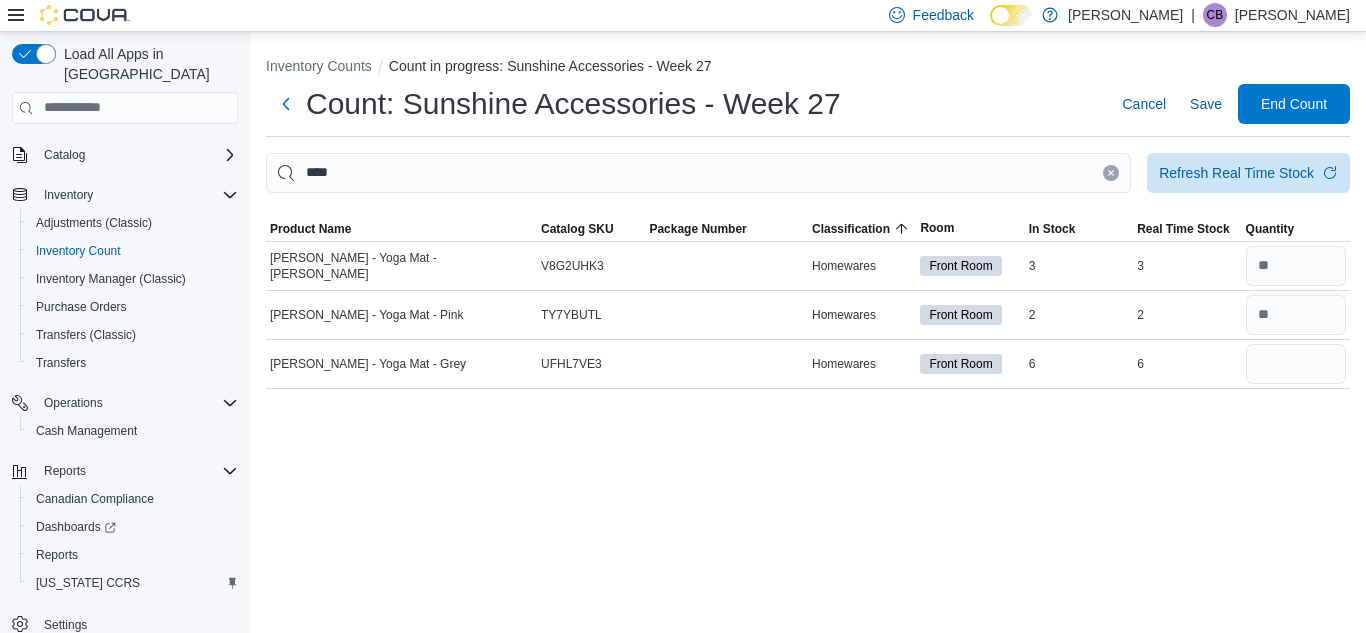 type 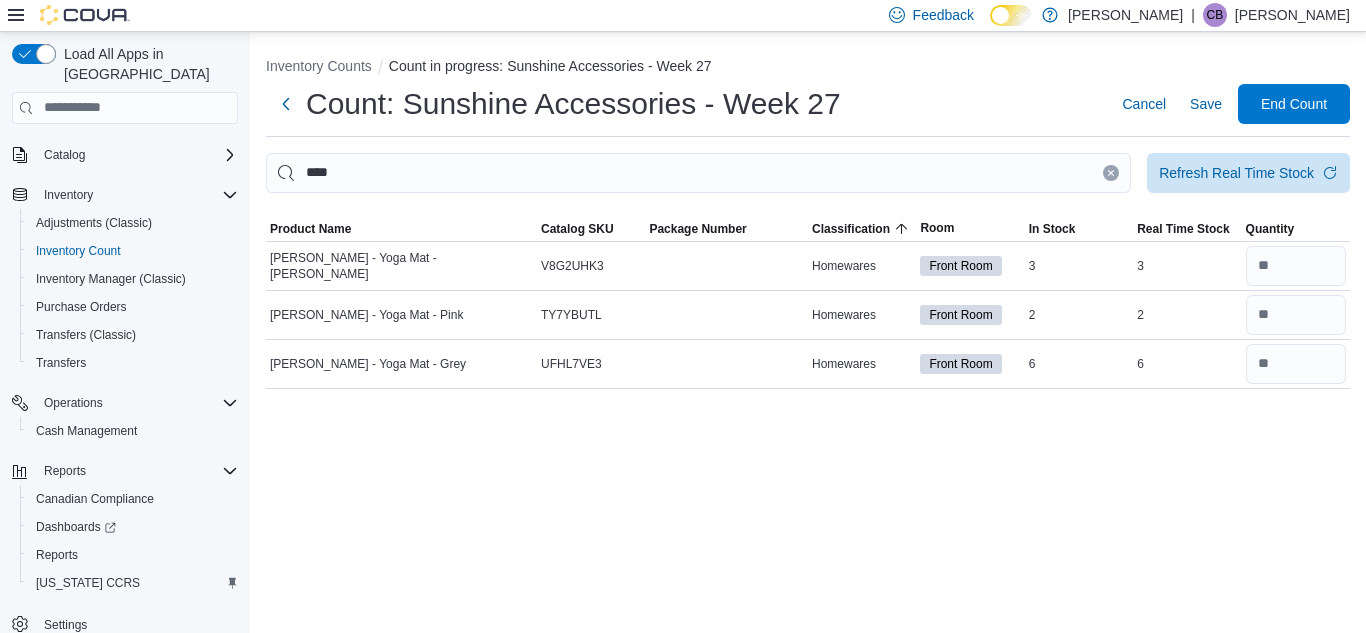 click at bounding box center [1111, 173] 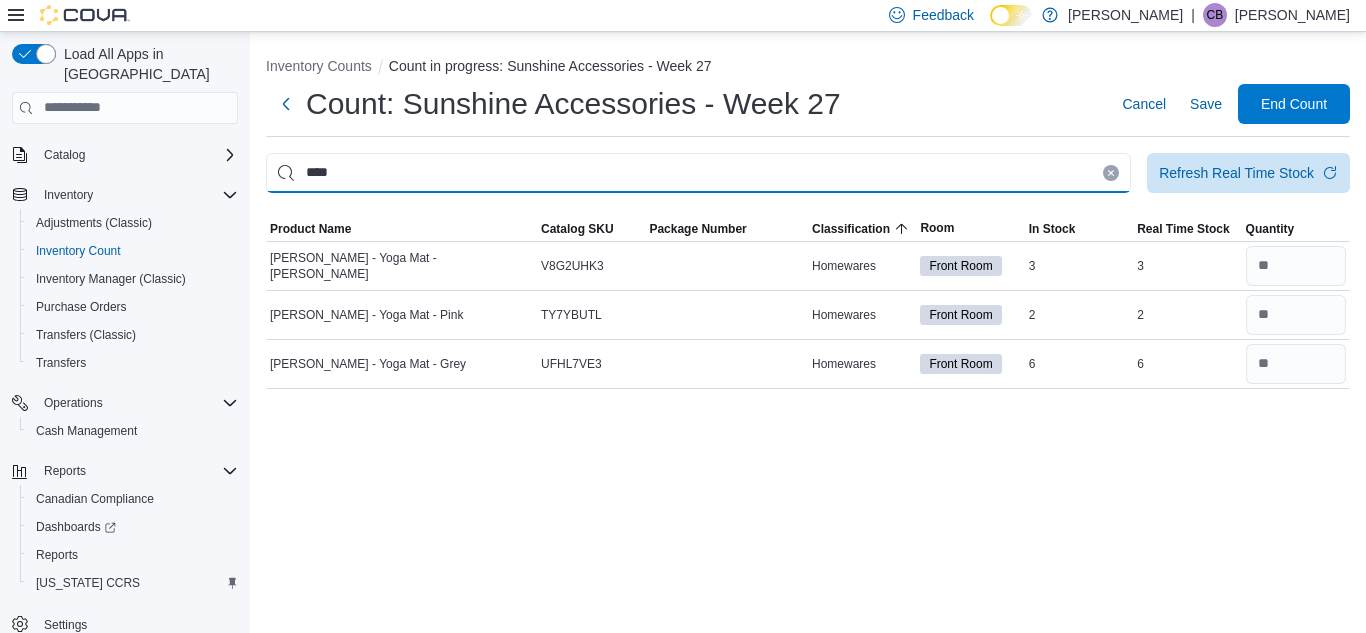 type 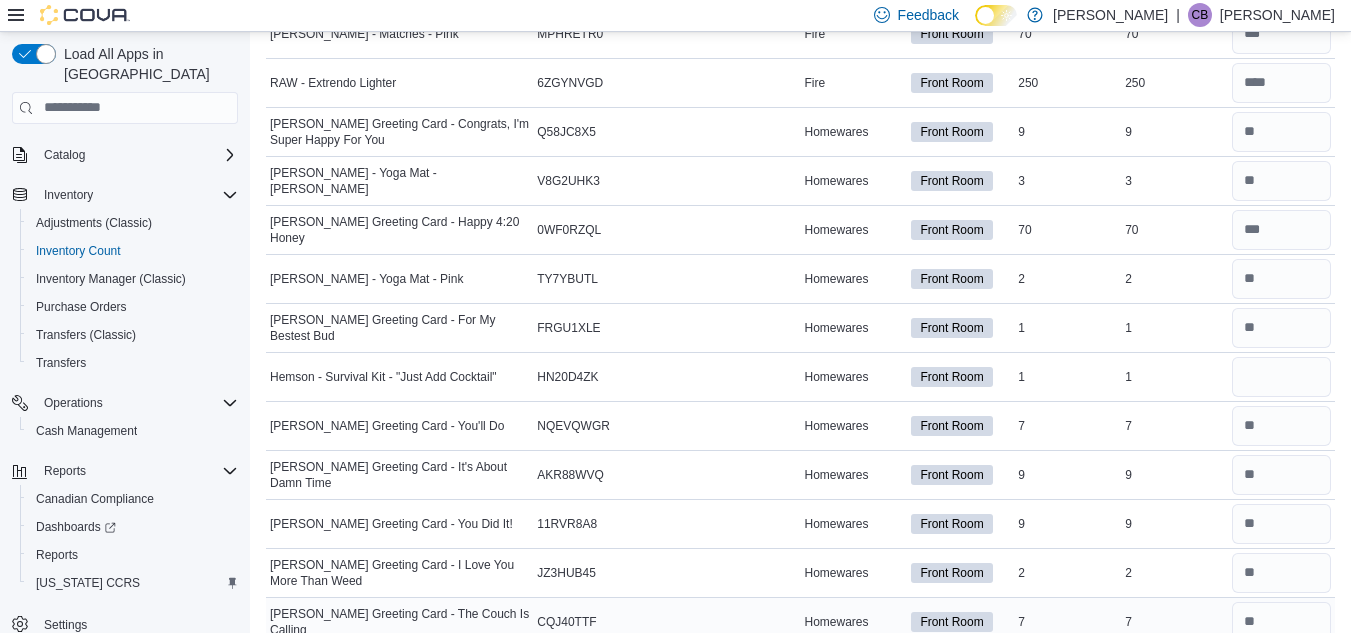scroll, scrollTop: 2200, scrollLeft: 0, axis: vertical 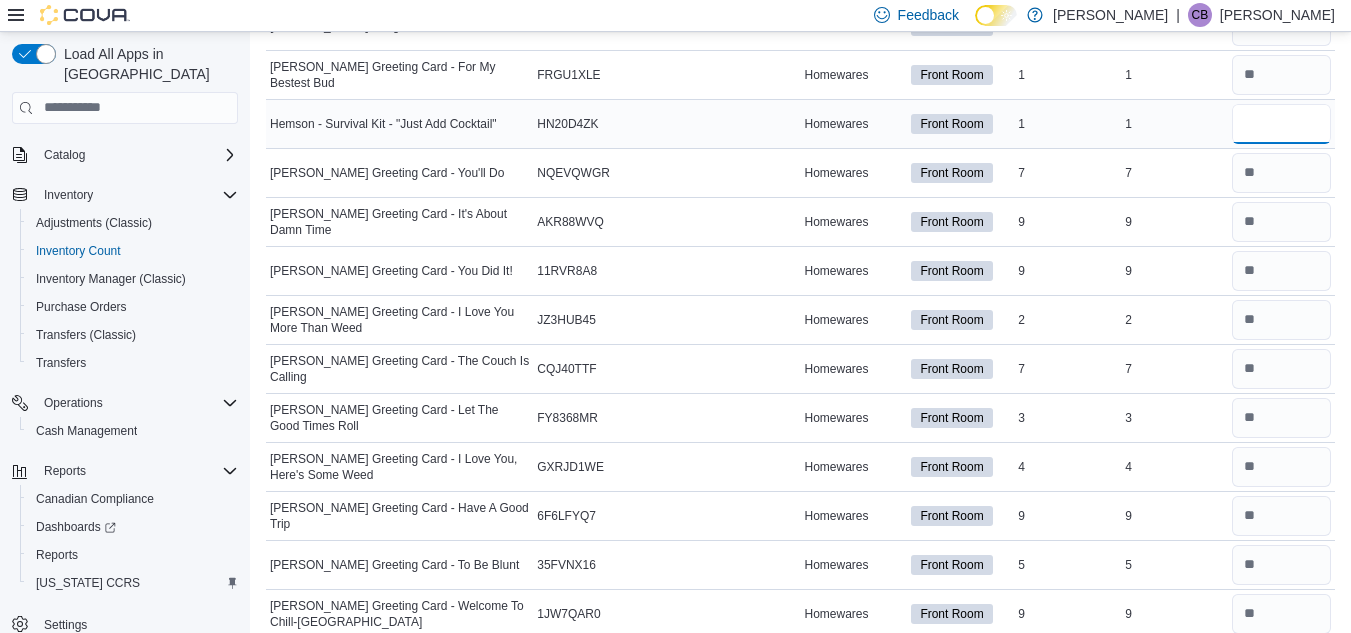 click at bounding box center [1281, 124] 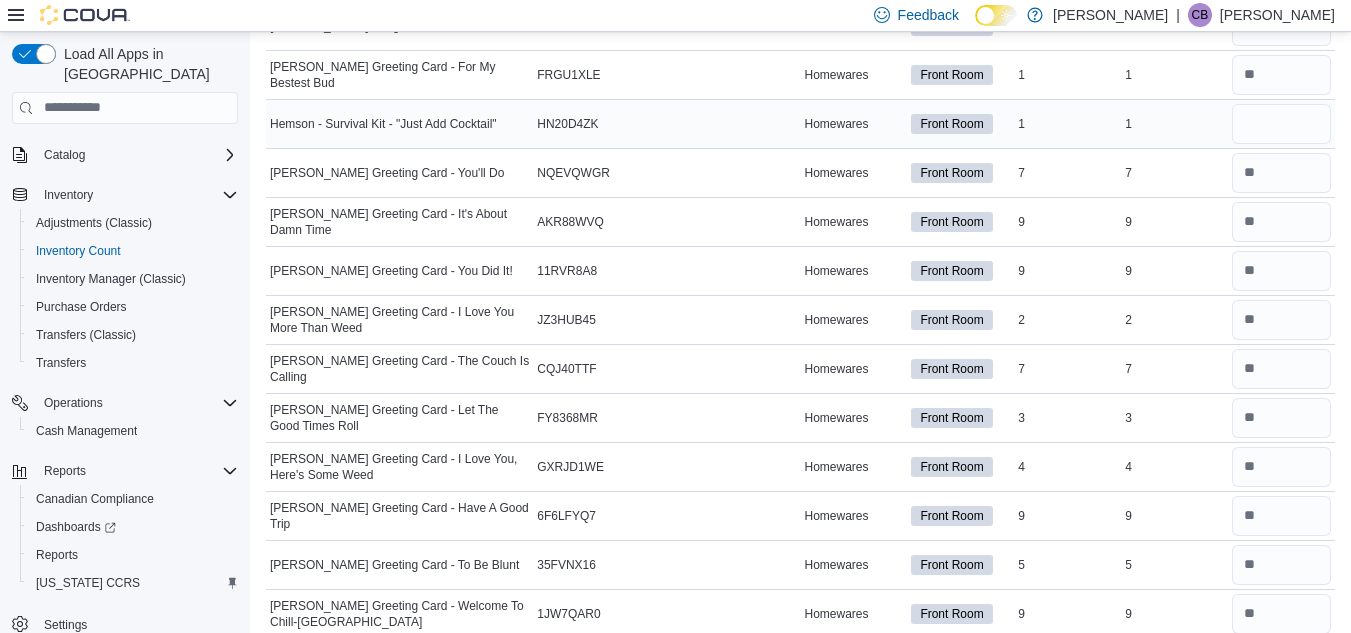 type 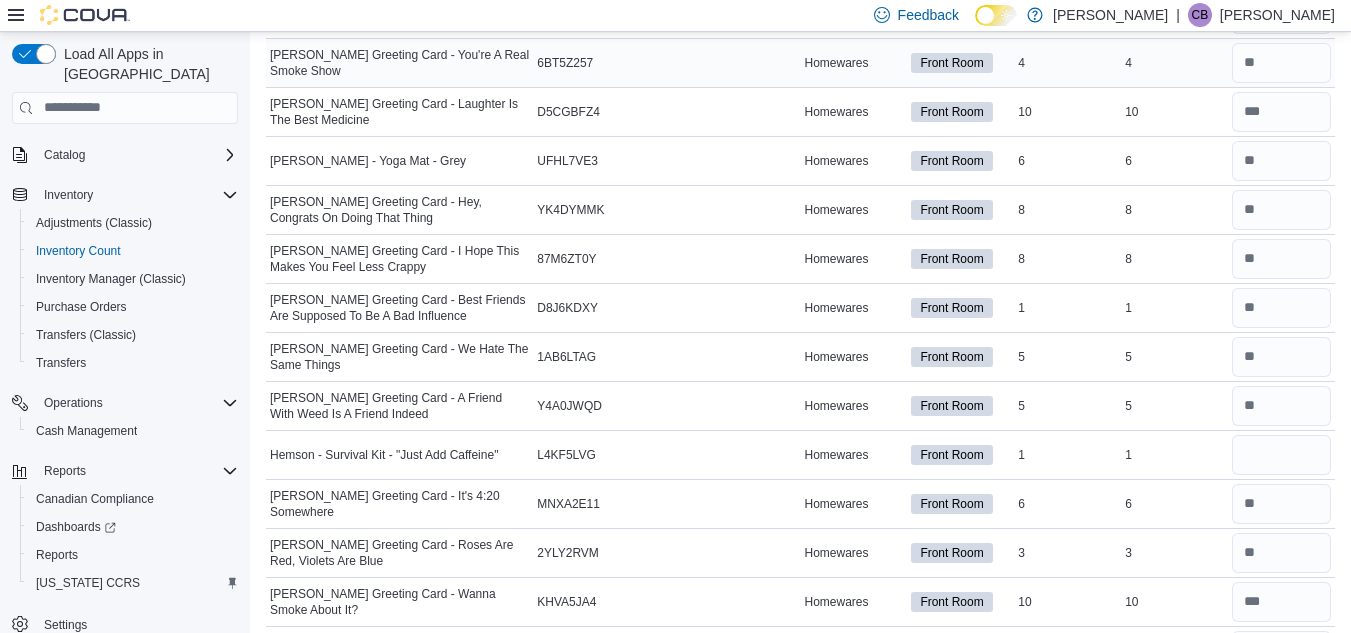 scroll, scrollTop: 2900, scrollLeft: 0, axis: vertical 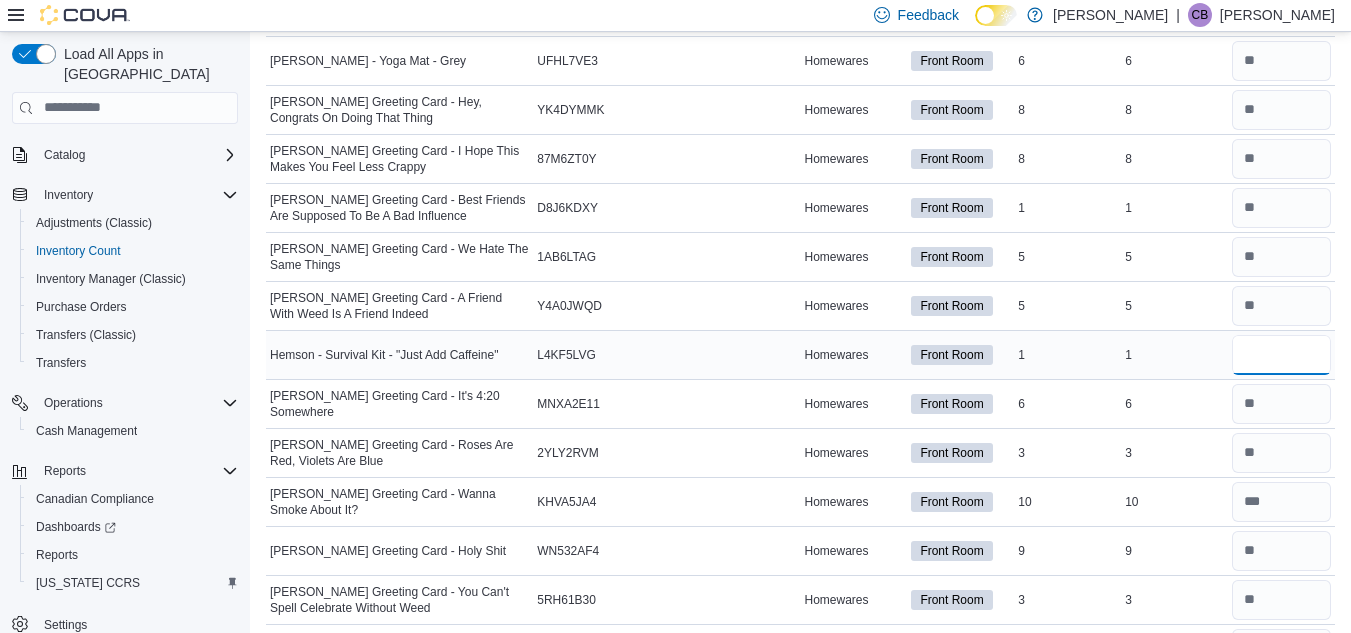 click at bounding box center [1281, 355] 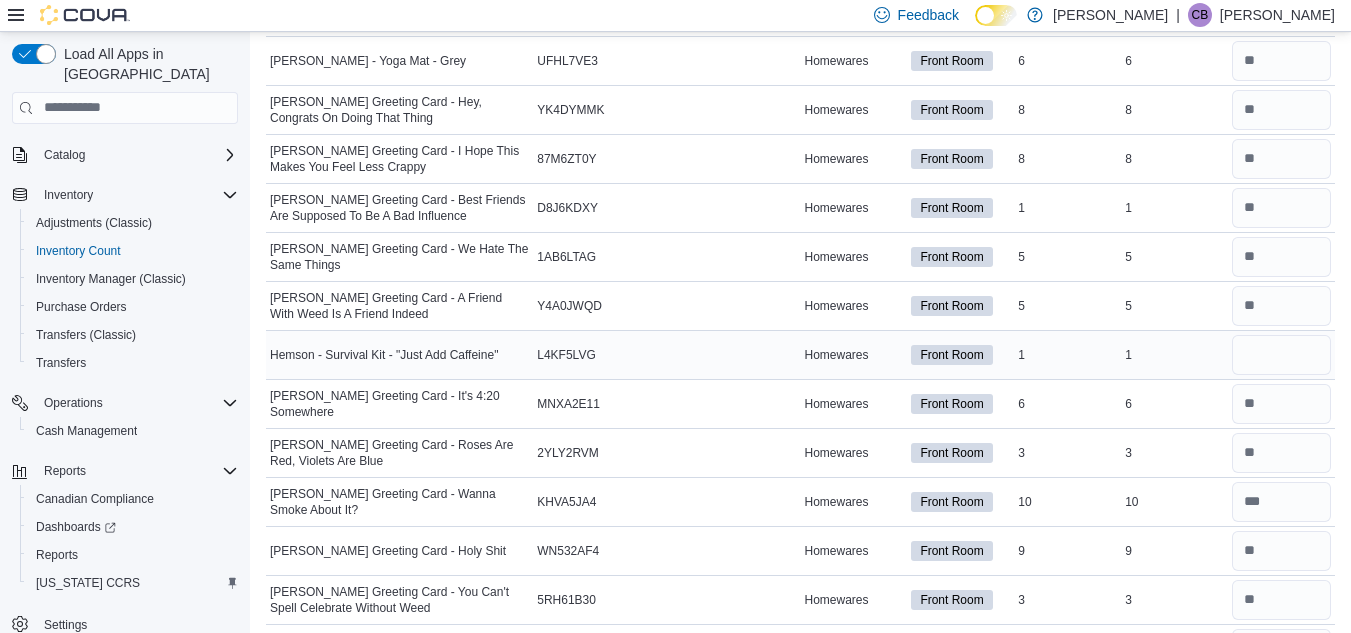 type 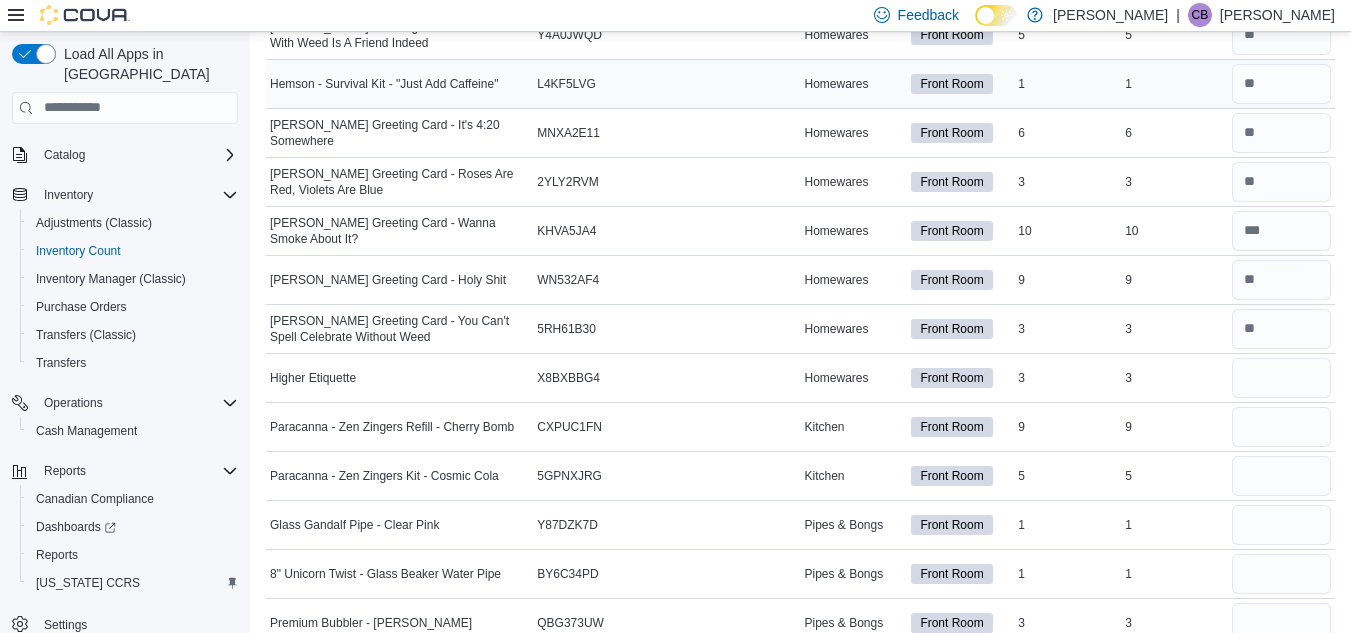 scroll, scrollTop: 3200, scrollLeft: 0, axis: vertical 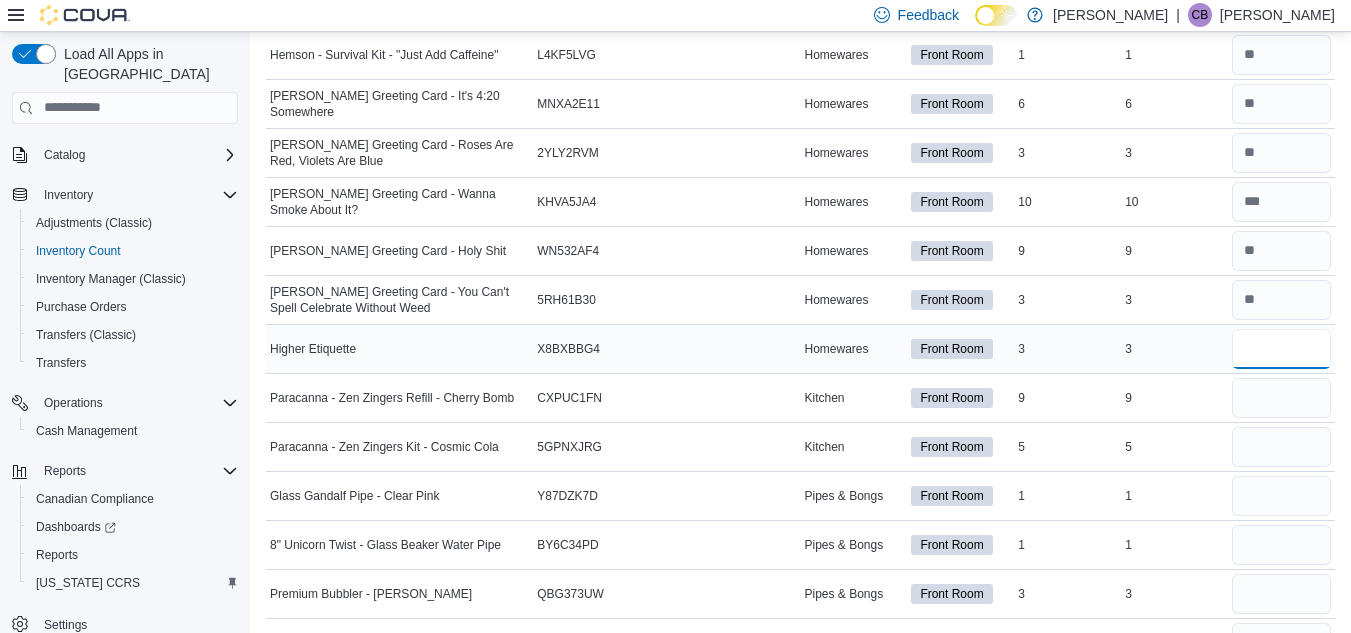 click at bounding box center (1281, 349) 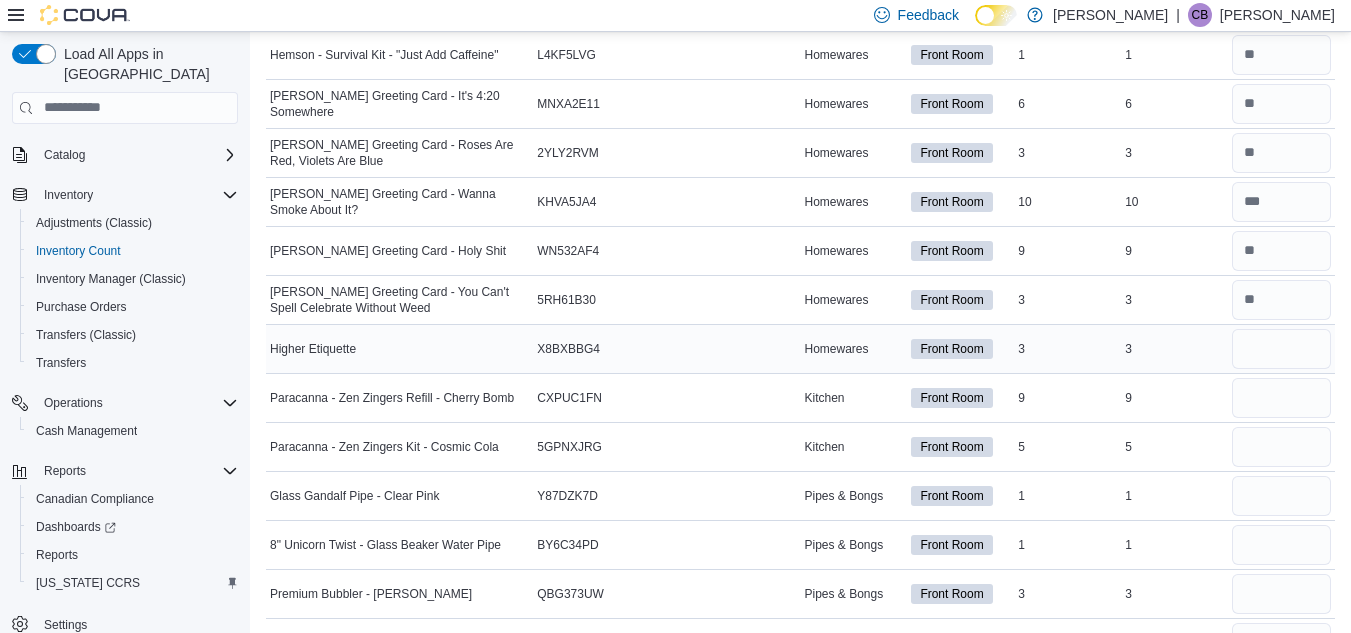 type 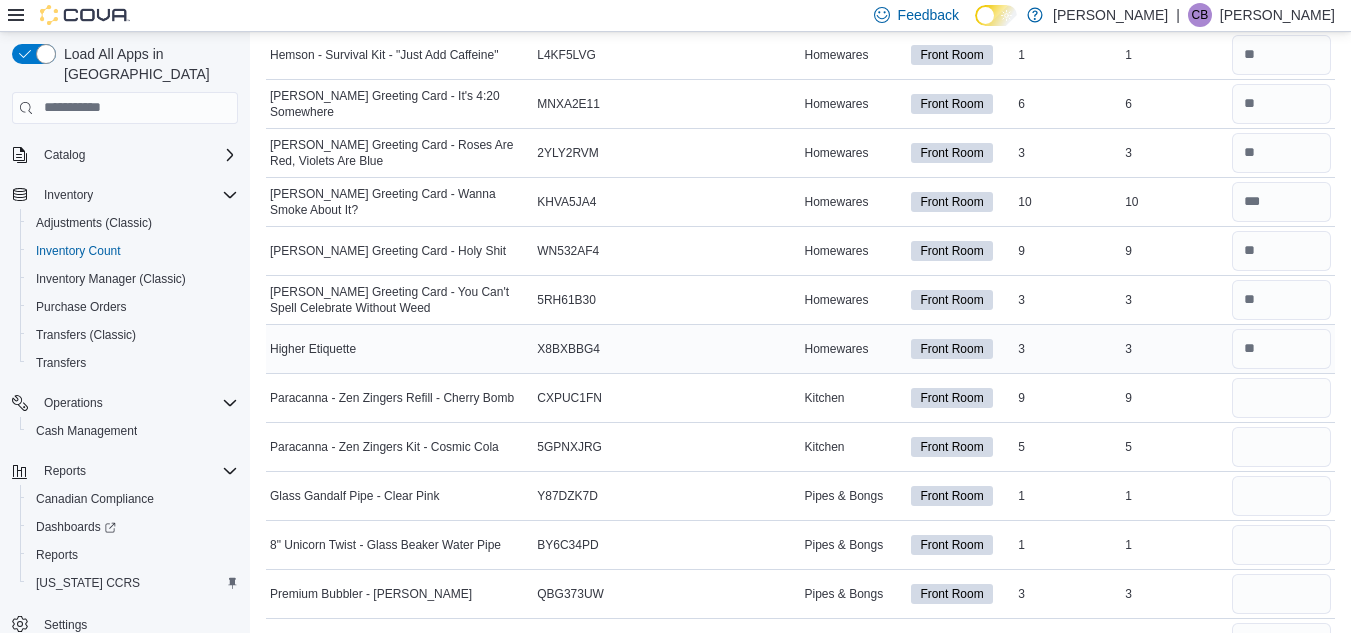 scroll, scrollTop: 3300, scrollLeft: 0, axis: vertical 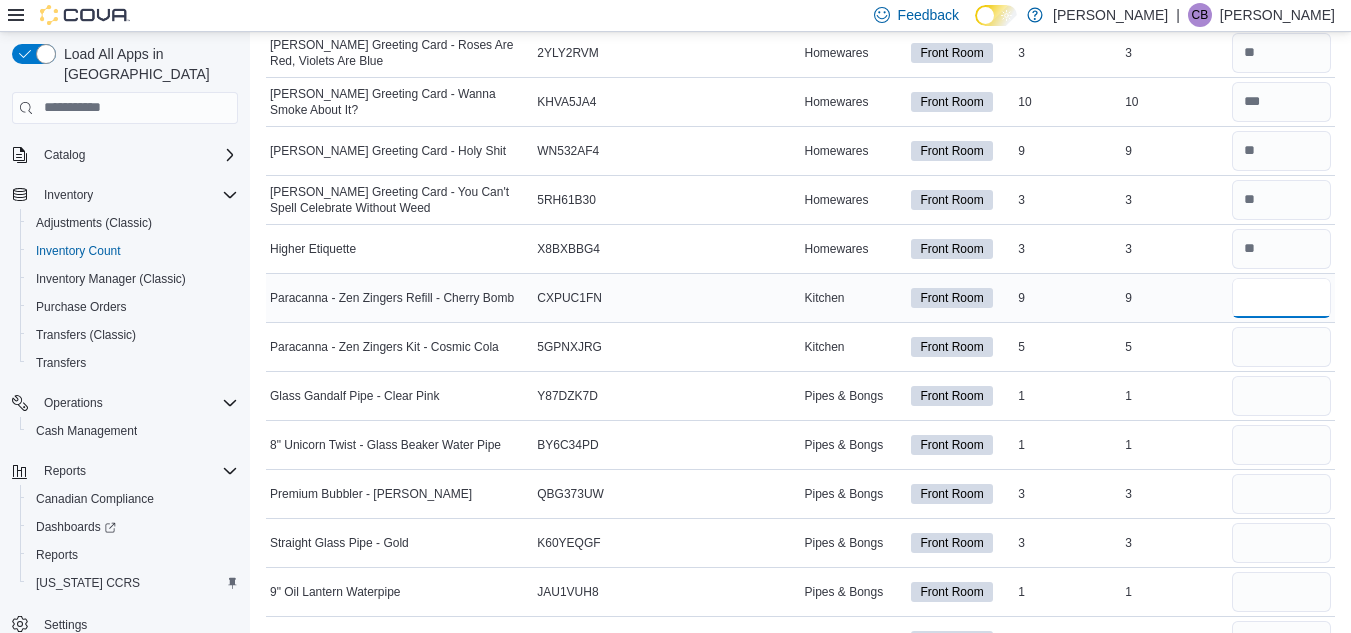 click at bounding box center [1281, 298] 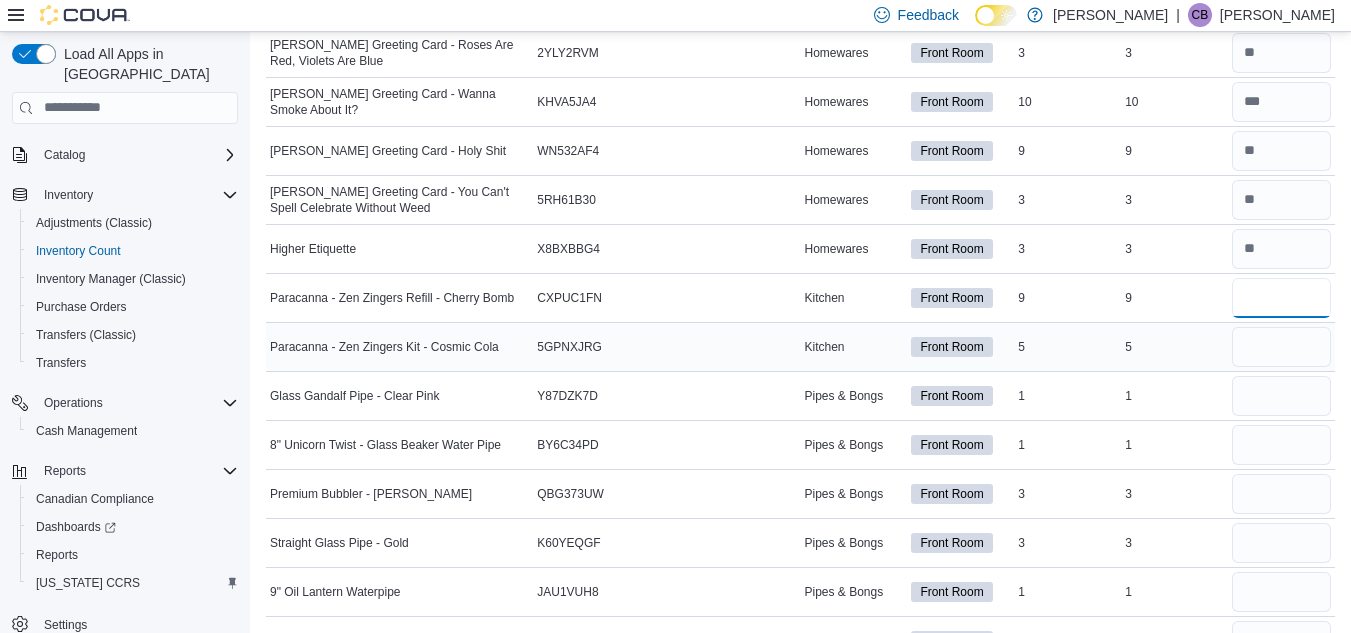 type on "*" 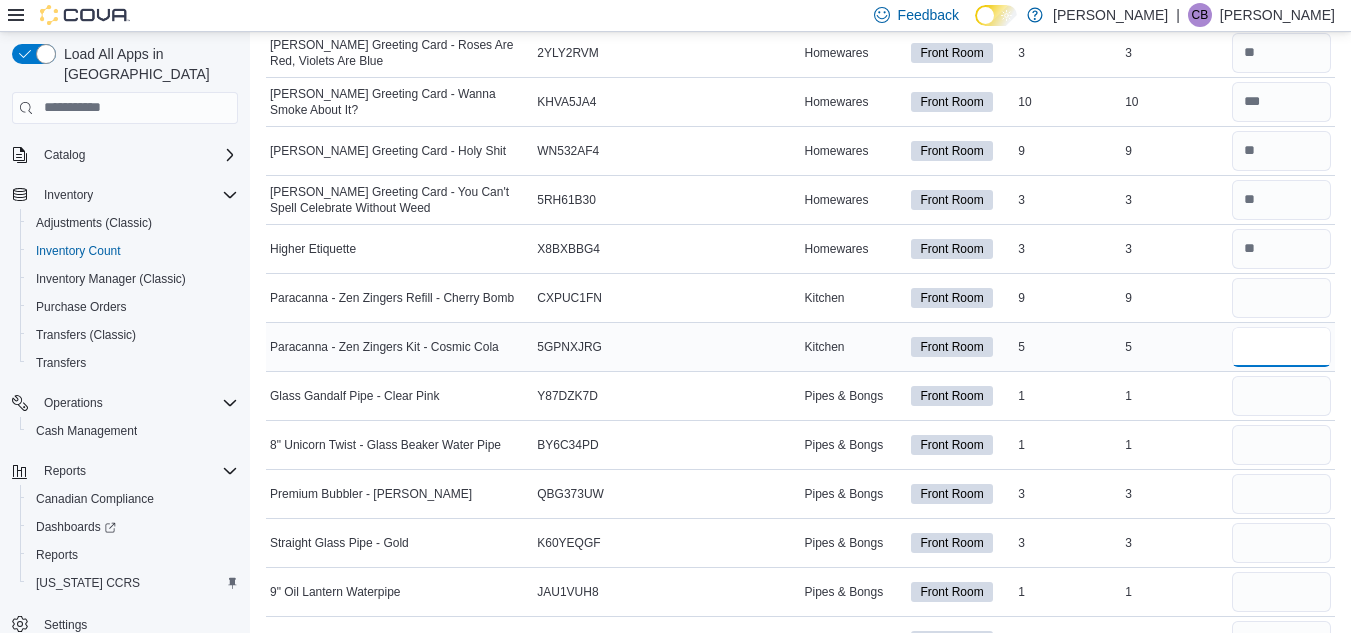 click at bounding box center (1281, 347) 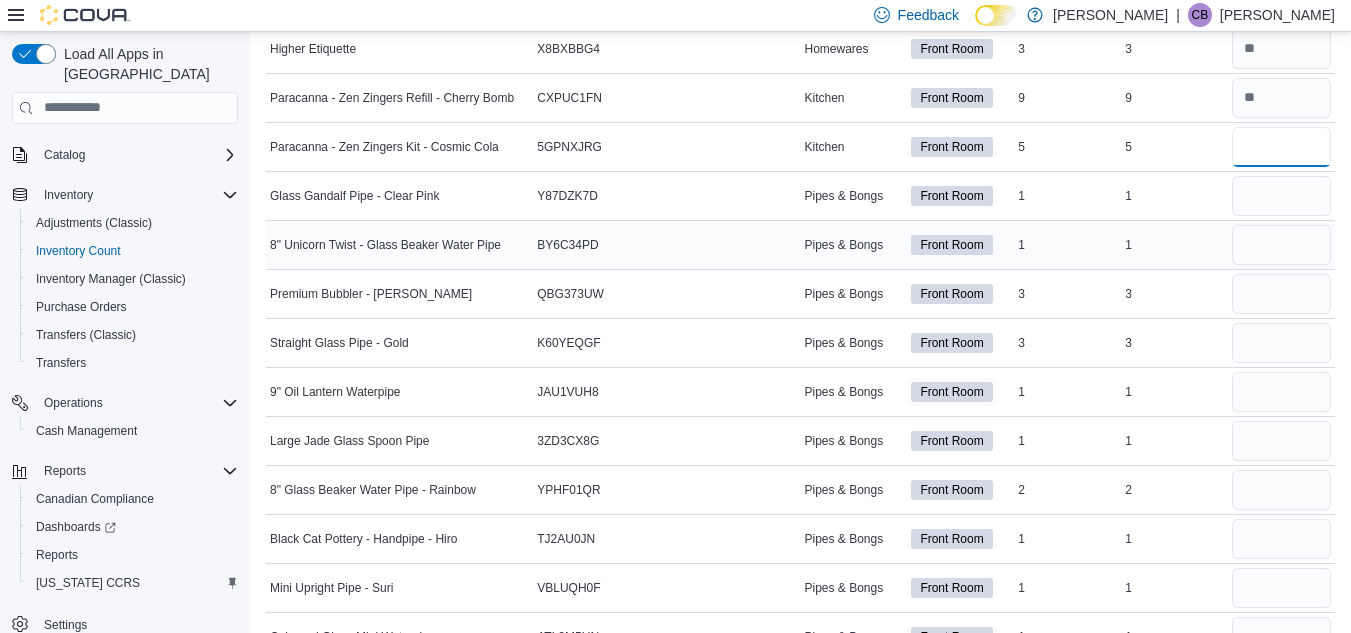 scroll, scrollTop: 3600, scrollLeft: 0, axis: vertical 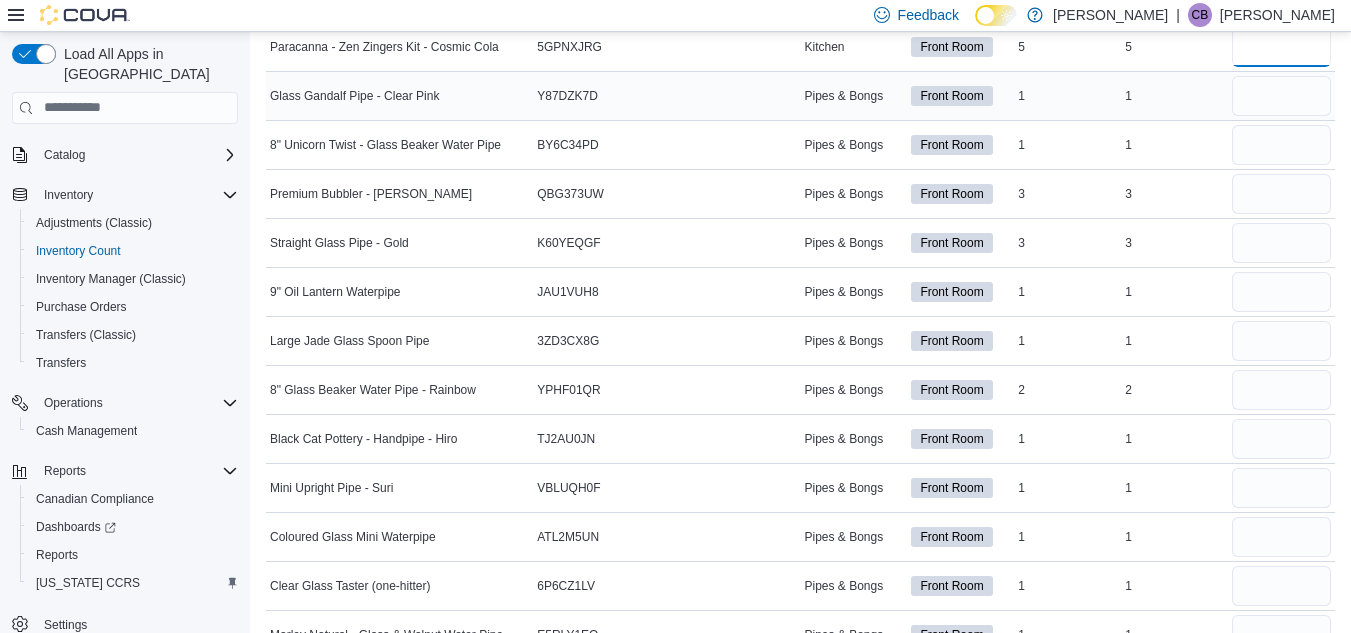 type on "*" 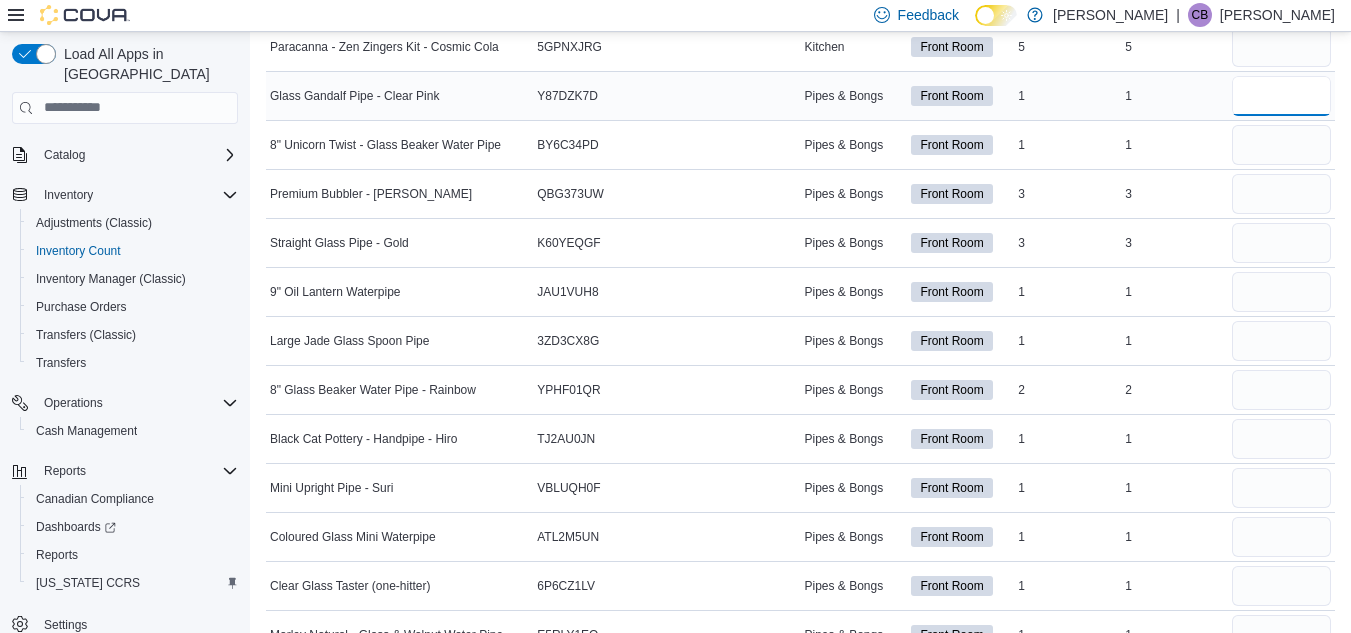 click at bounding box center [1281, 96] 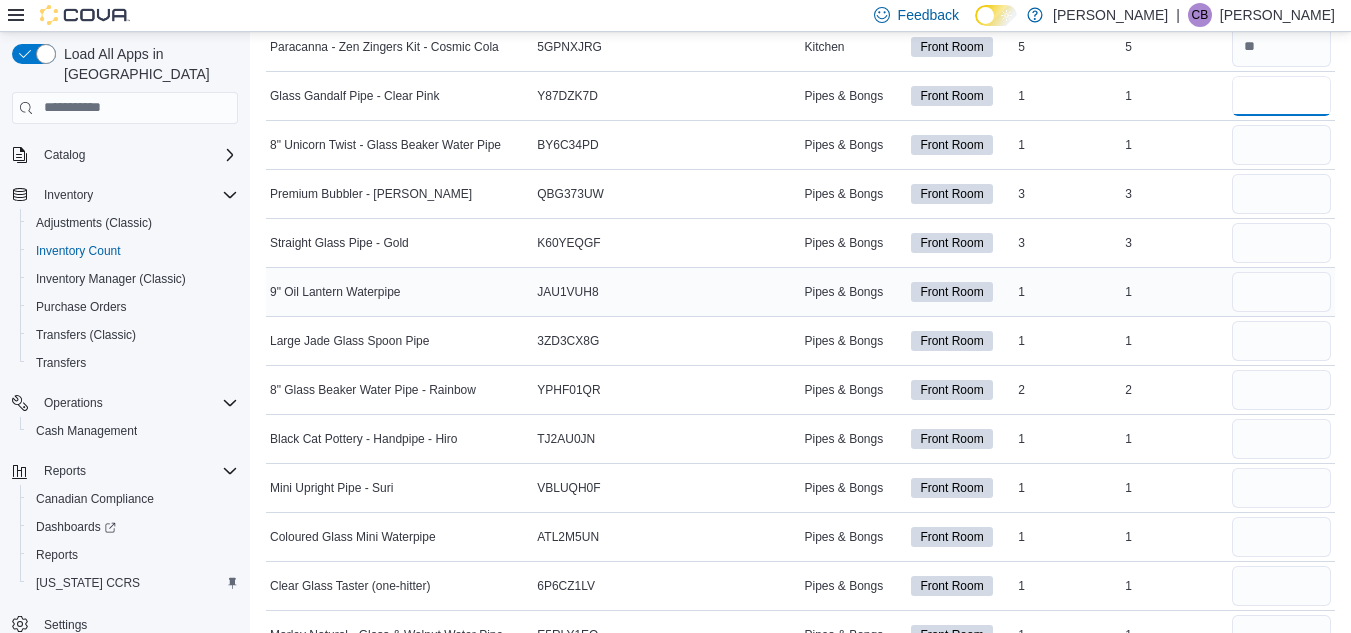 type on "*" 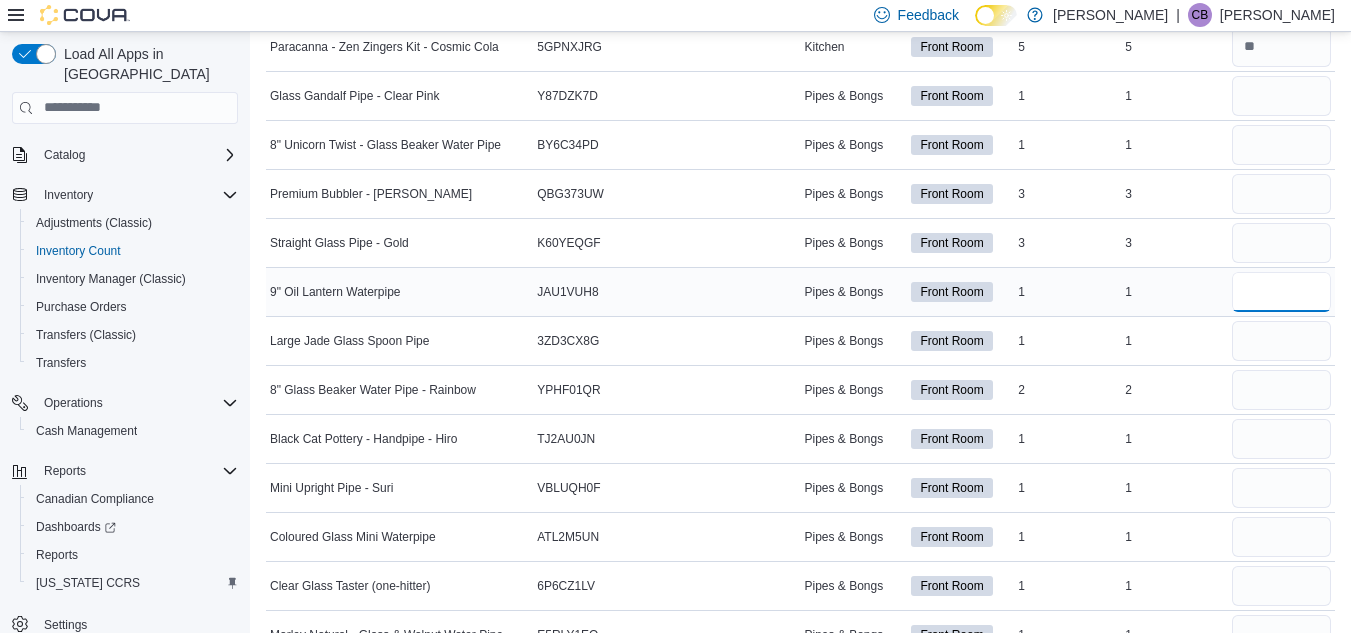 click at bounding box center (1281, 292) 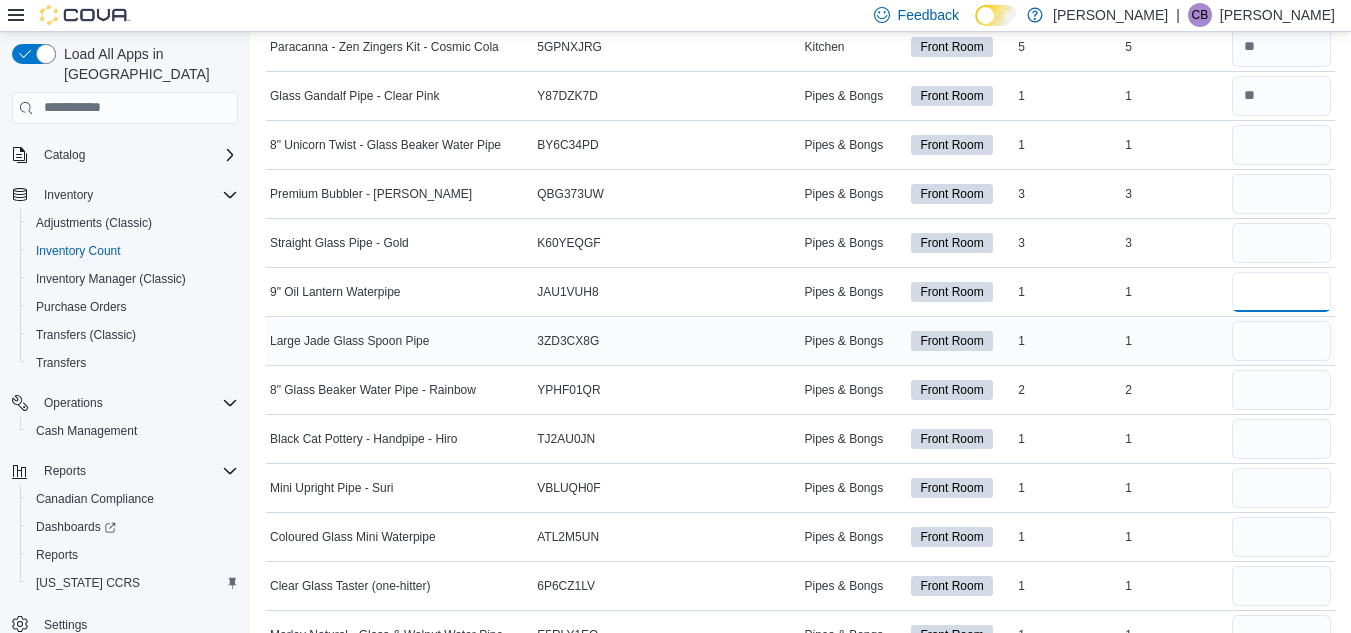 type on "*" 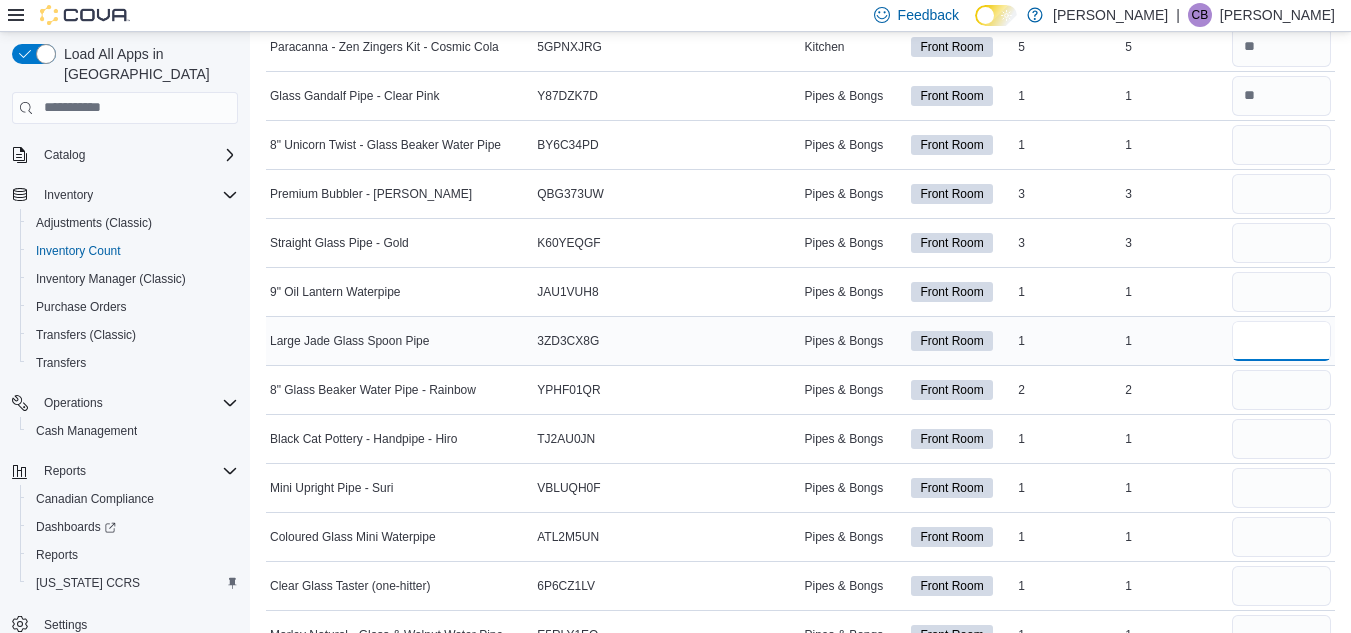 click at bounding box center (1281, 341) 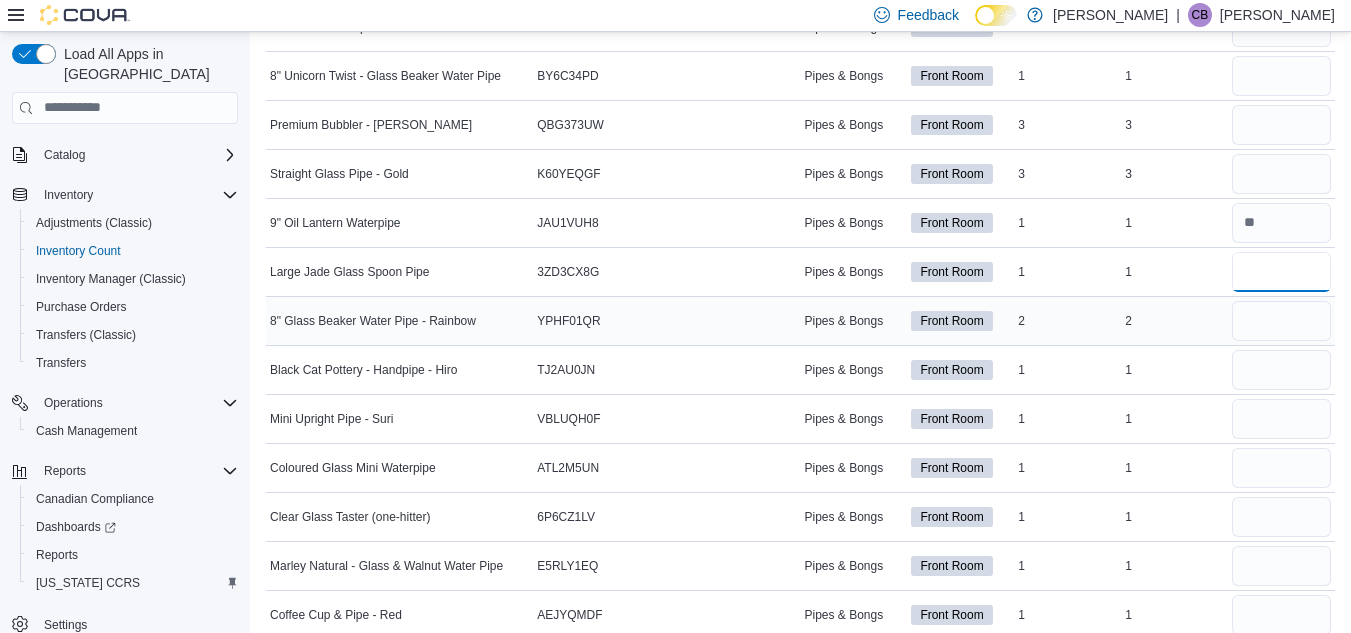 scroll, scrollTop: 3700, scrollLeft: 0, axis: vertical 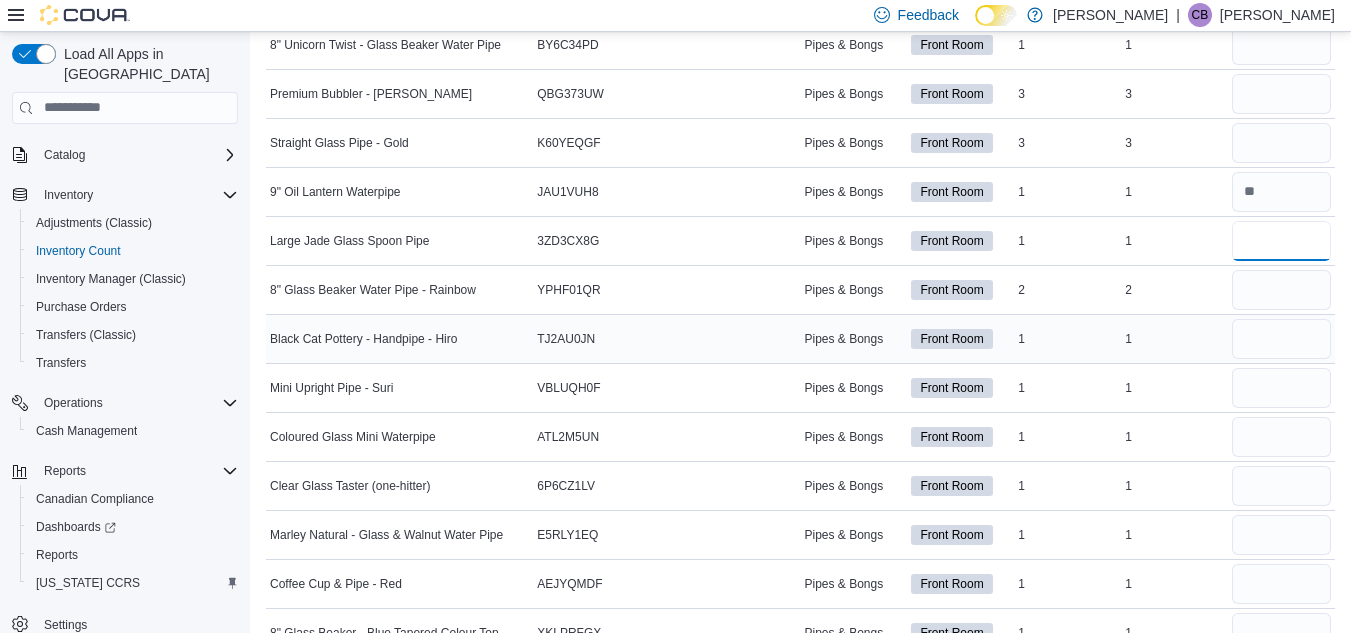type on "*" 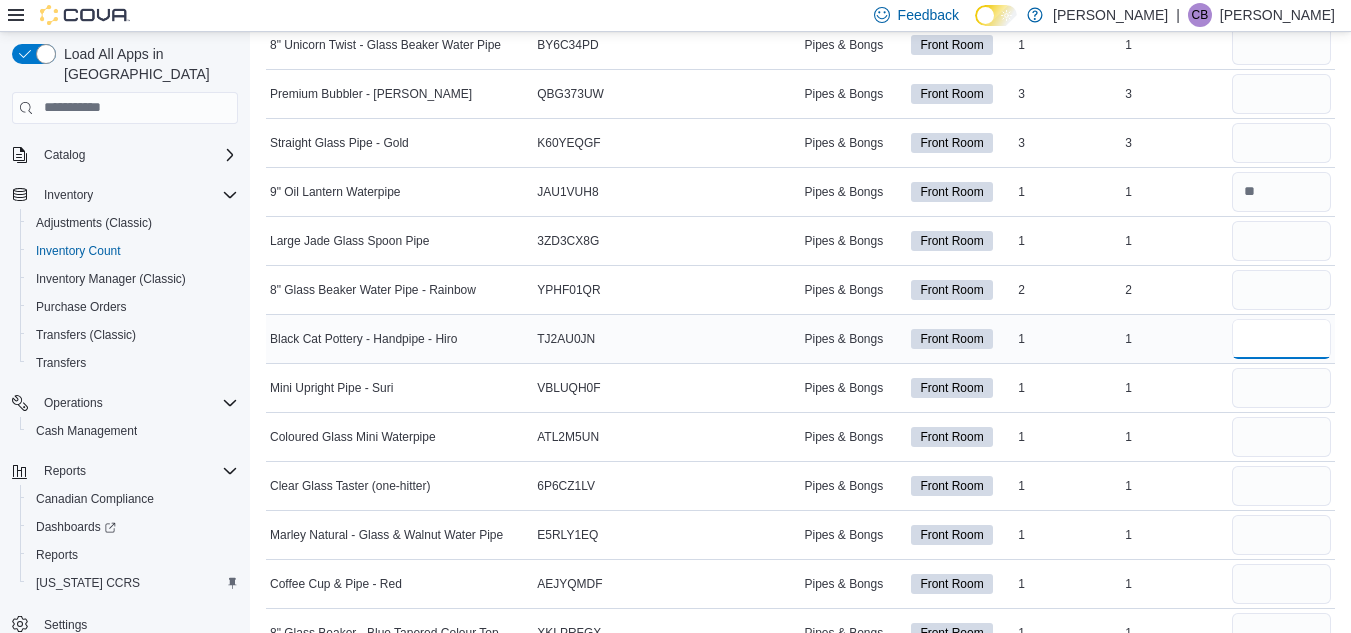 click at bounding box center [1281, 339] 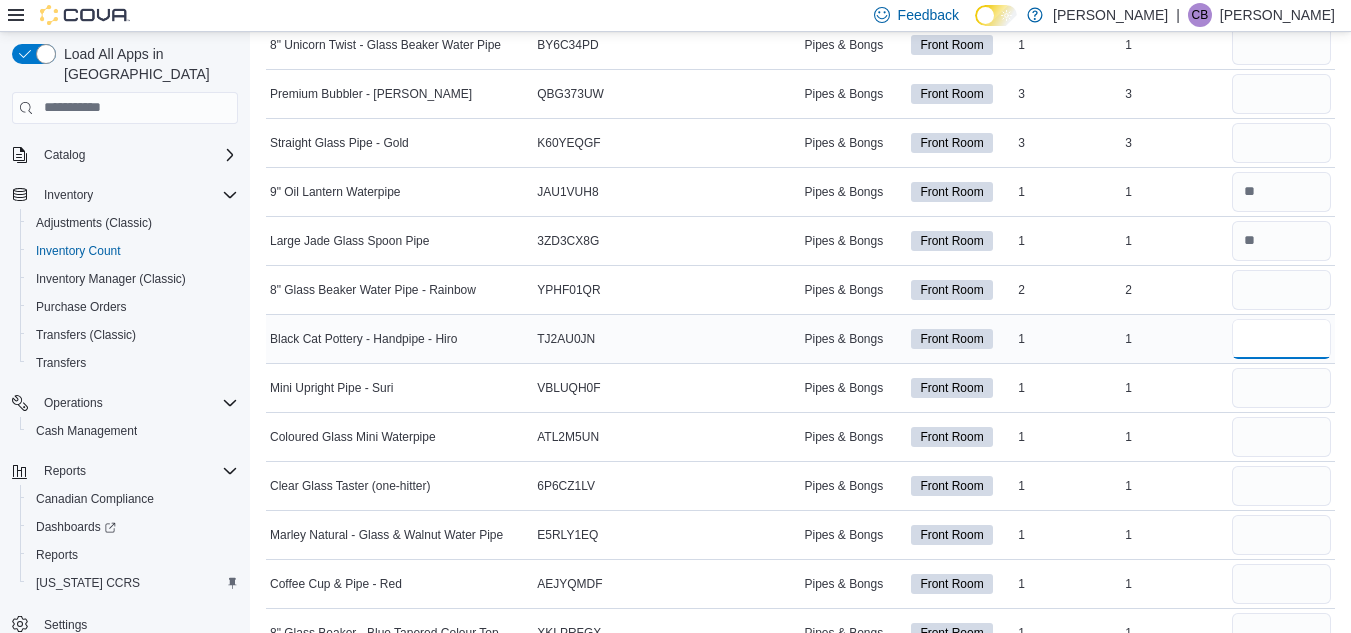 type on "*" 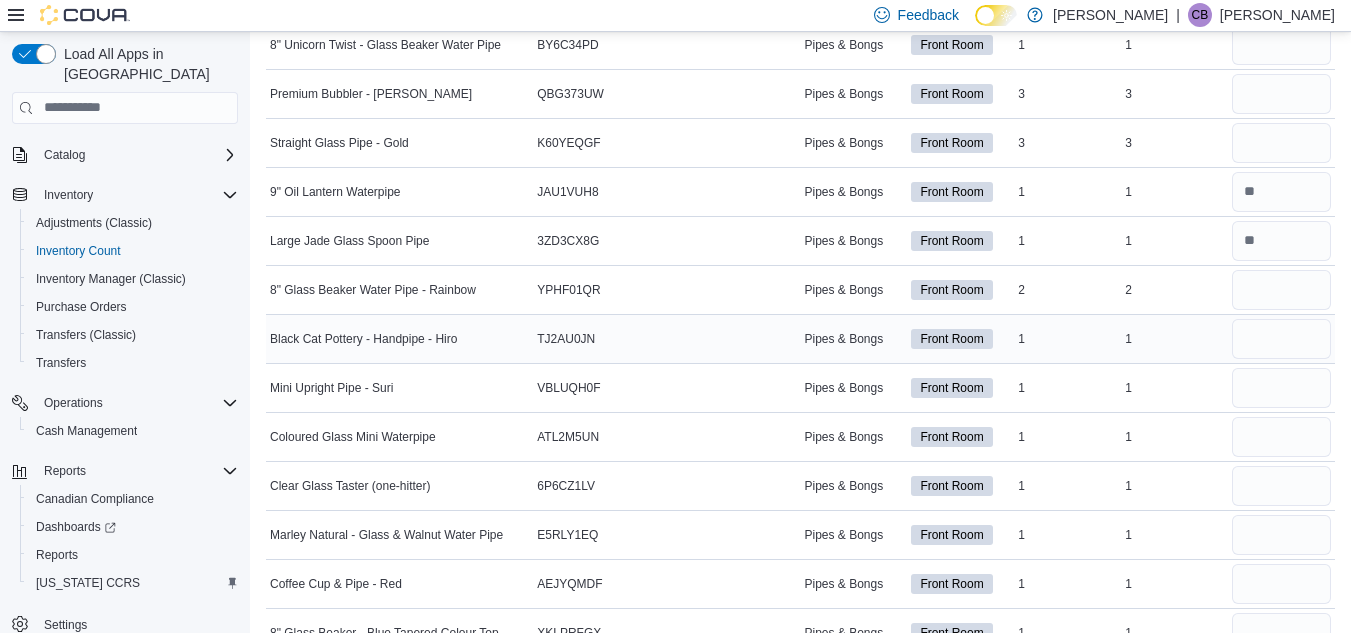 type 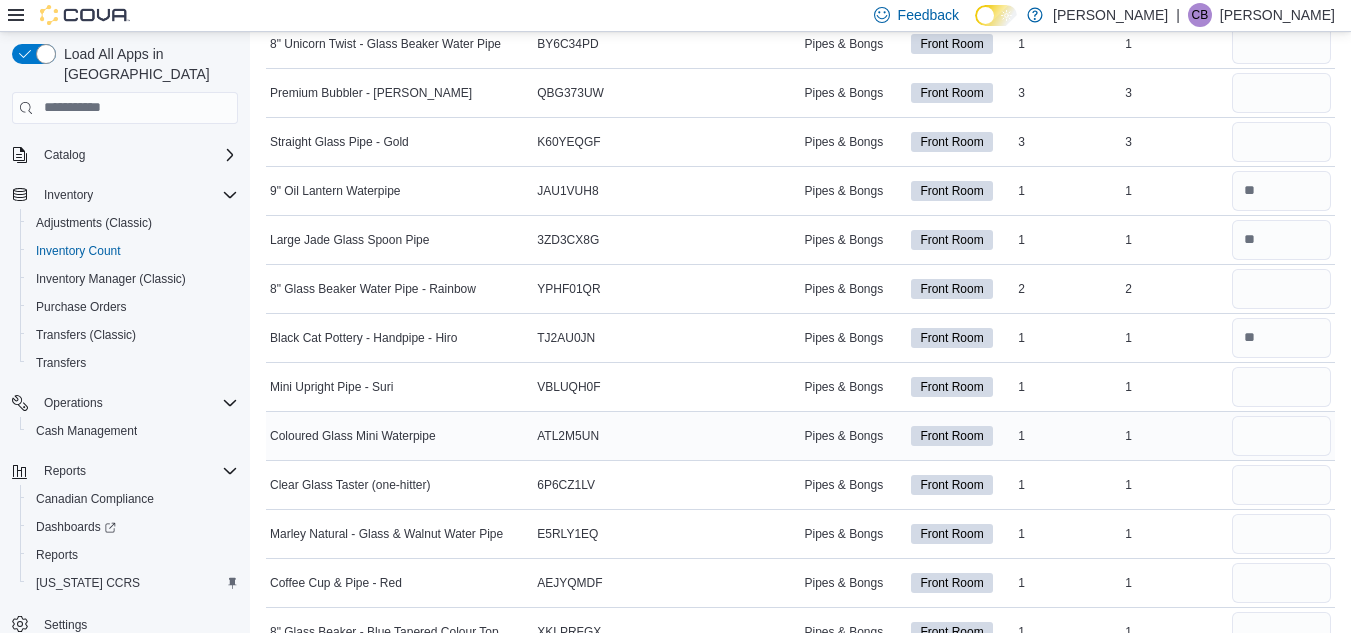 scroll, scrollTop: 3800, scrollLeft: 0, axis: vertical 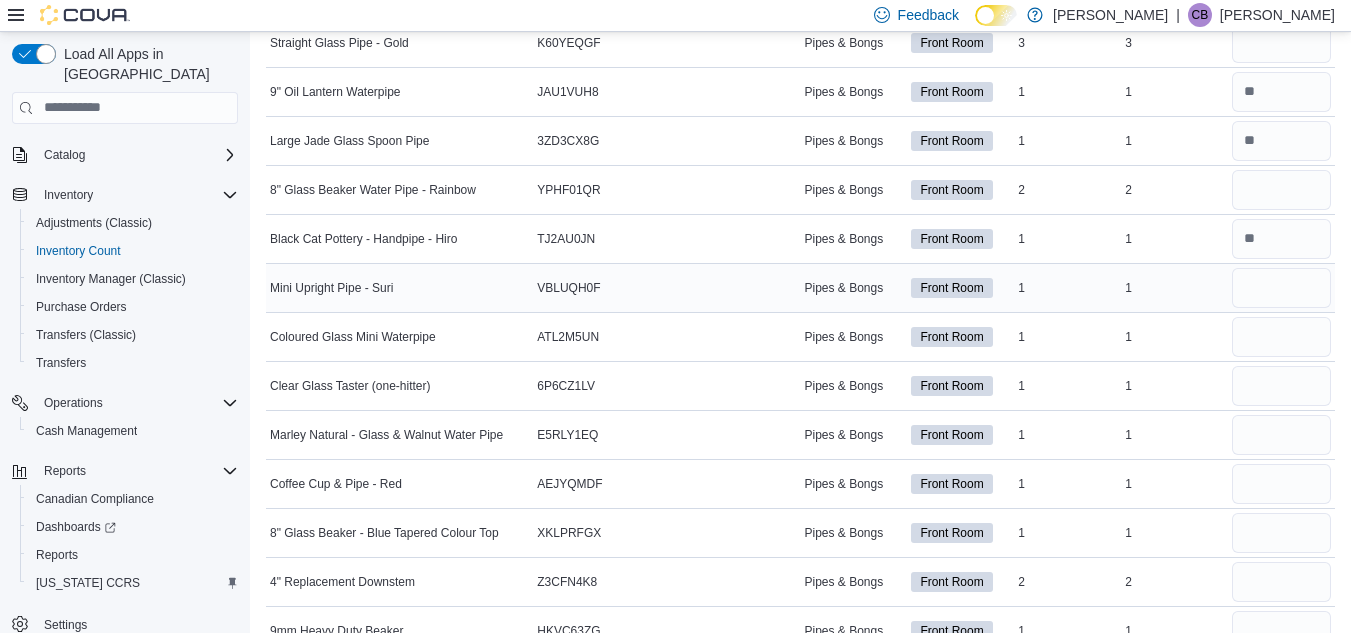 click at bounding box center (1281, 288) 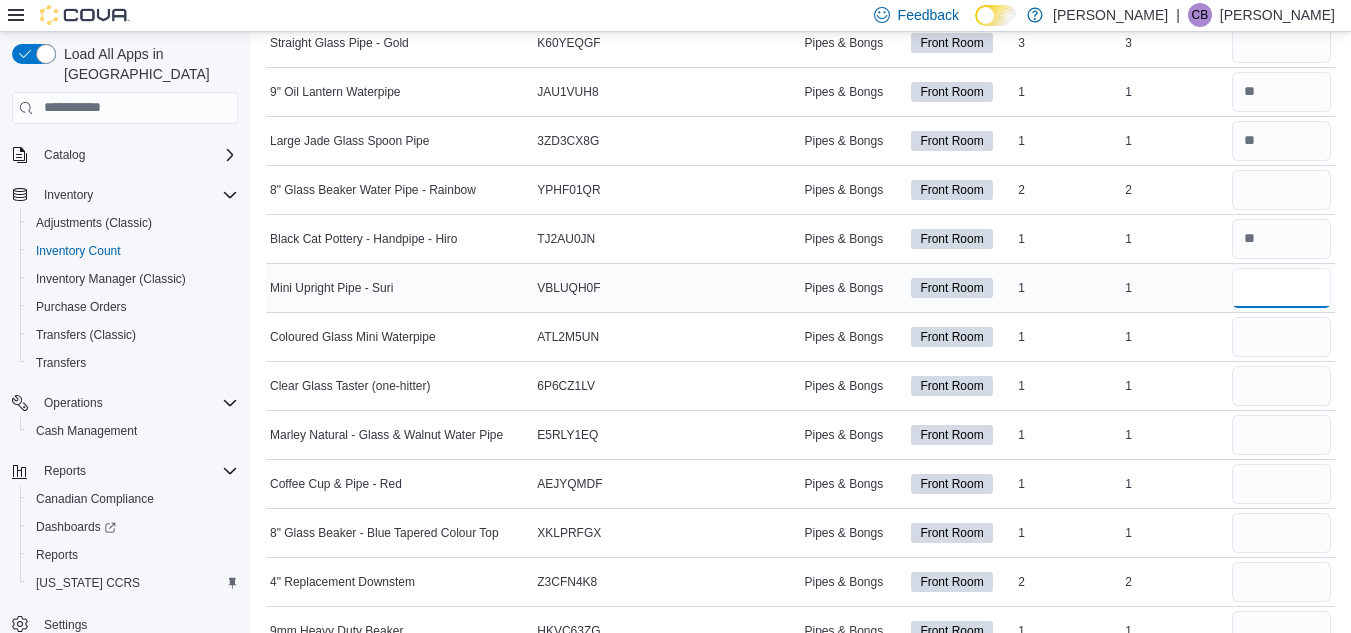 click at bounding box center [1281, 288] 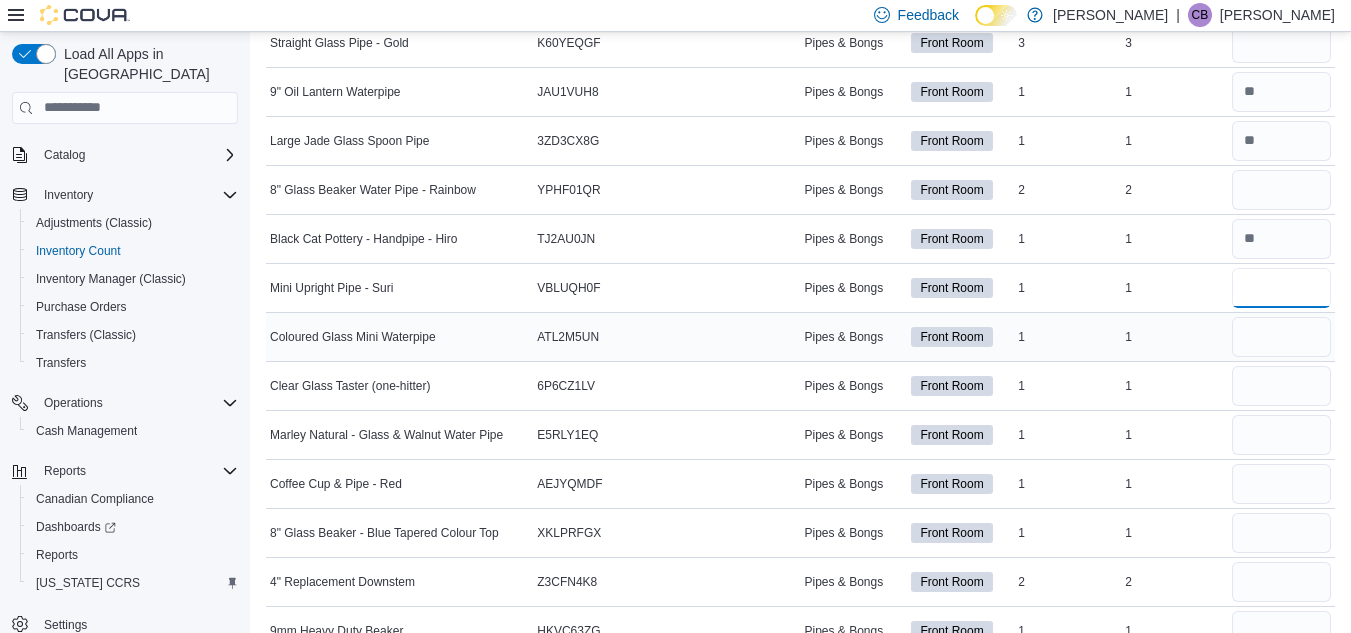 scroll, scrollTop: 3900, scrollLeft: 0, axis: vertical 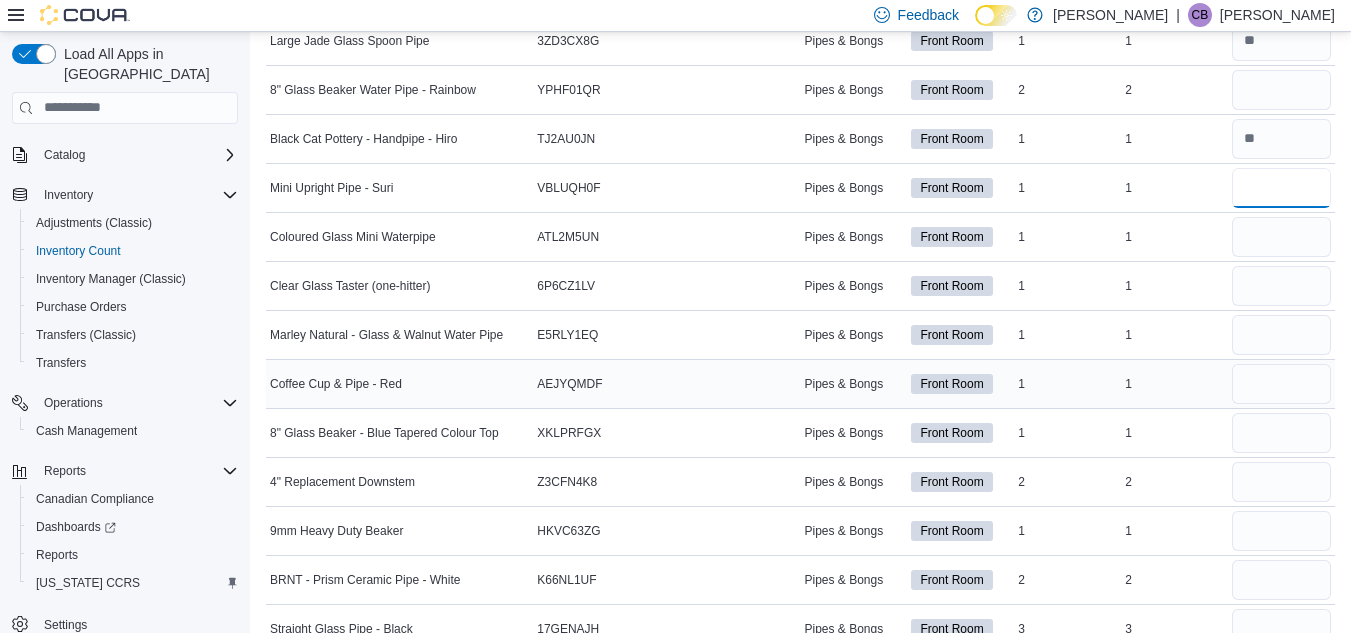 type on "*" 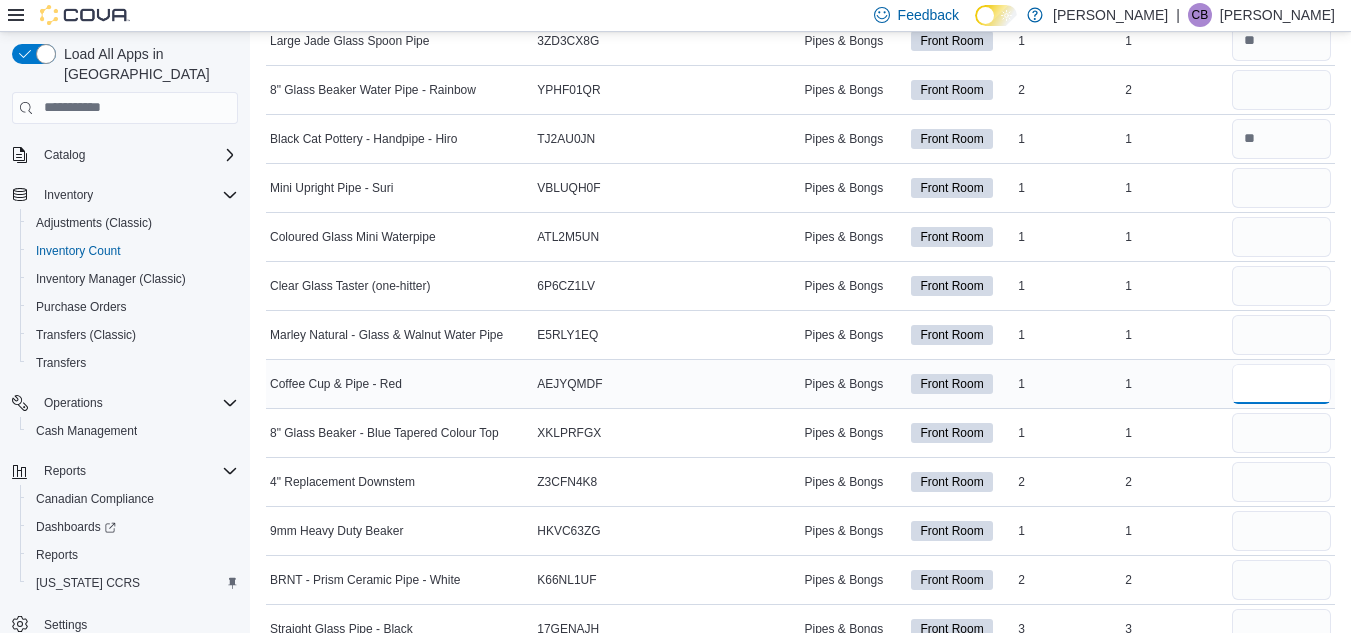 click at bounding box center (1281, 384) 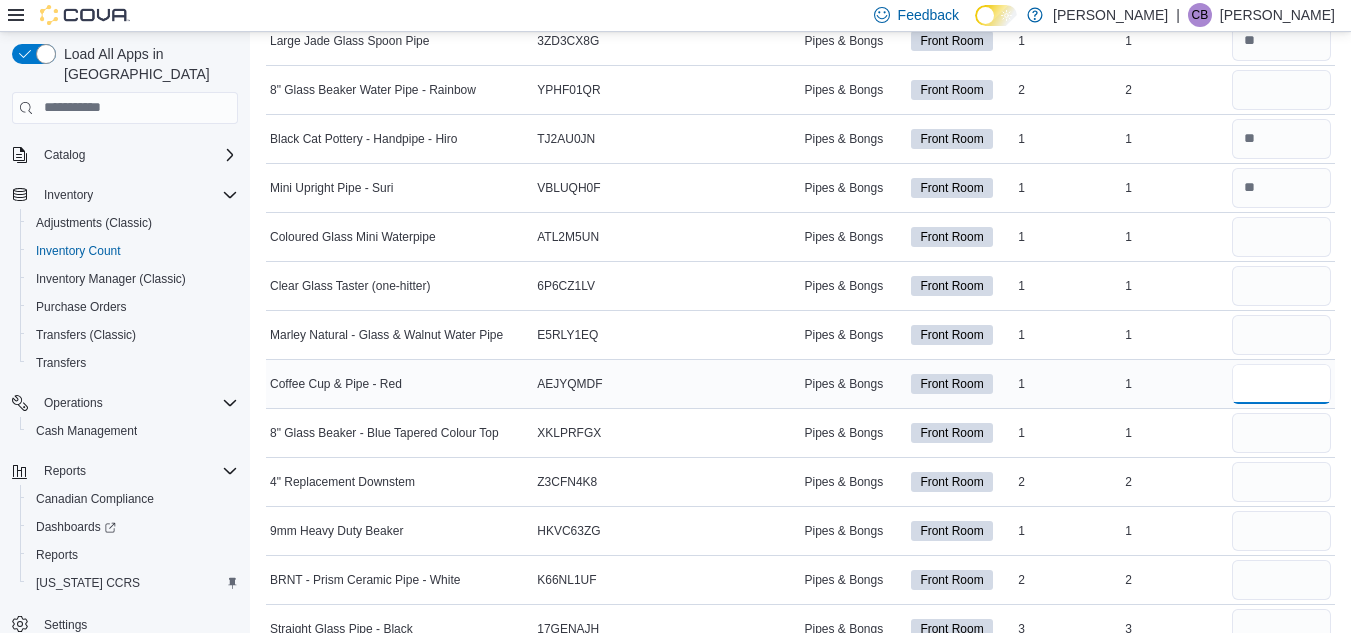 type on "*" 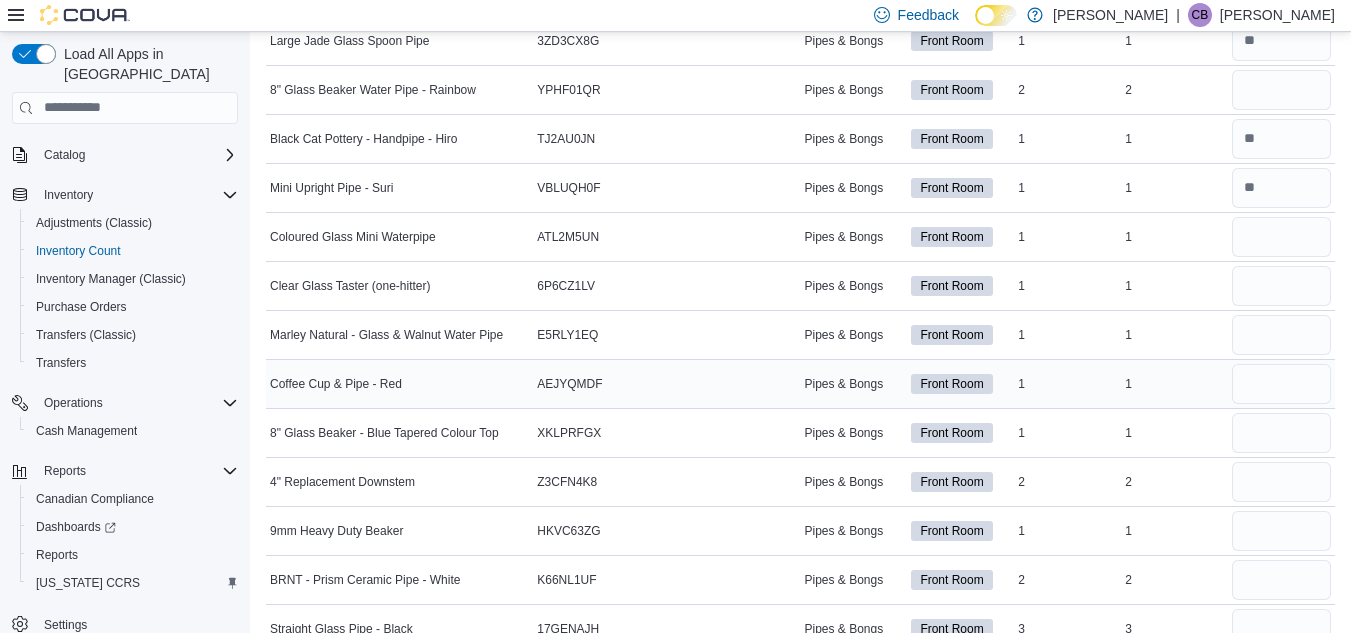 type 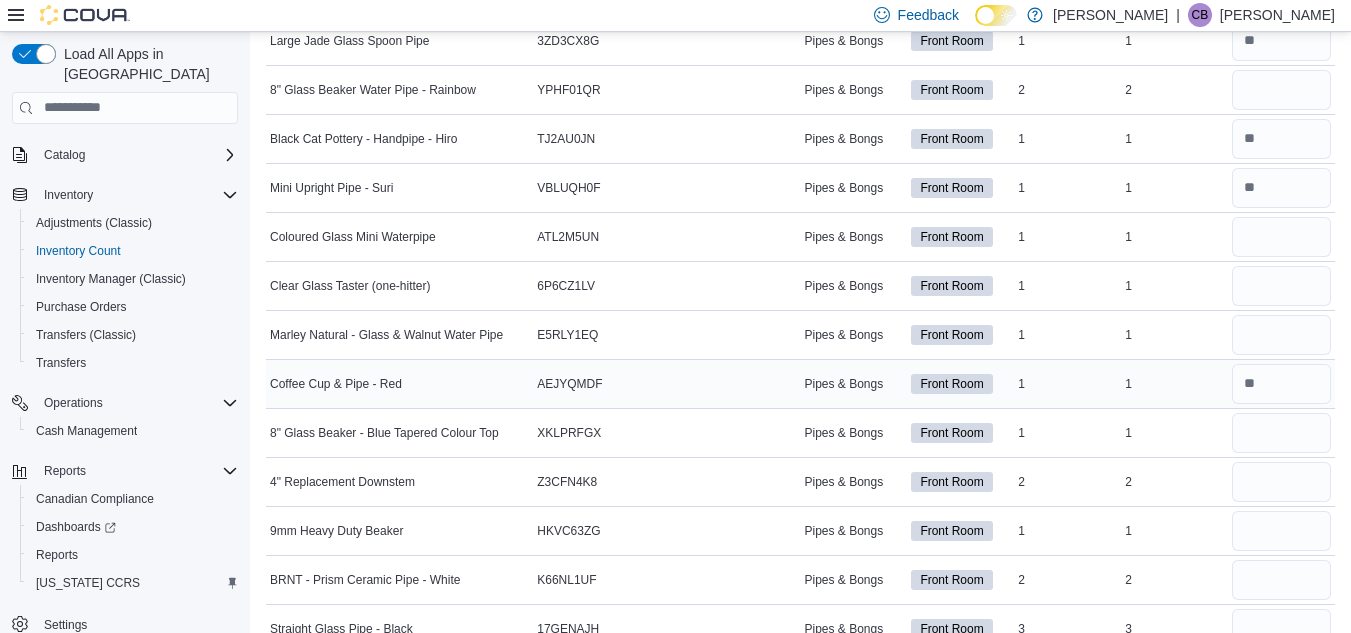 scroll, scrollTop: 4000, scrollLeft: 0, axis: vertical 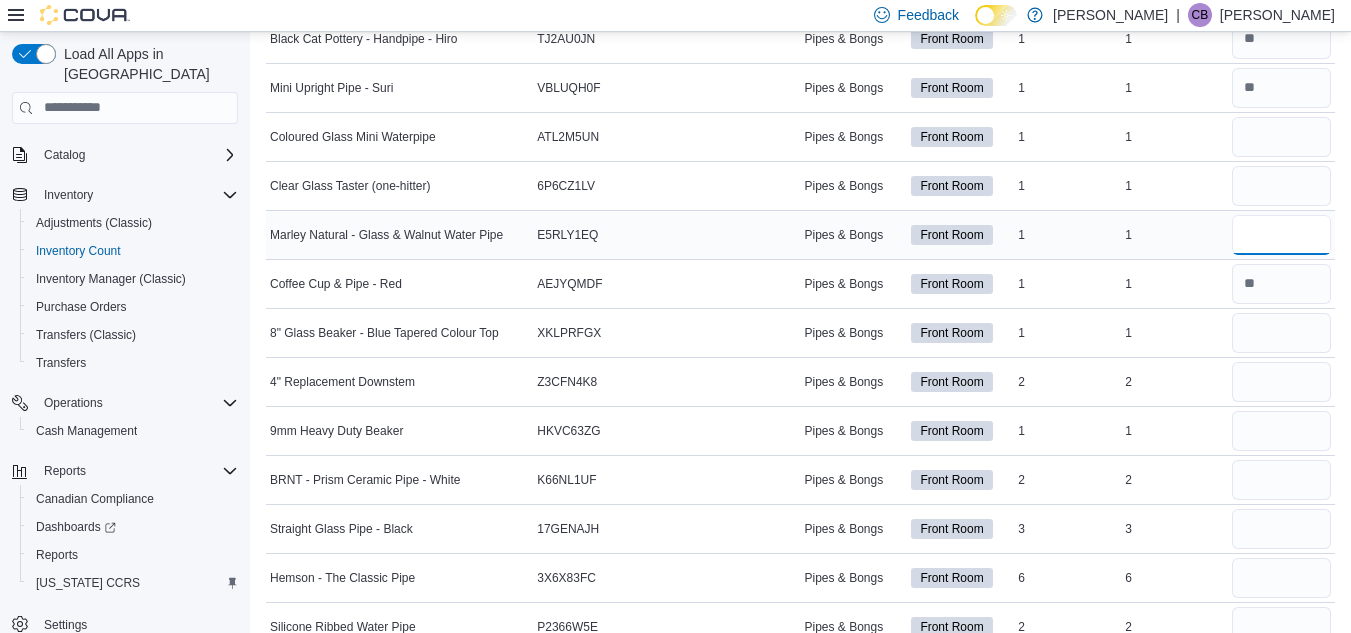 click at bounding box center [1281, 235] 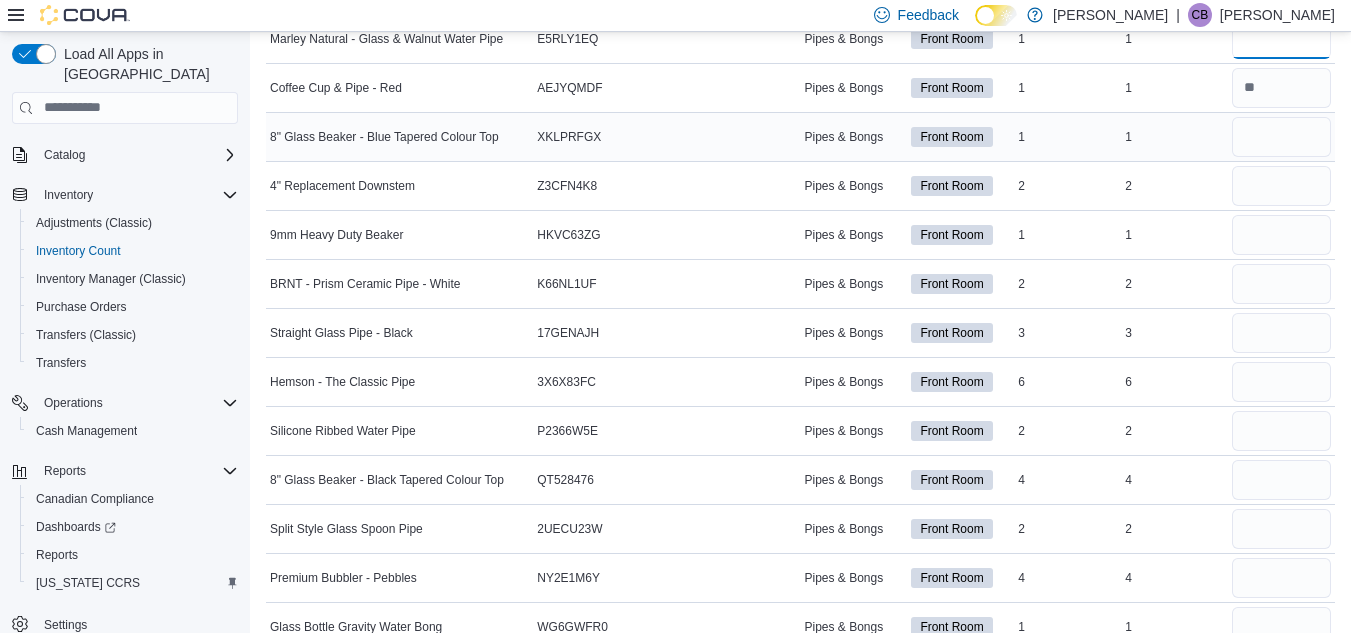 scroll, scrollTop: 4200, scrollLeft: 0, axis: vertical 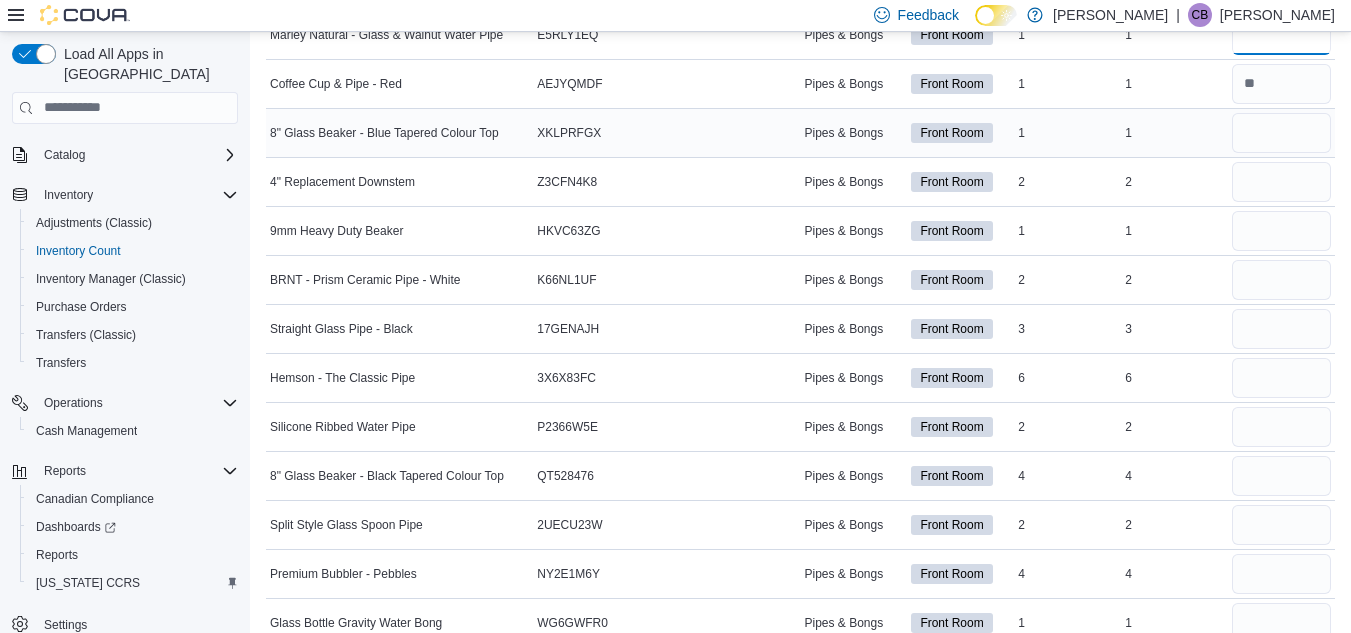 type on "*" 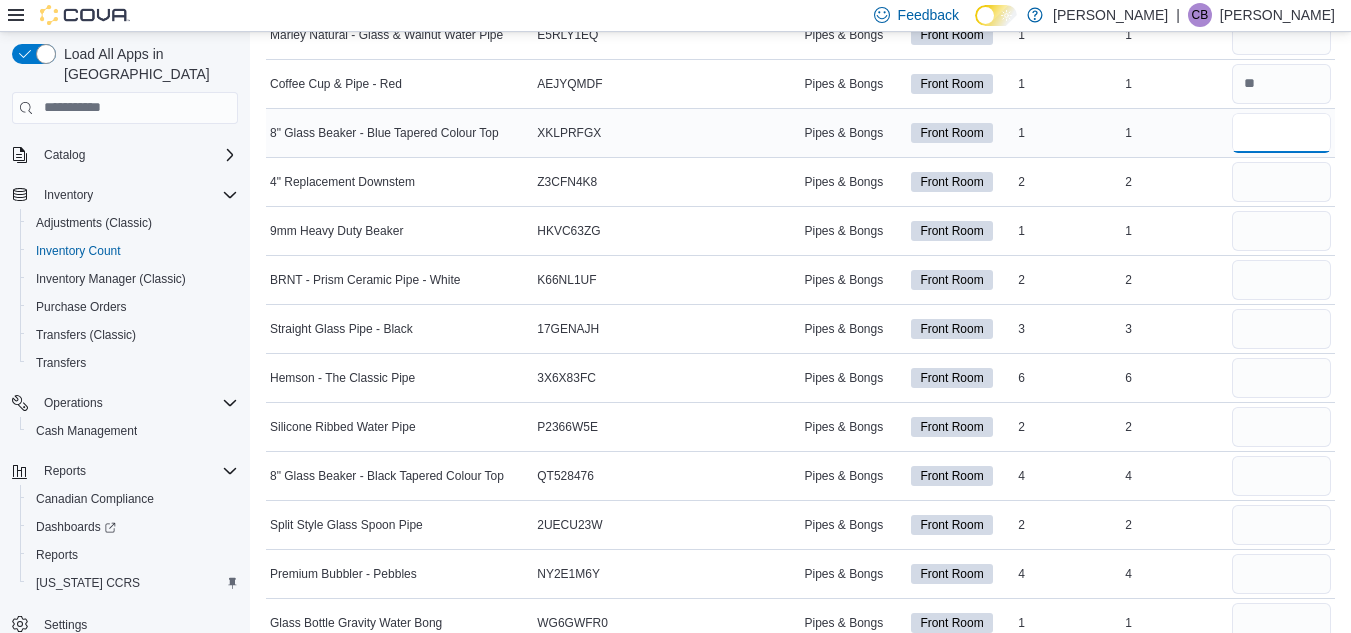 click at bounding box center (1281, 133) 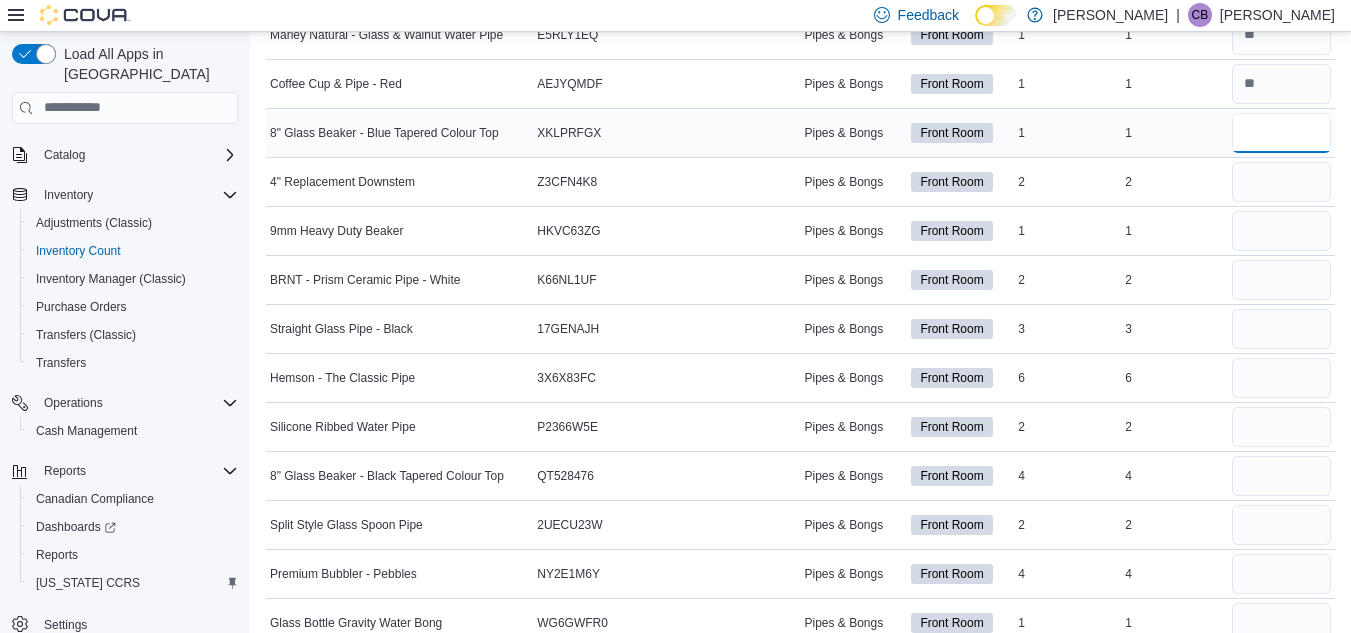 type on "*" 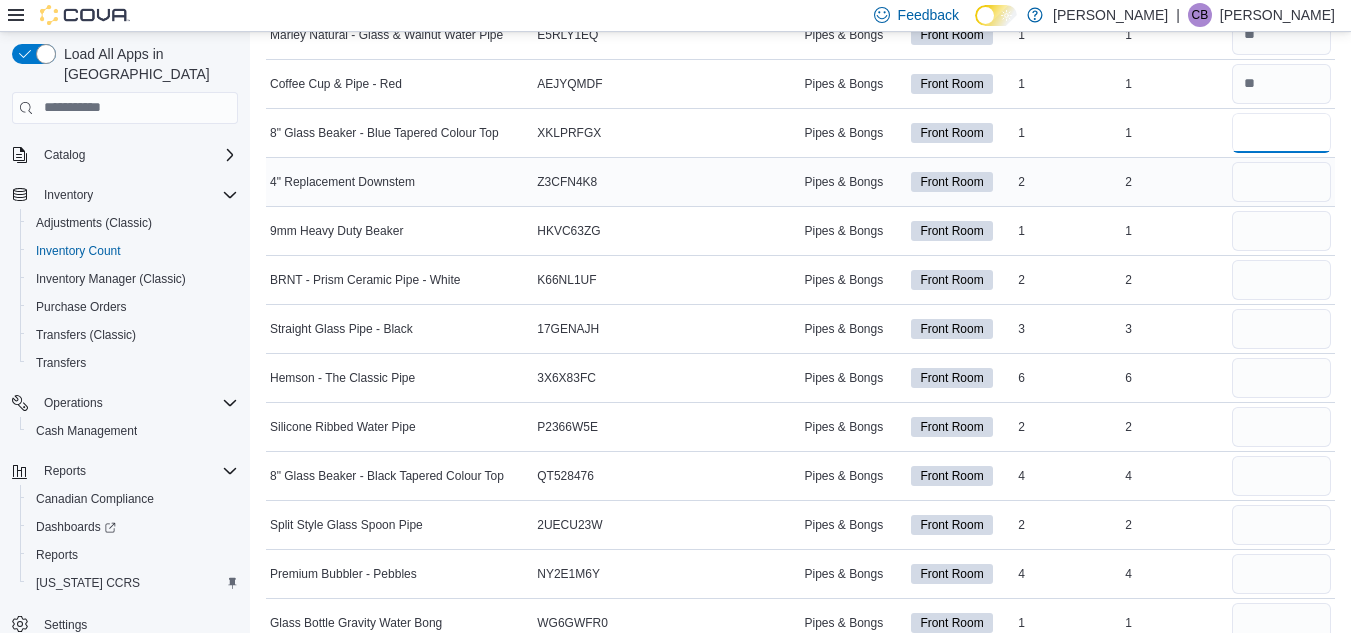 type 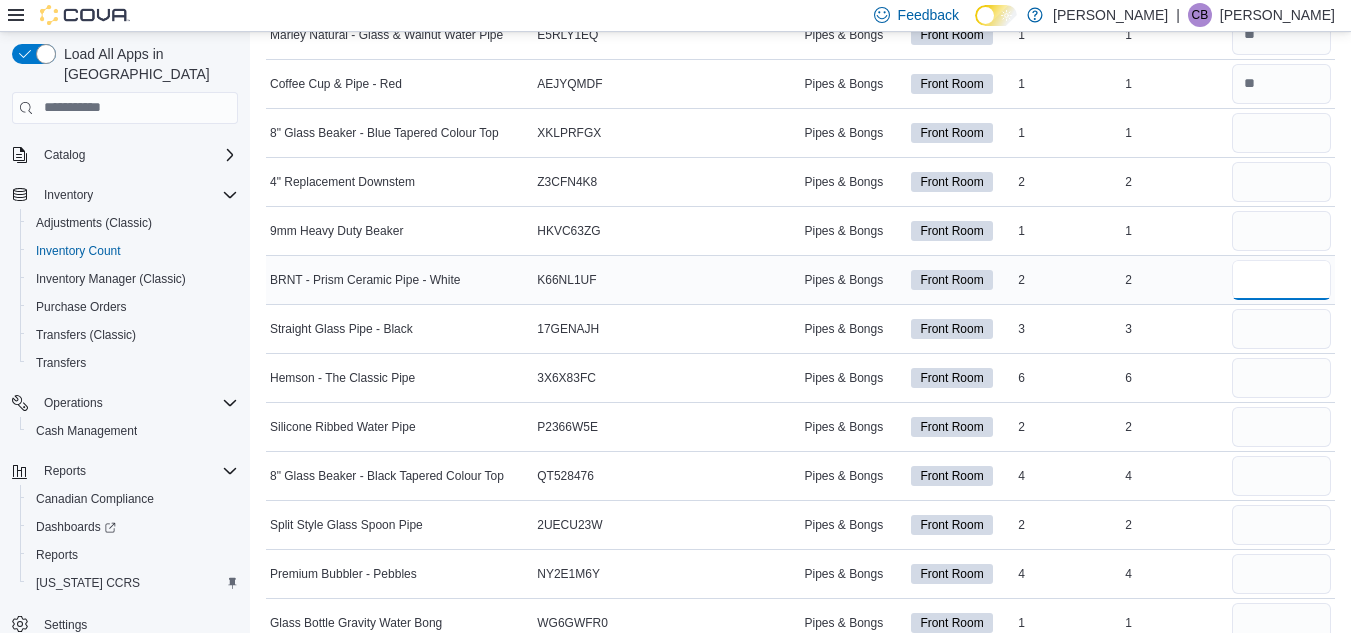 click at bounding box center [1281, 280] 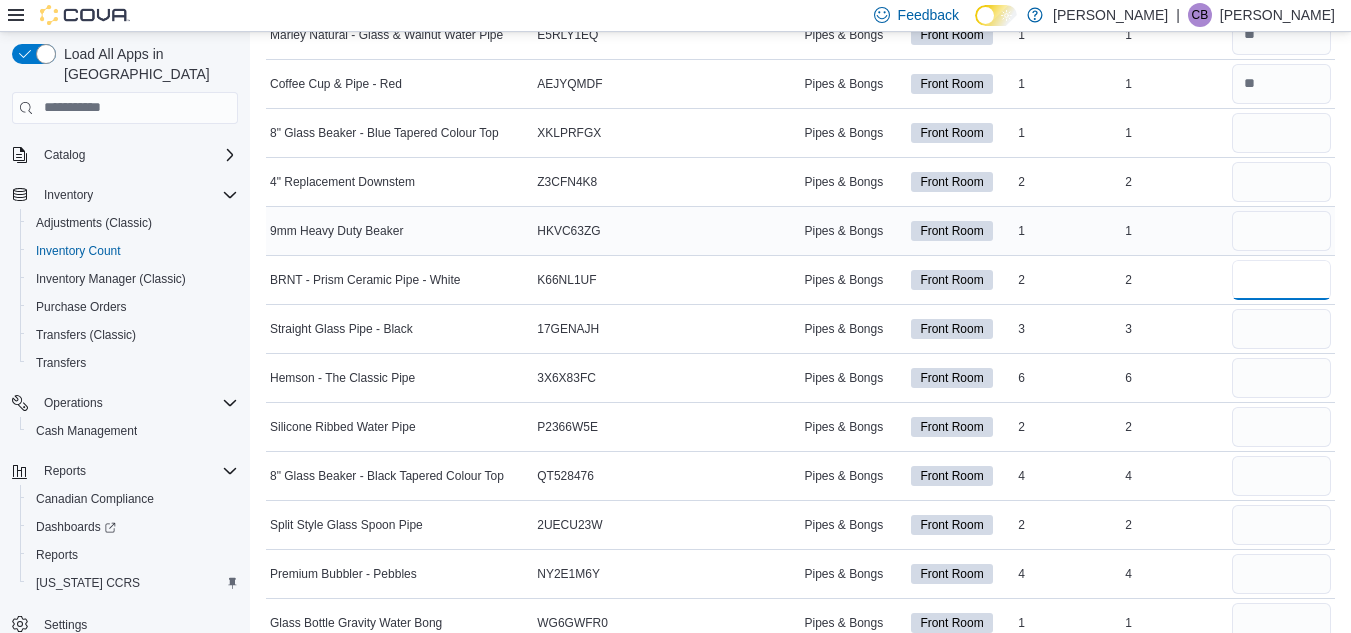 type on "*" 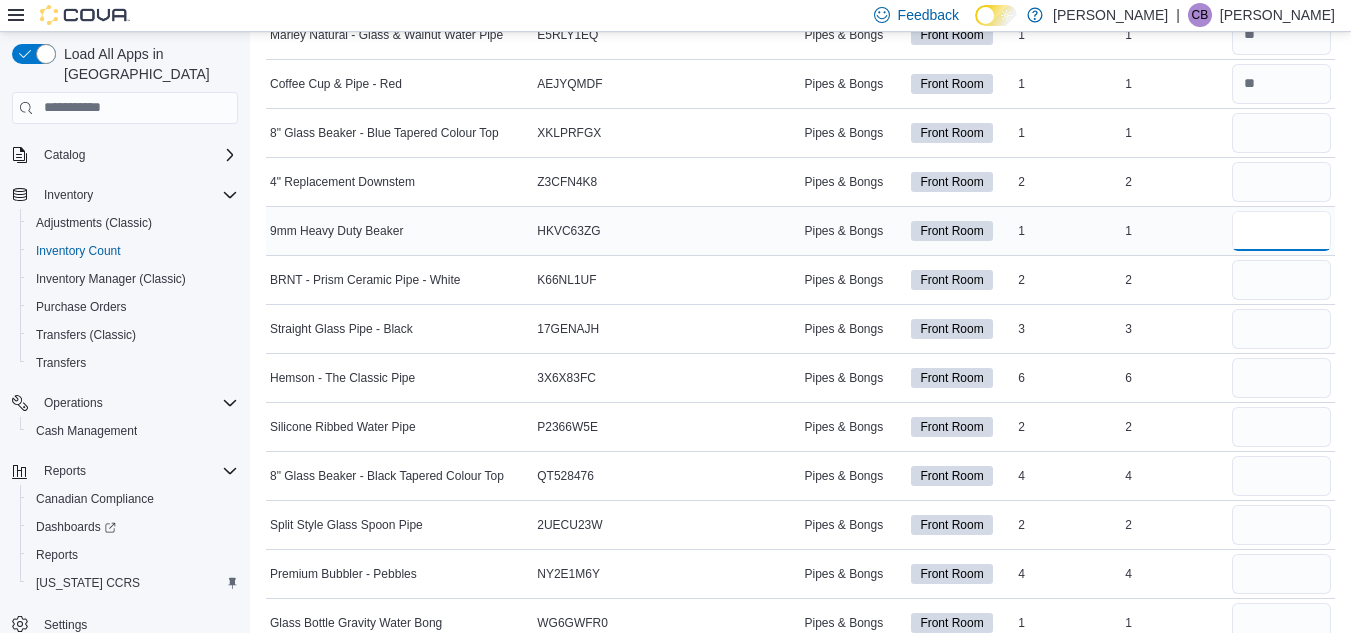 click at bounding box center [1281, 231] 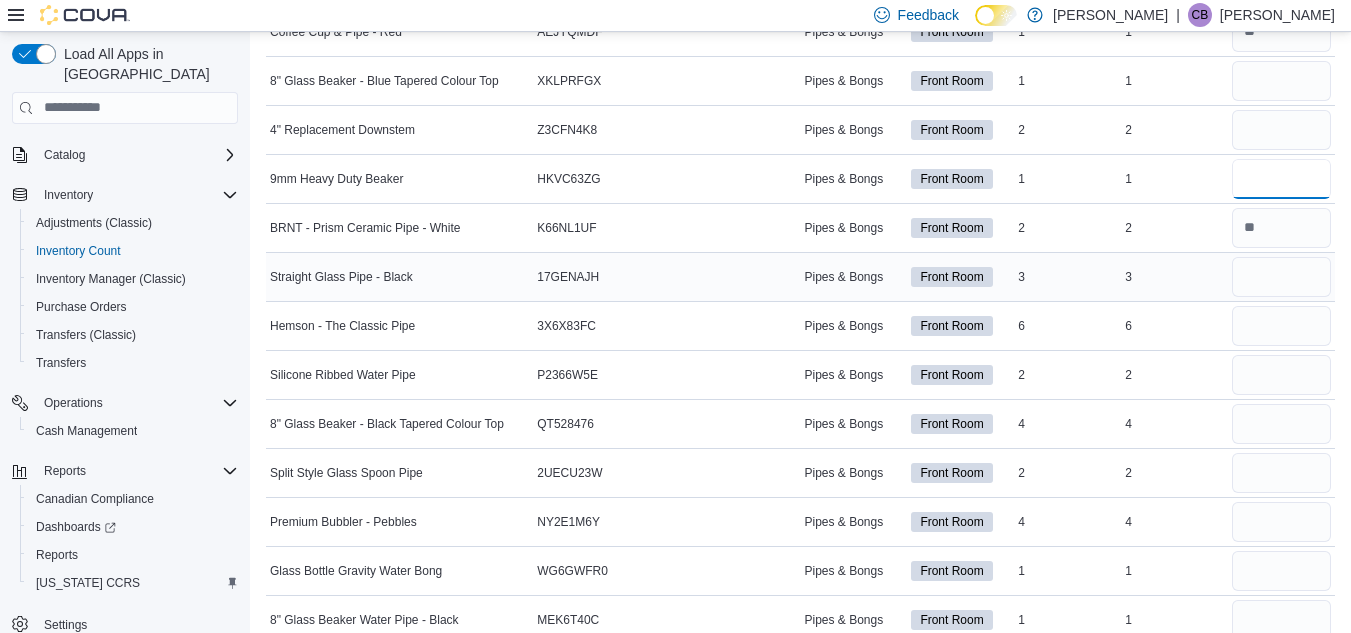 scroll, scrollTop: 4300, scrollLeft: 0, axis: vertical 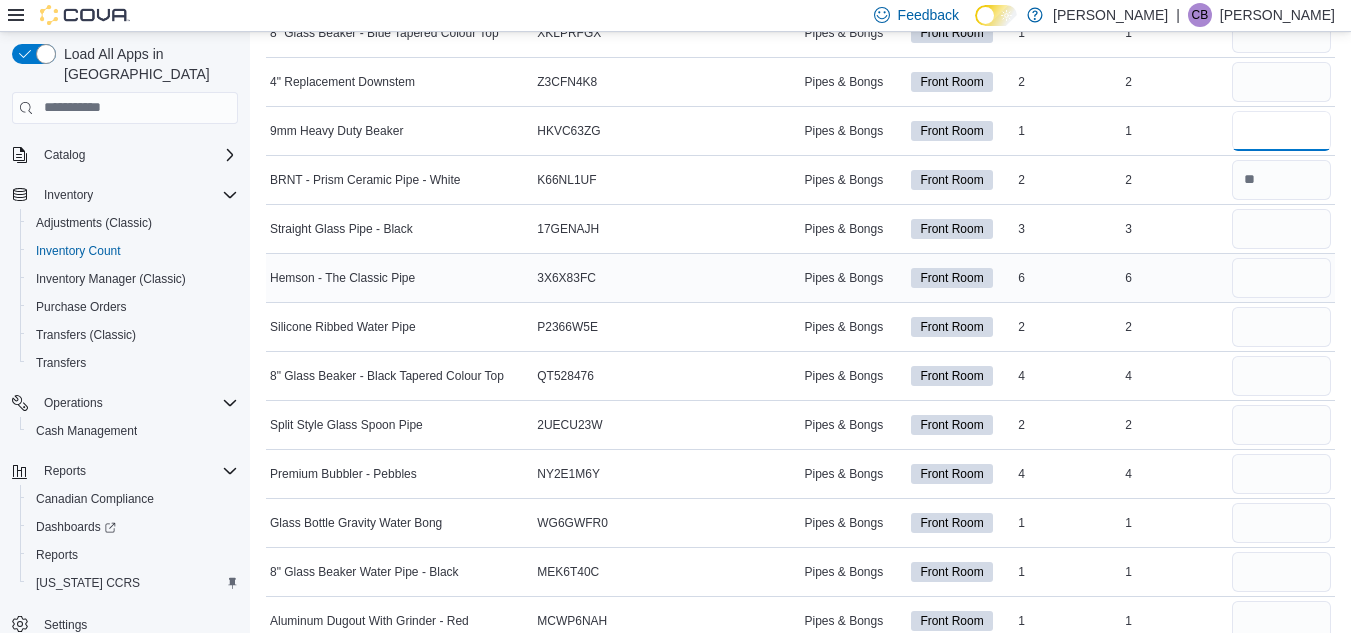 type on "*" 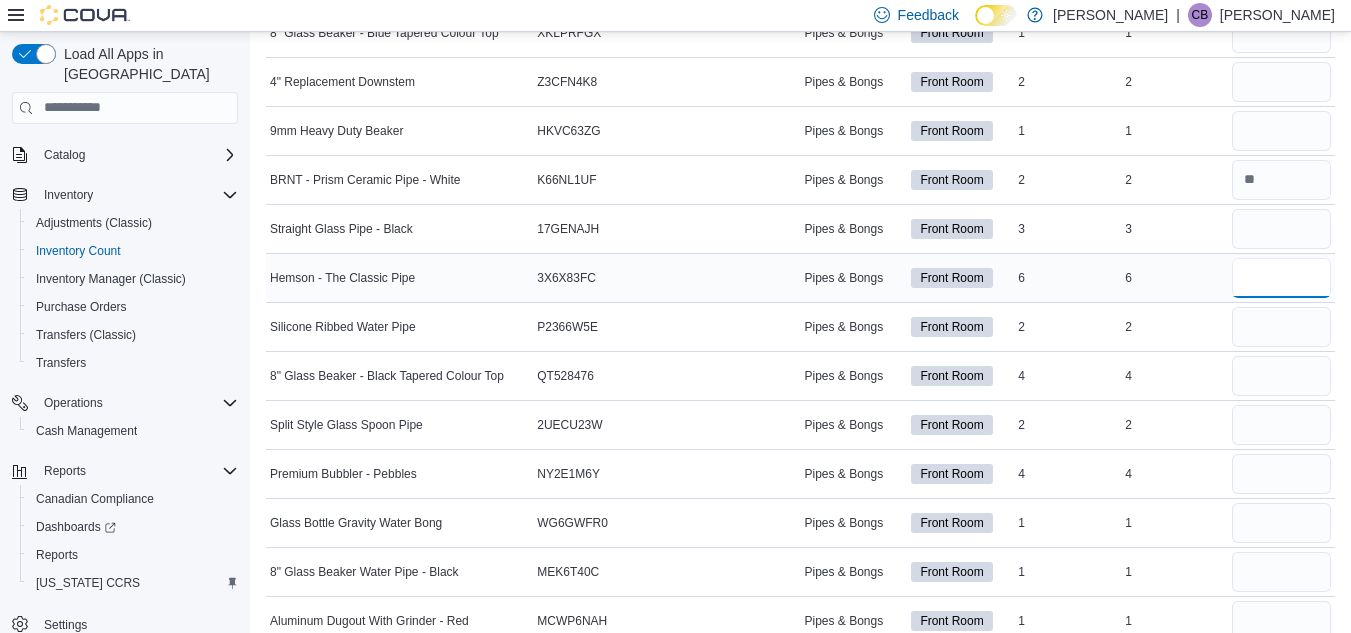 click at bounding box center (1281, 278) 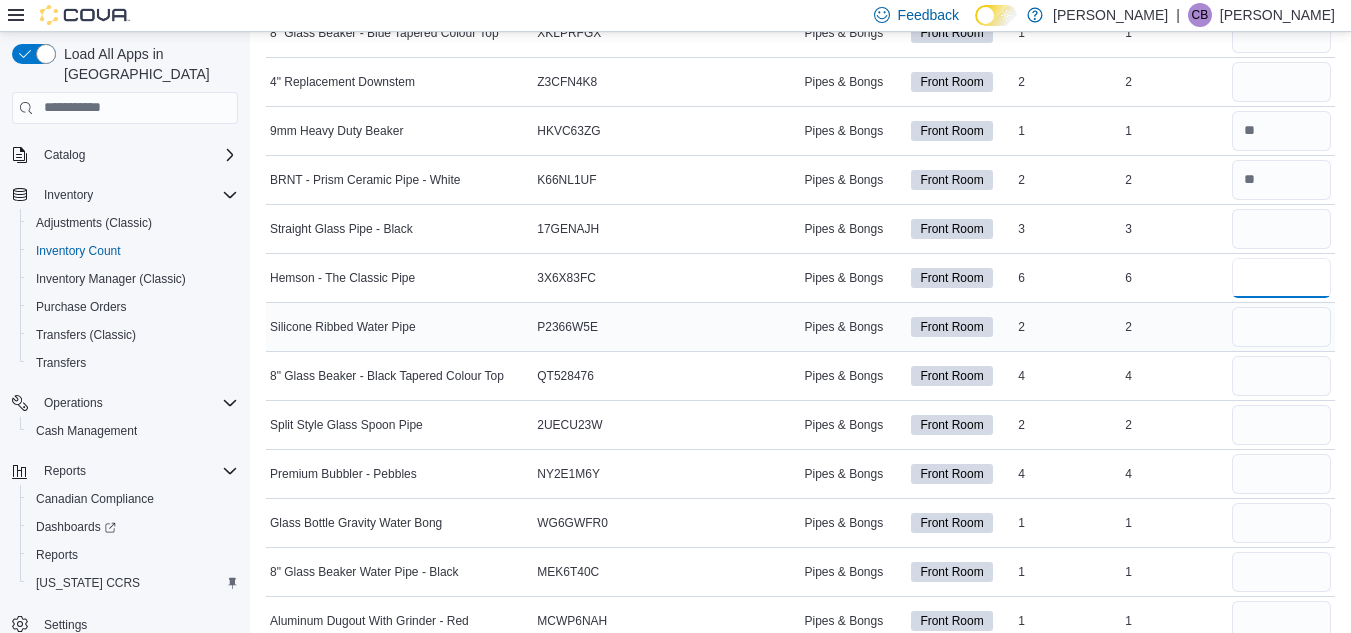 type on "*" 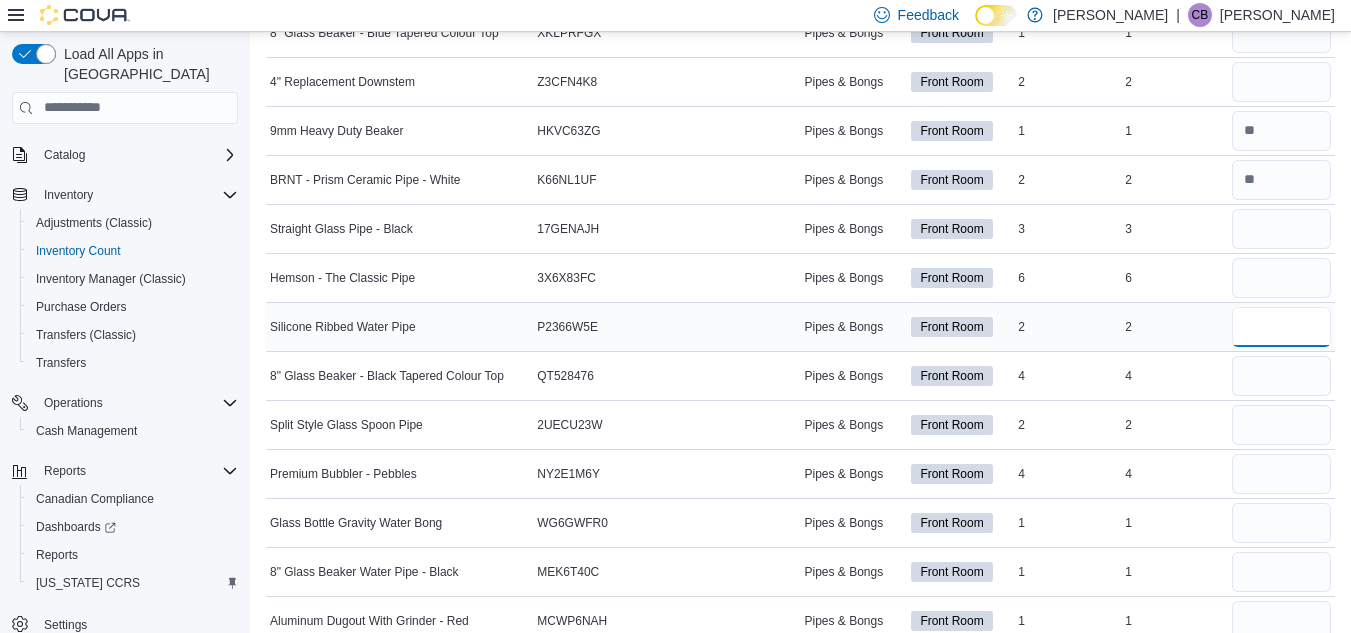 click at bounding box center [1281, 327] 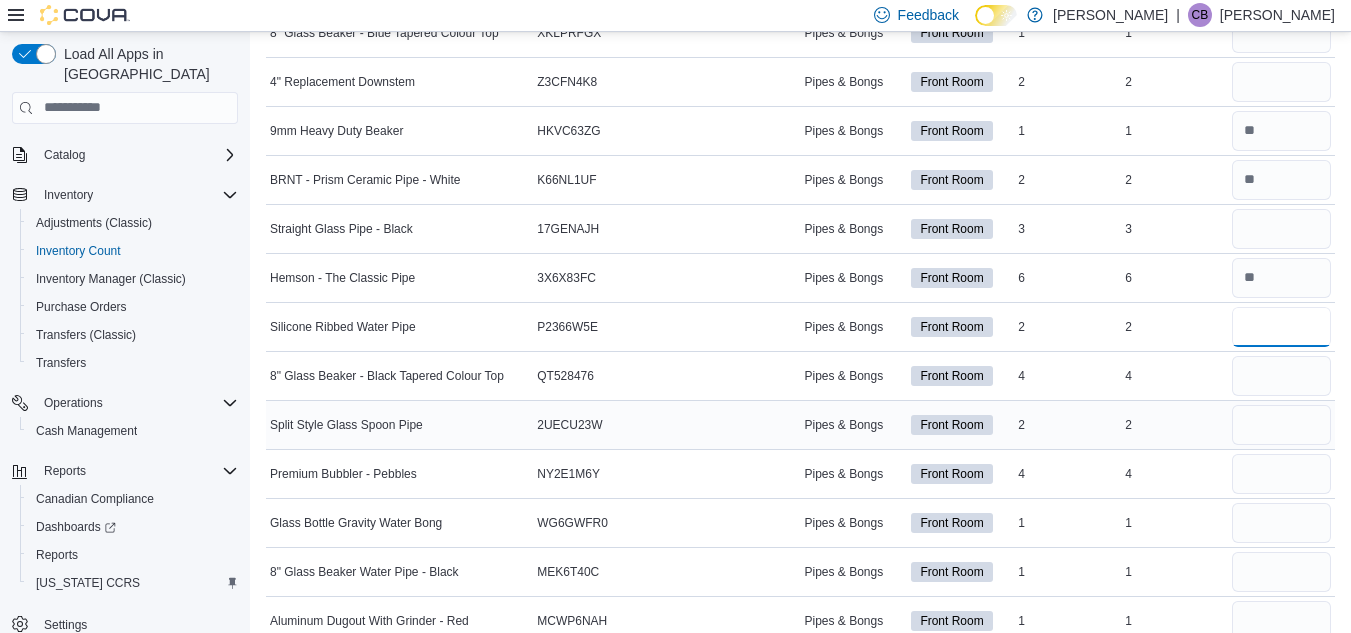 type on "*" 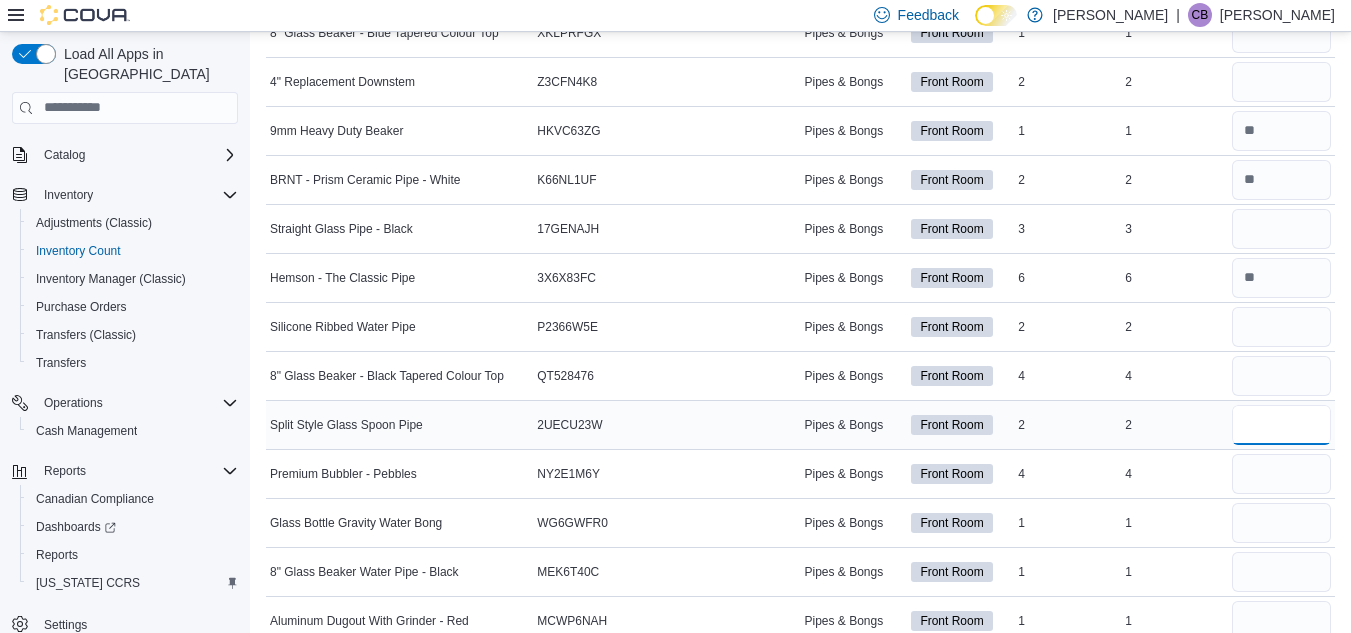 click at bounding box center (1281, 425) 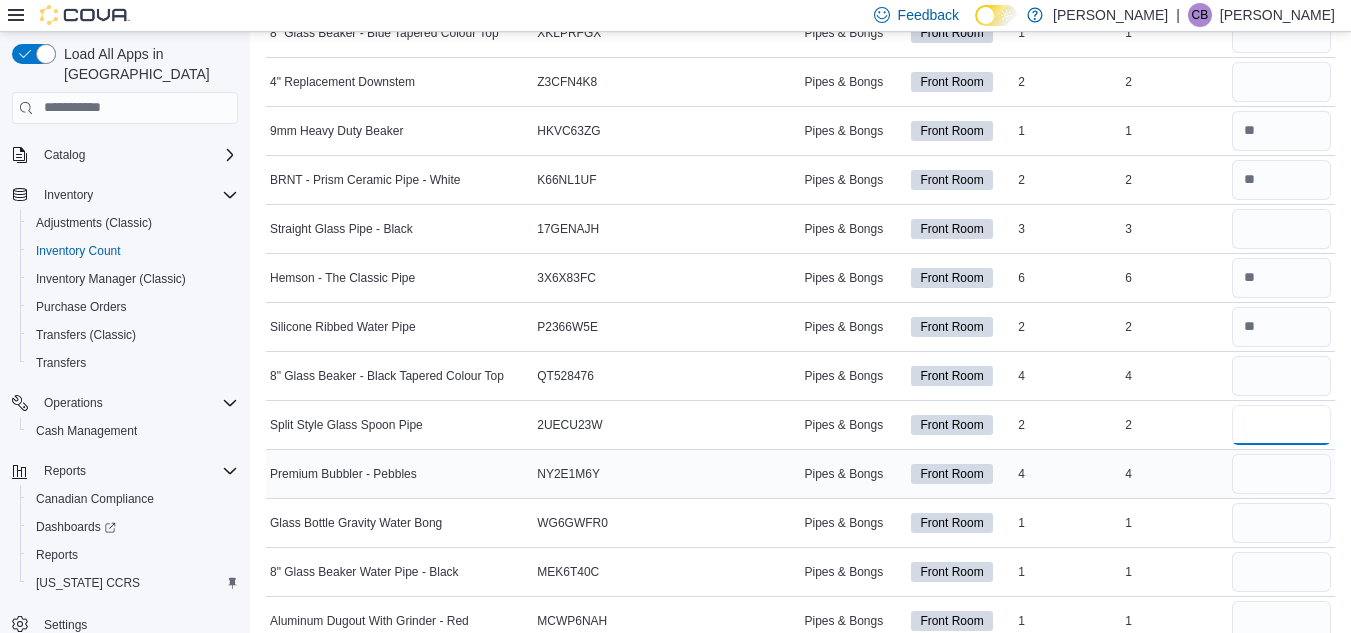 type on "*" 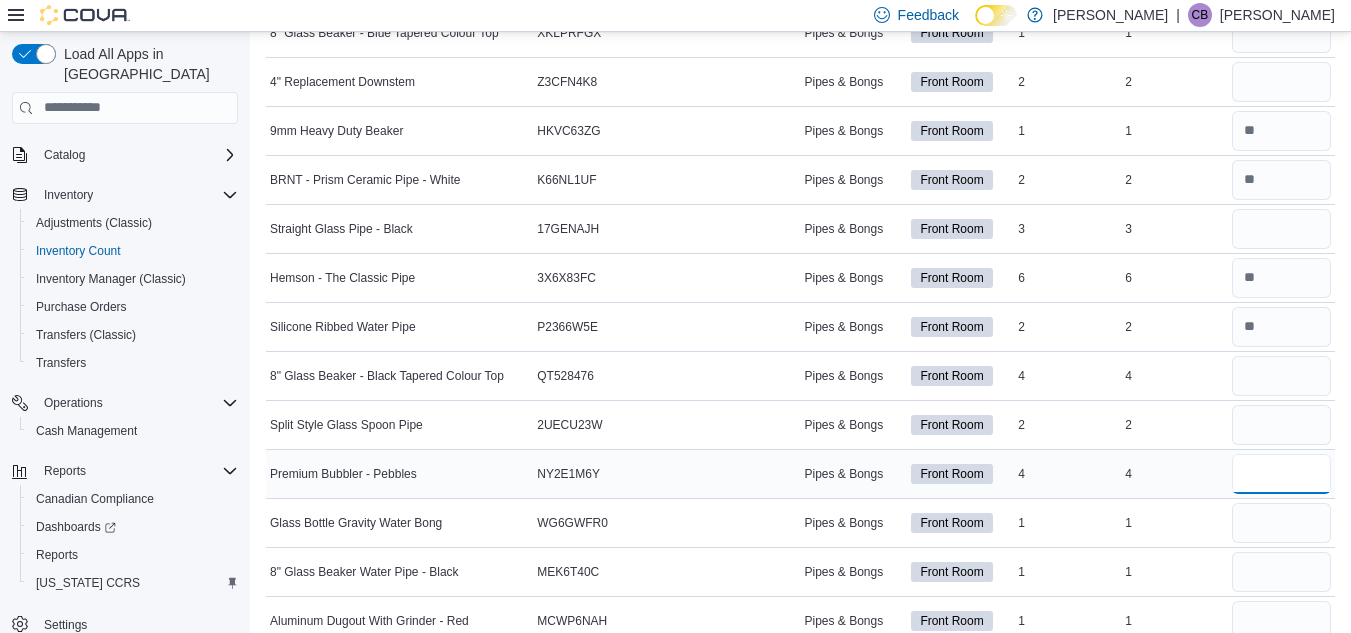 click at bounding box center (1281, 474) 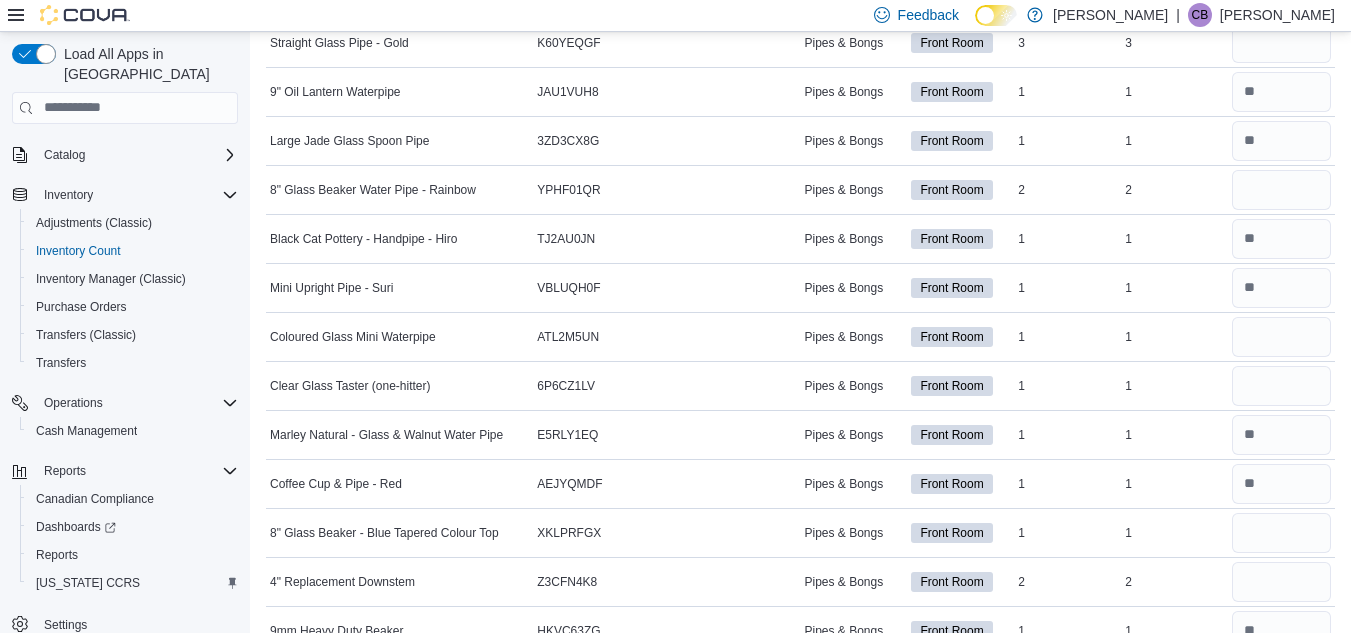 scroll, scrollTop: 3700, scrollLeft: 0, axis: vertical 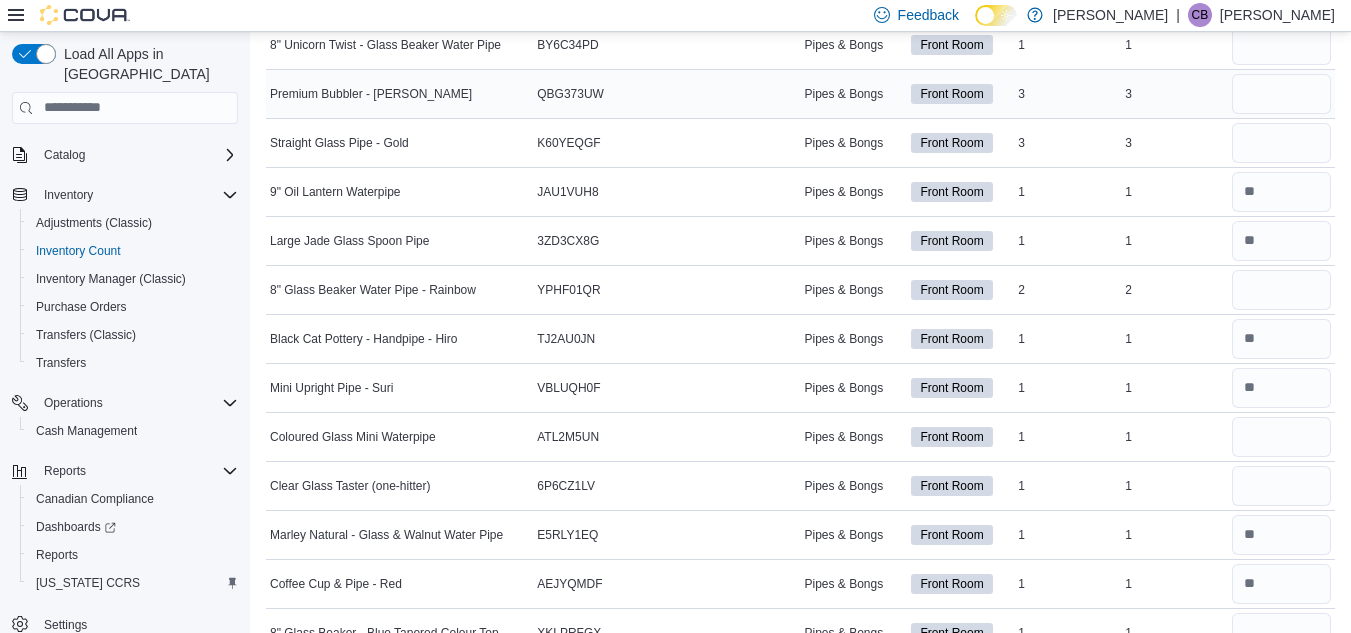 type on "*" 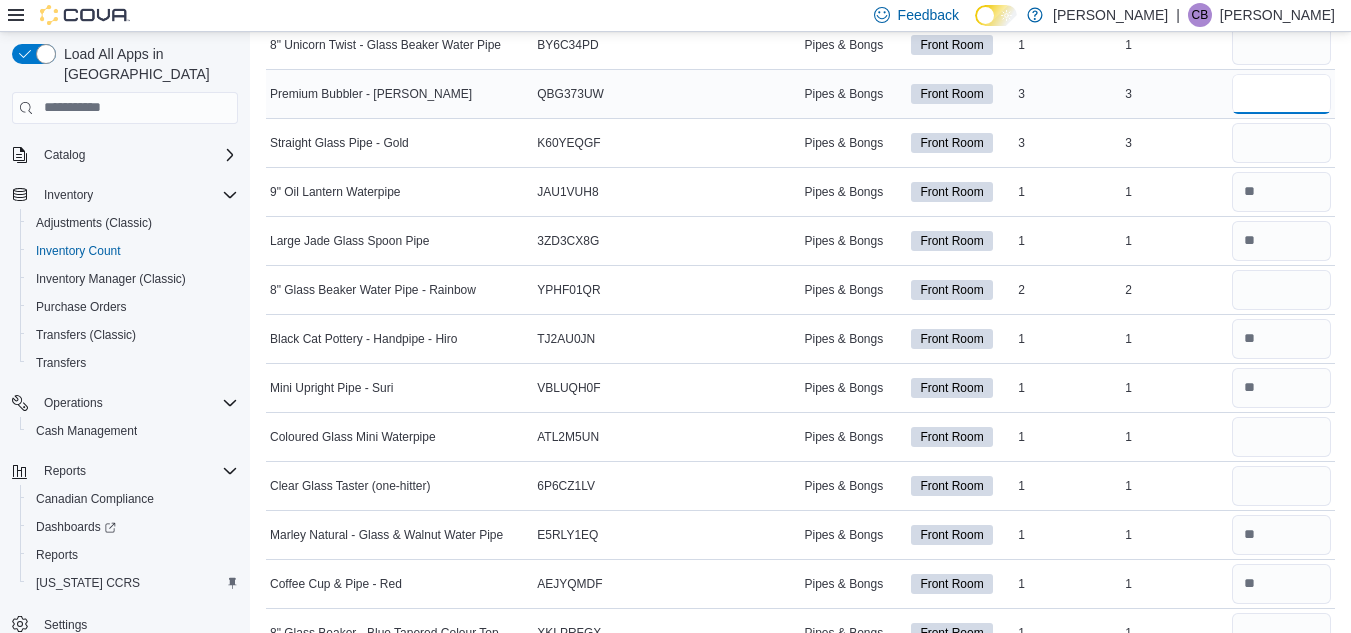 click at bounding box center (1281, 94) 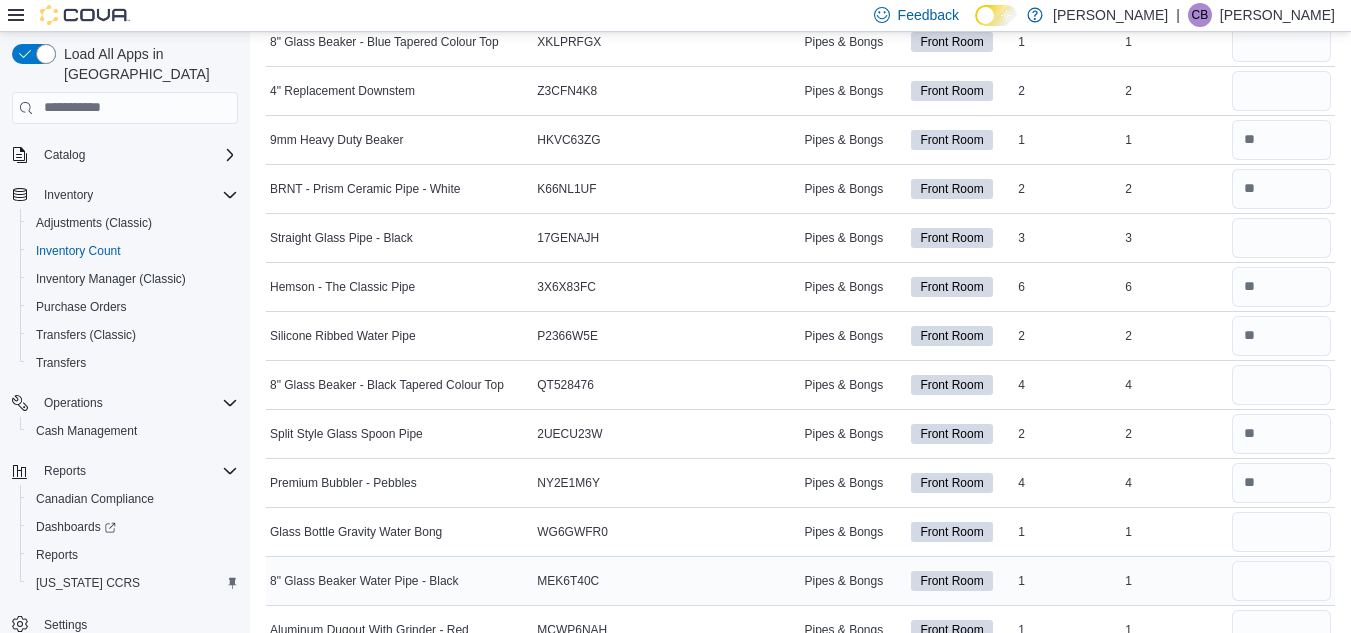 scroll, scrollTop: 4600, scrollLeft: 0, axis: vertical 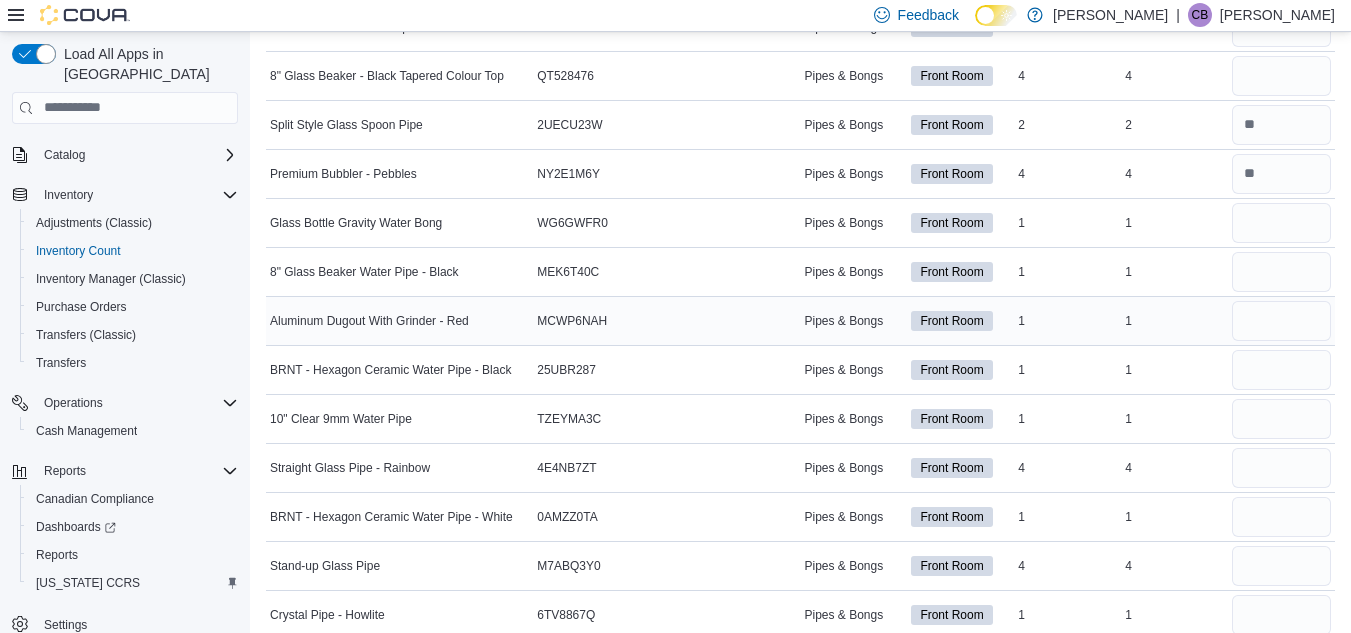 type on "*" 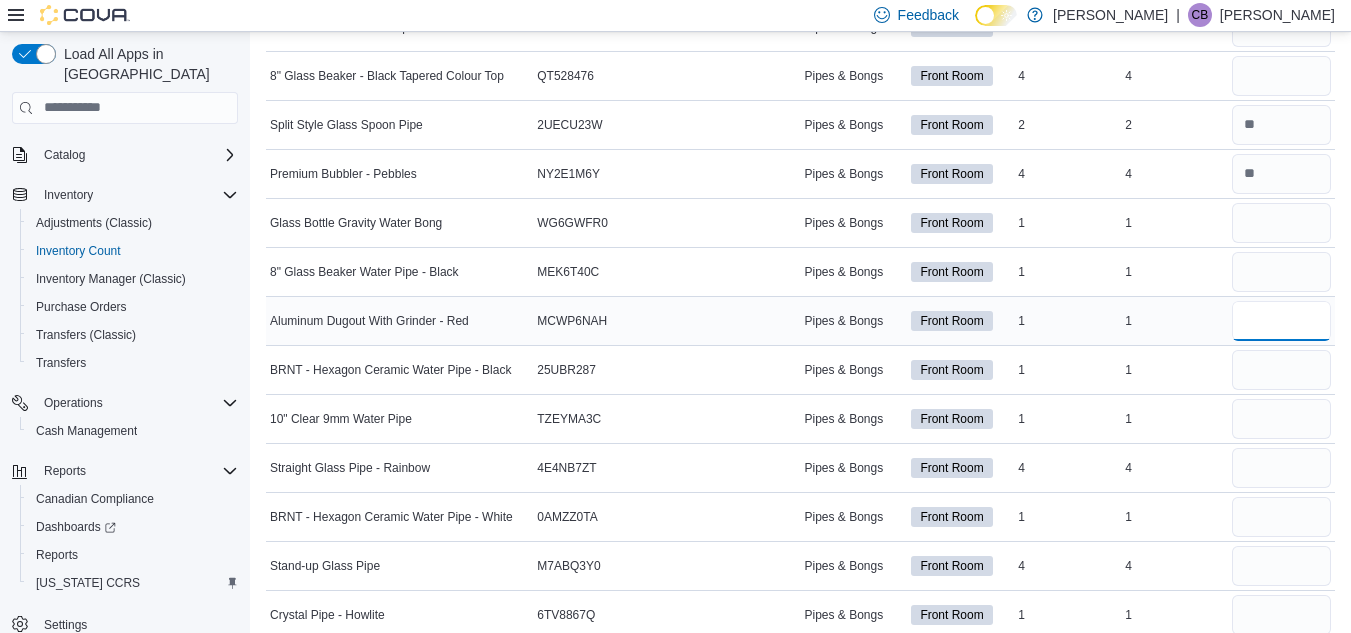 click at bounding box center (1281, 321) 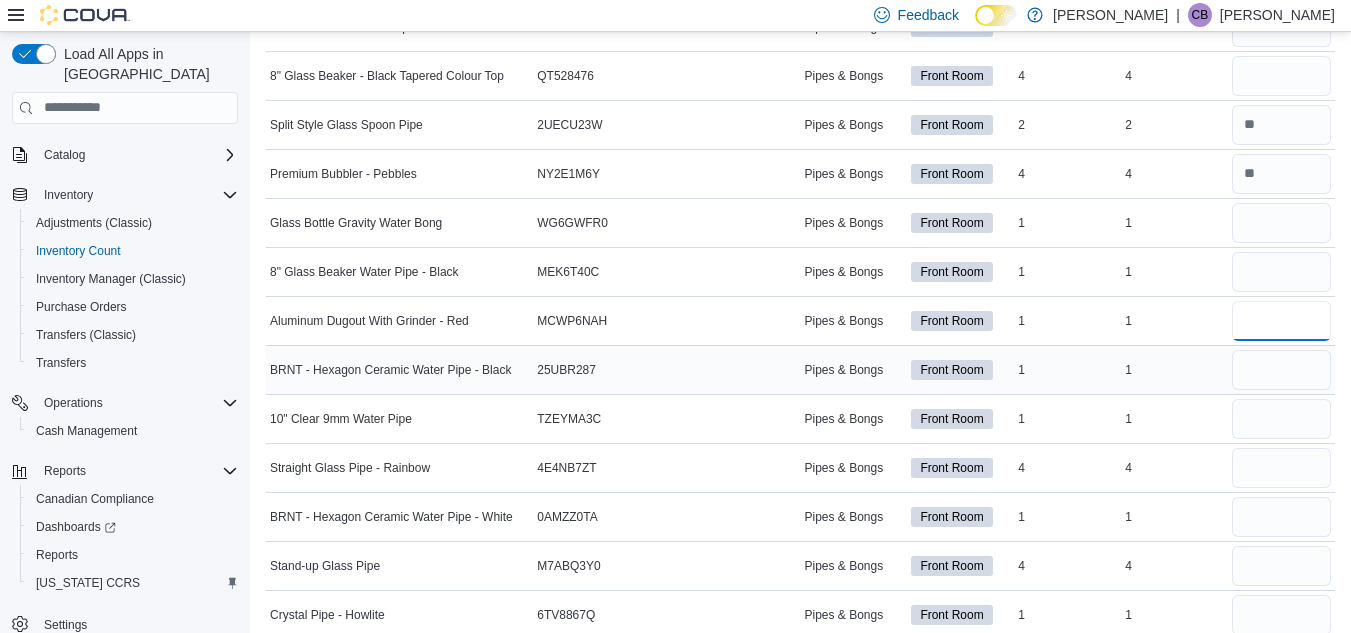 type on "*" 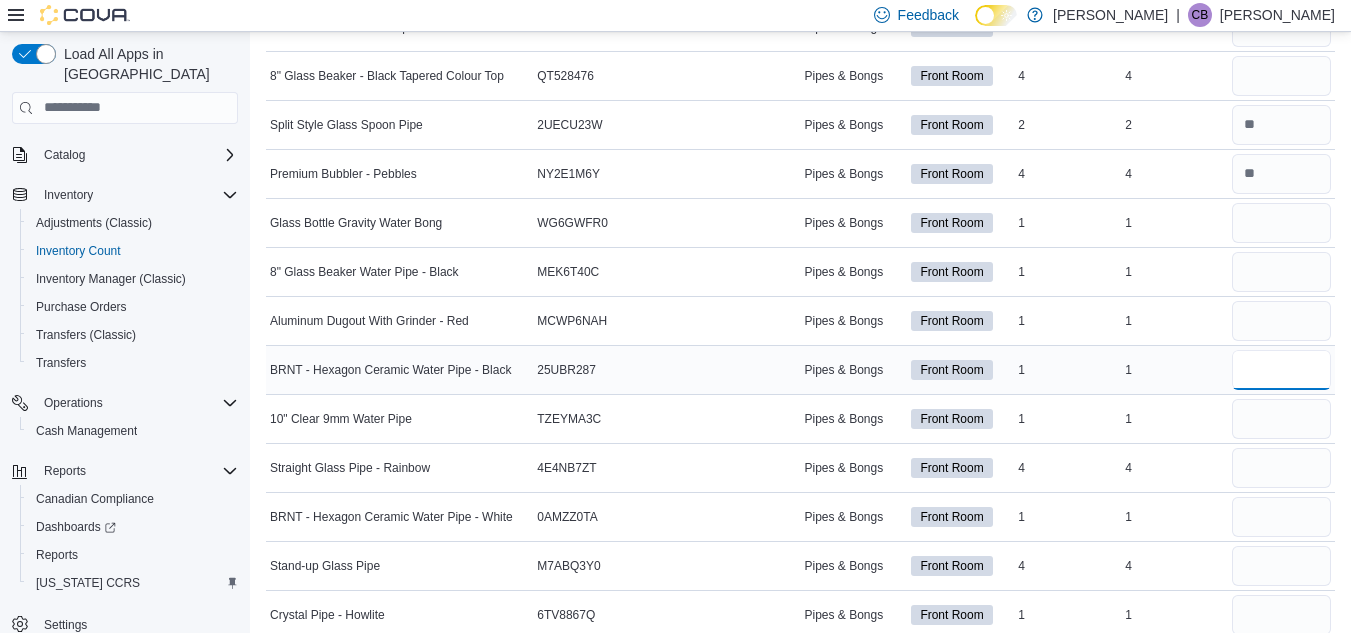 click at bounding box center (1281, 370) 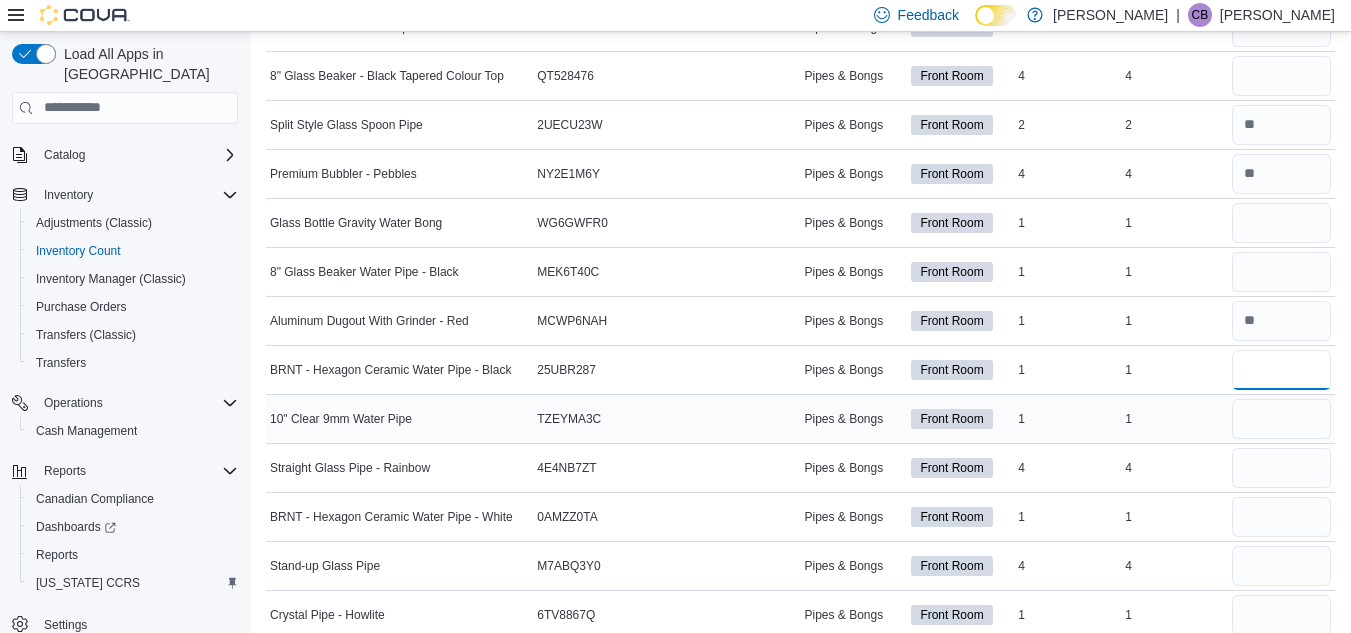 scroll, scrollTop: 4700, scrollLeft: 0, axis: vertical 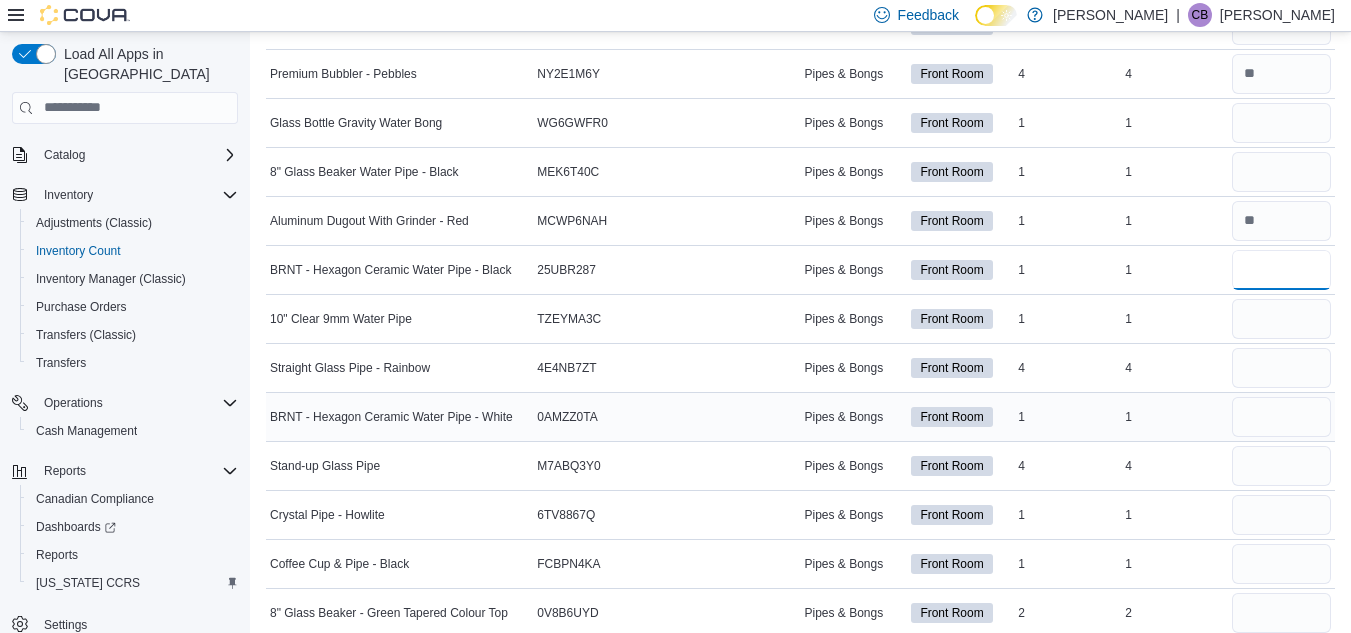type on "*" 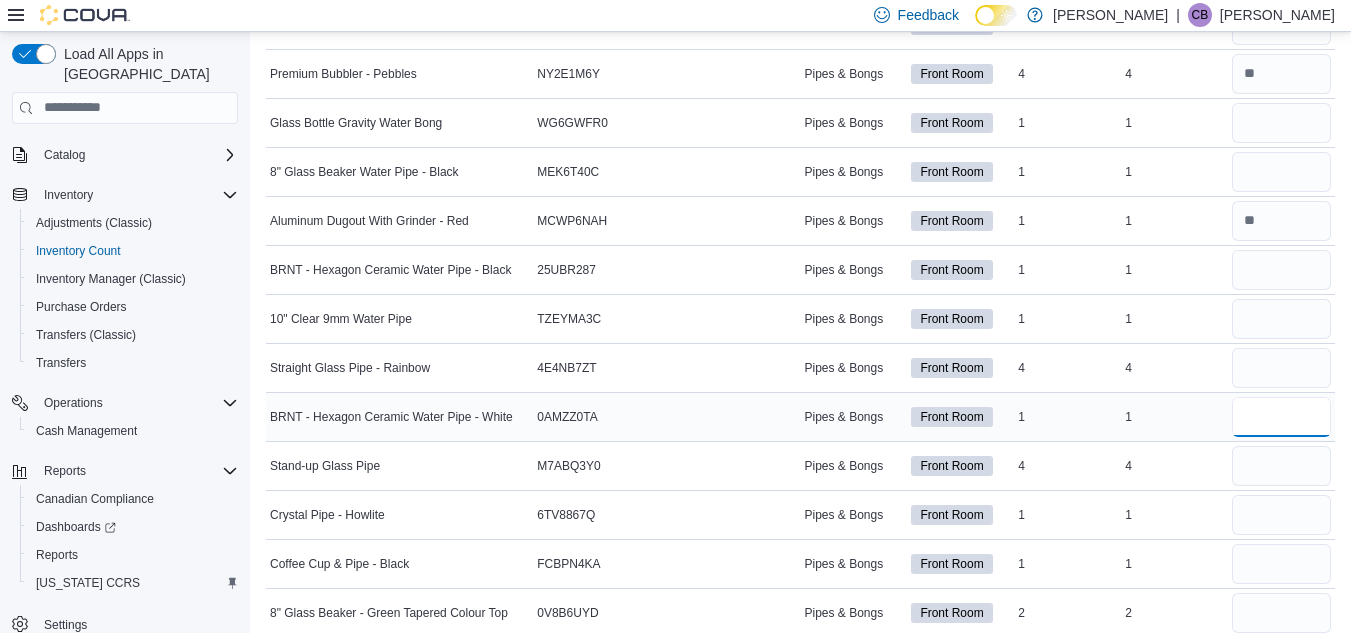 click at bounding box center (1281, 417) 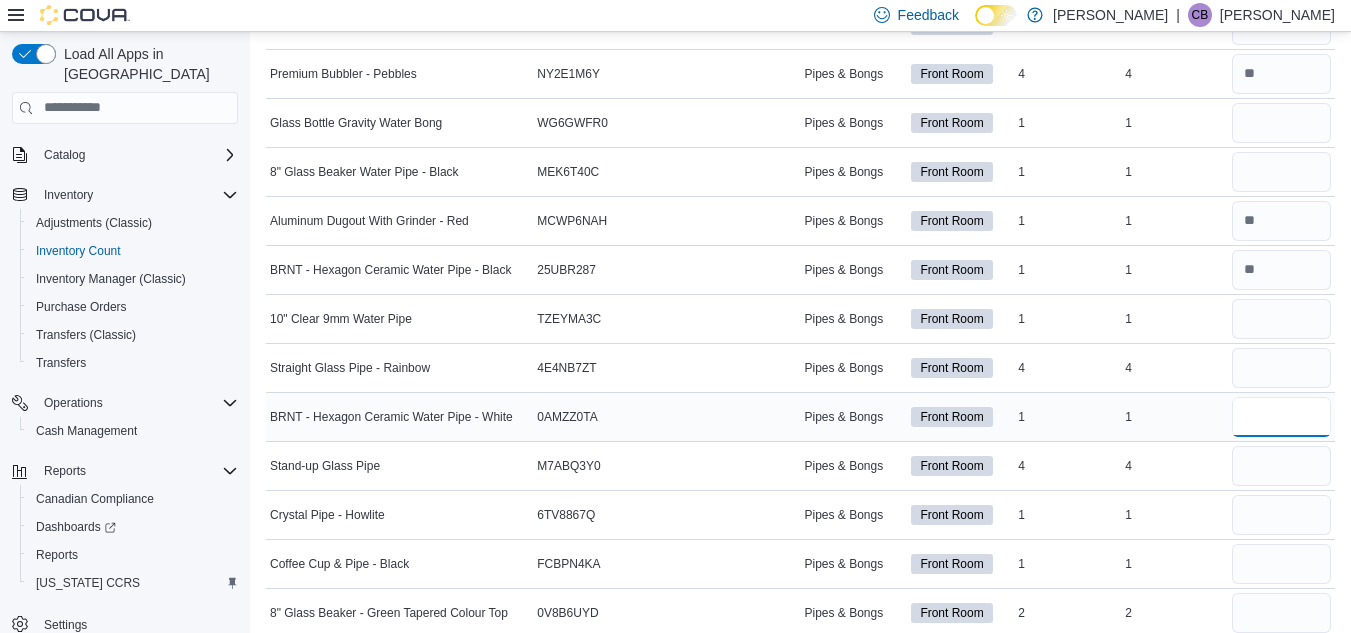 type on "*" 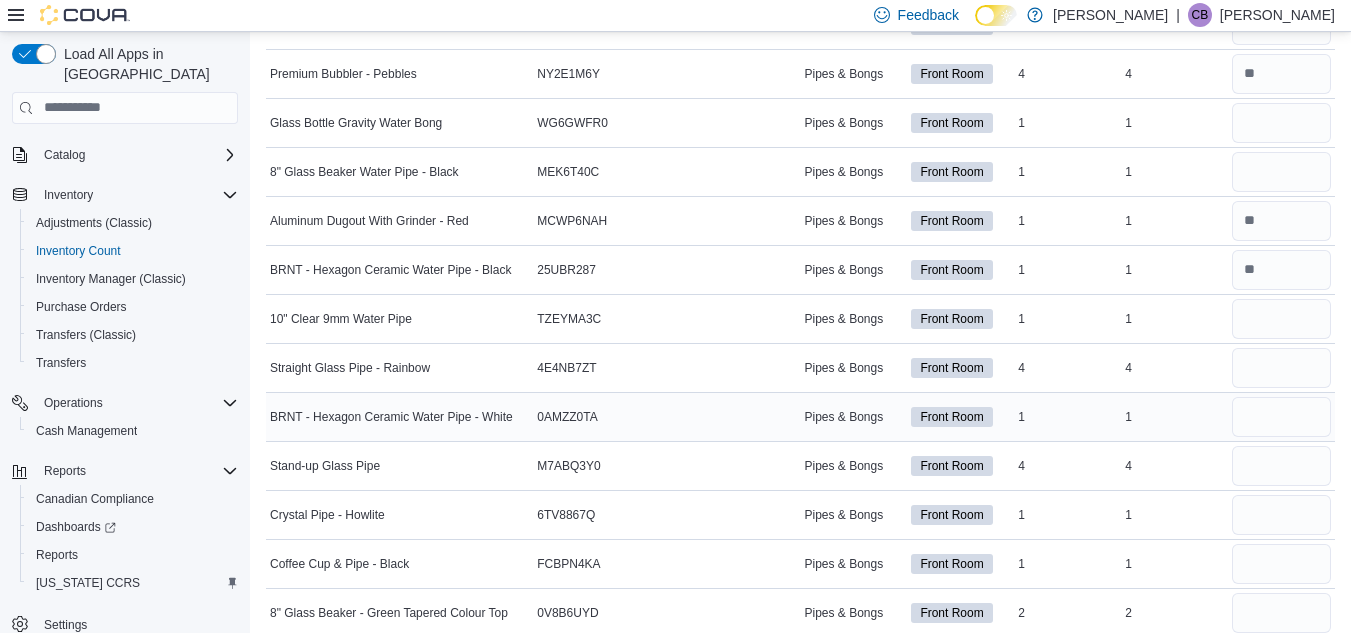 type 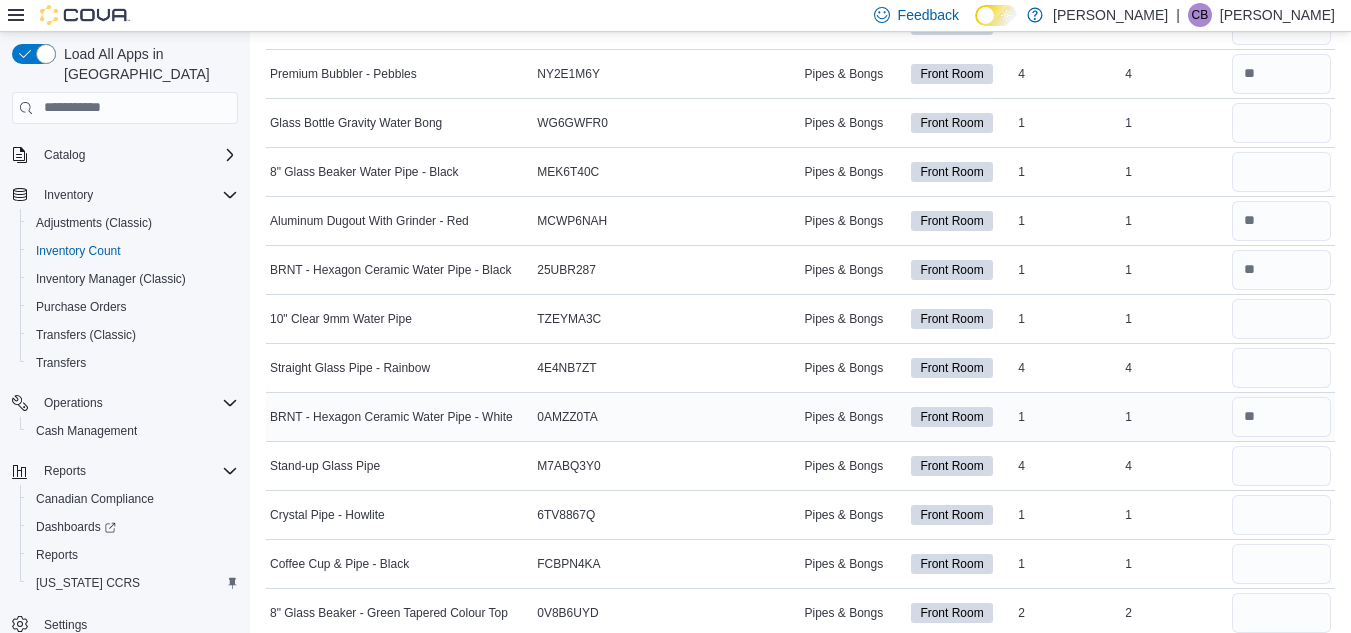 scroll, scrollTop: 4800, scrollLeft: 0, axis: vertical 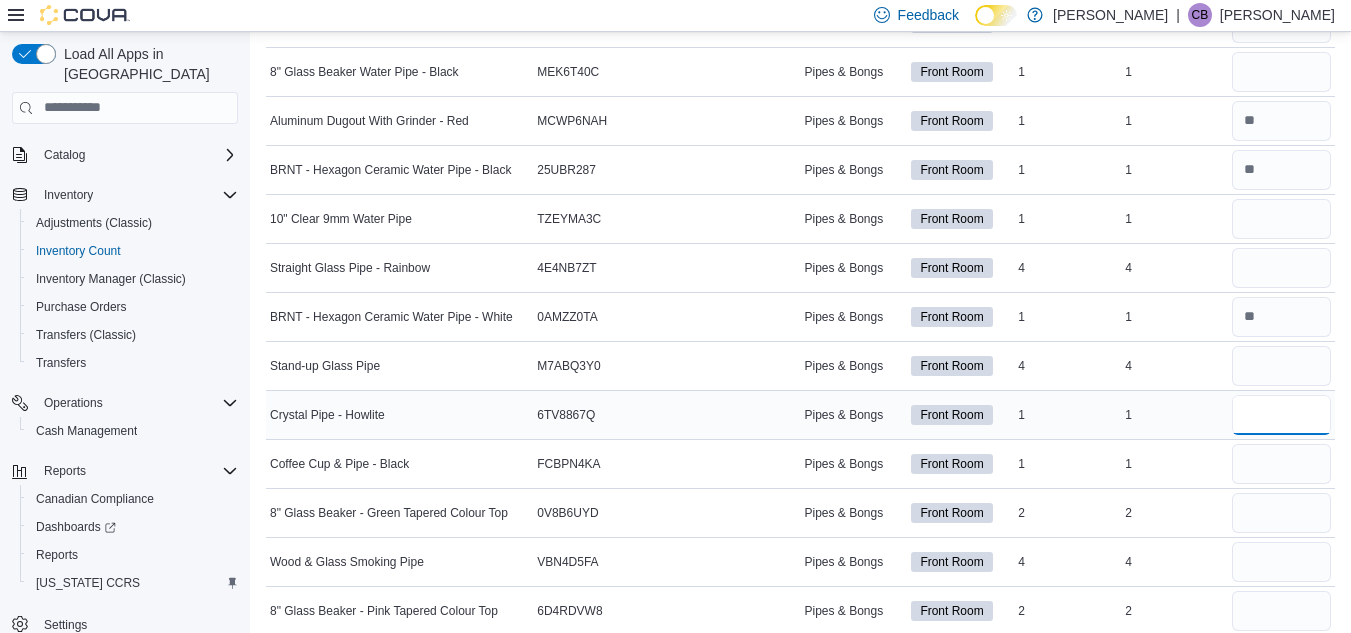 click at bounding box center (1281, 415) 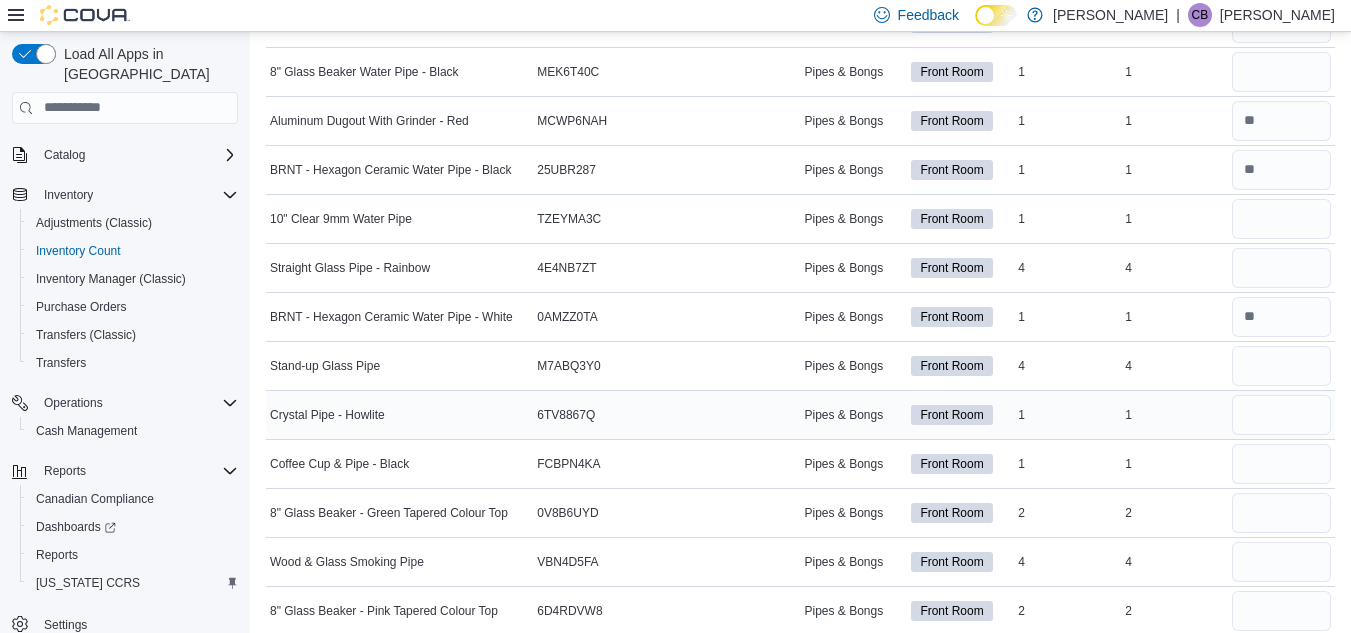 type 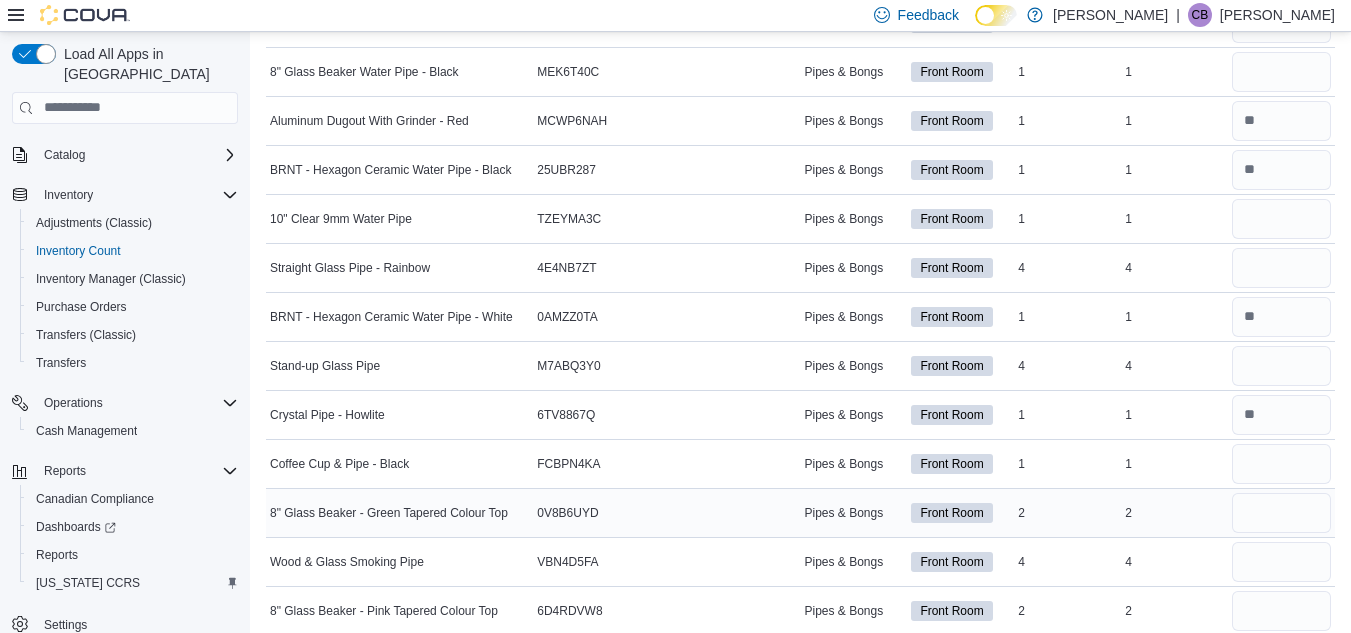 scroll, scrollTop: 4900, scrollLeft: 0, axis: vertical 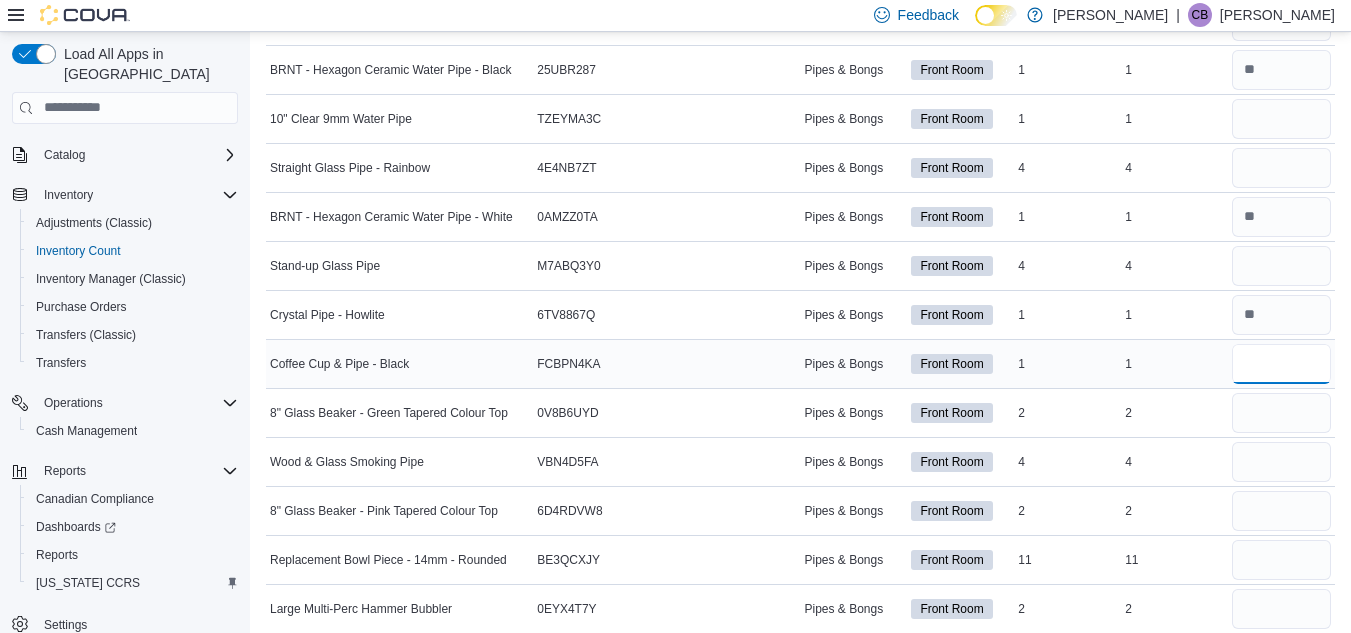 click at bounding box center (1281, 364) 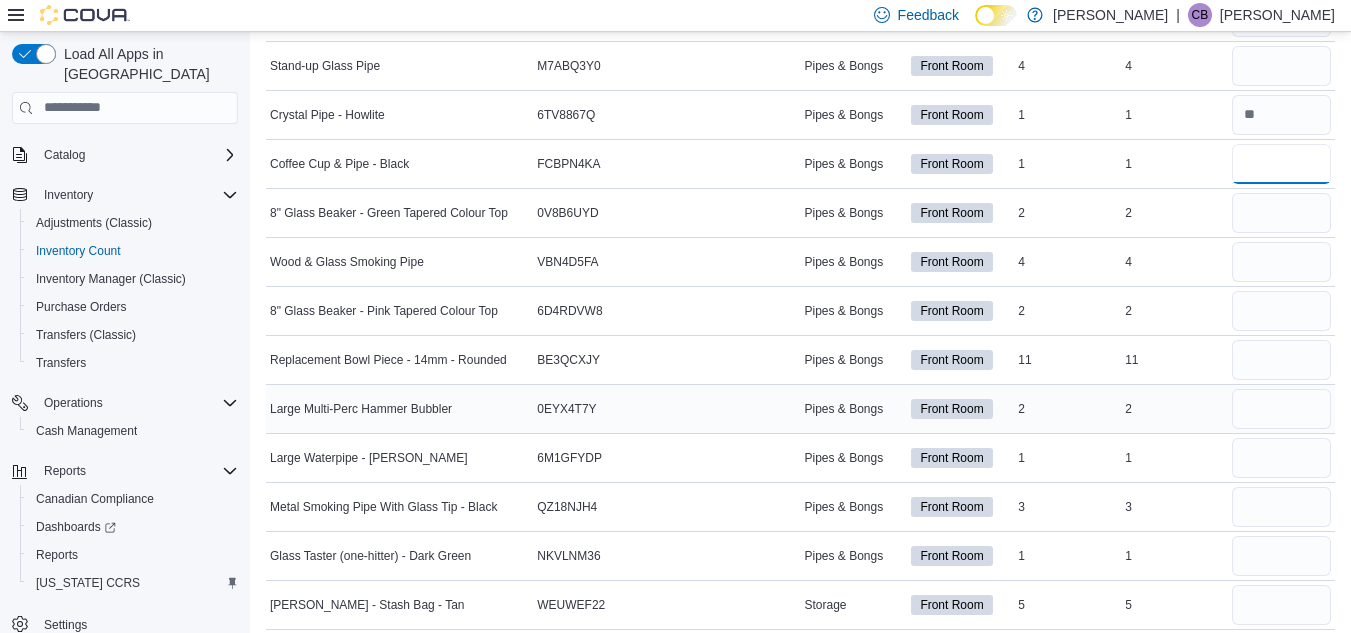 scroll, scrollTop: 5200, scrollLeft: 0, axis: vertical 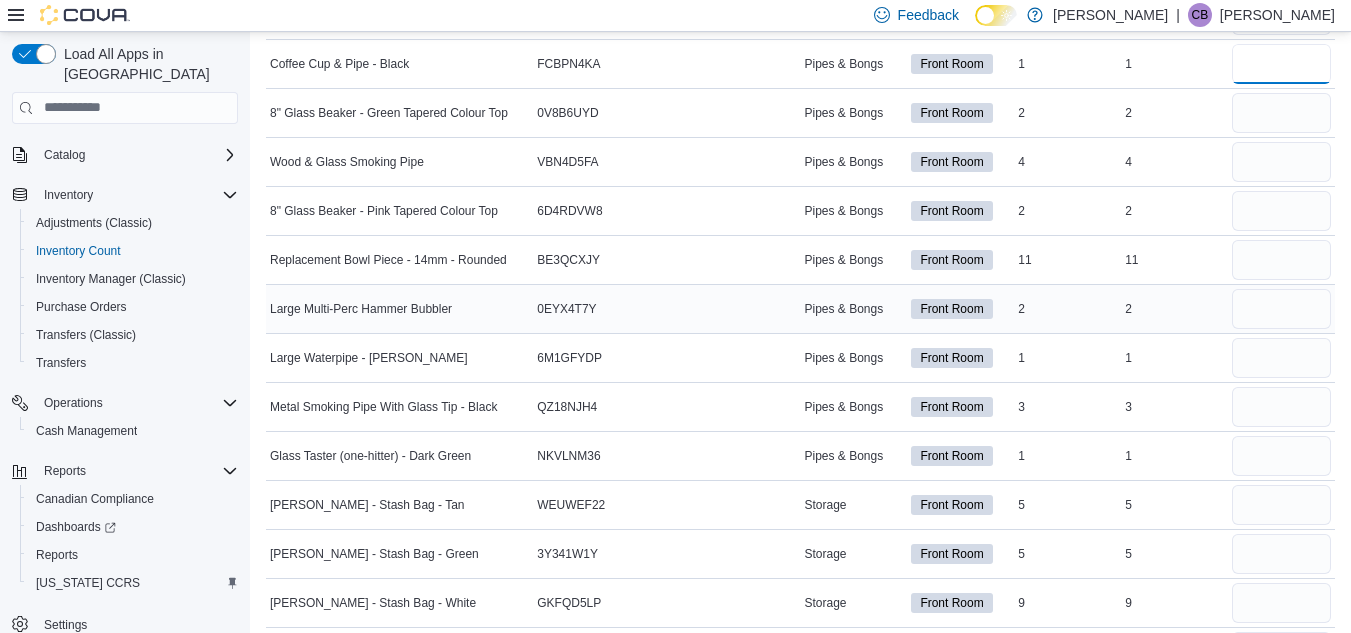 type on "*" 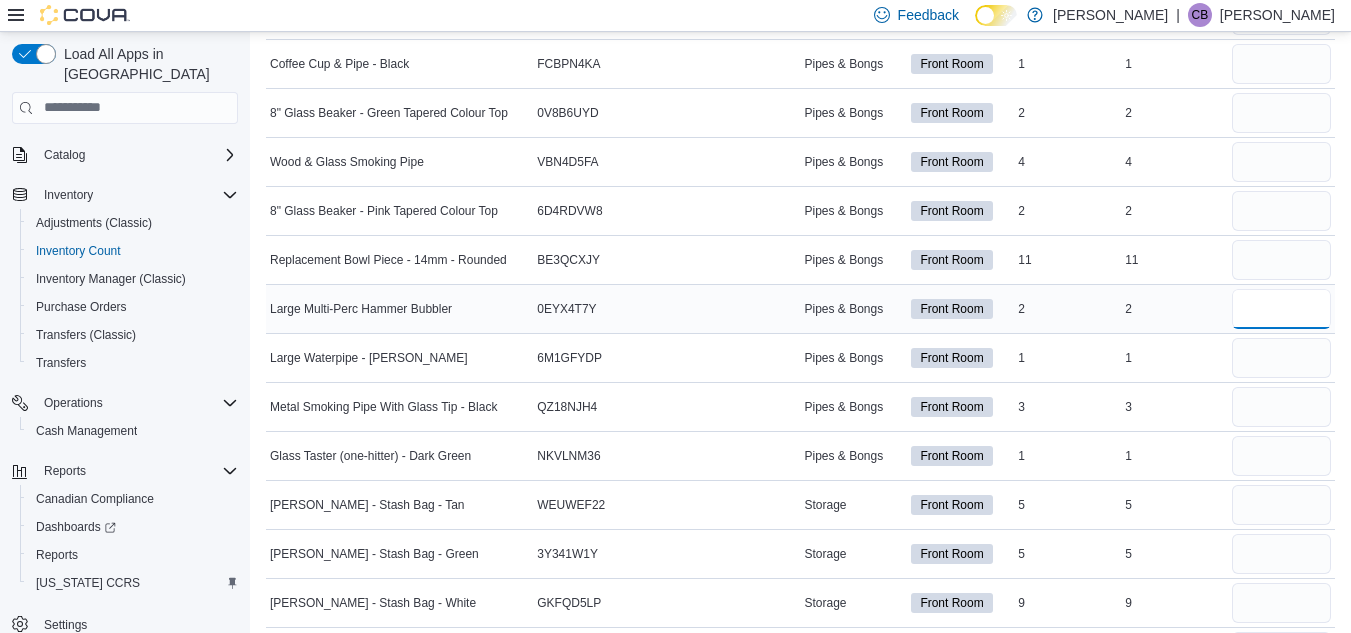 click at bounding box center (1281, 309) 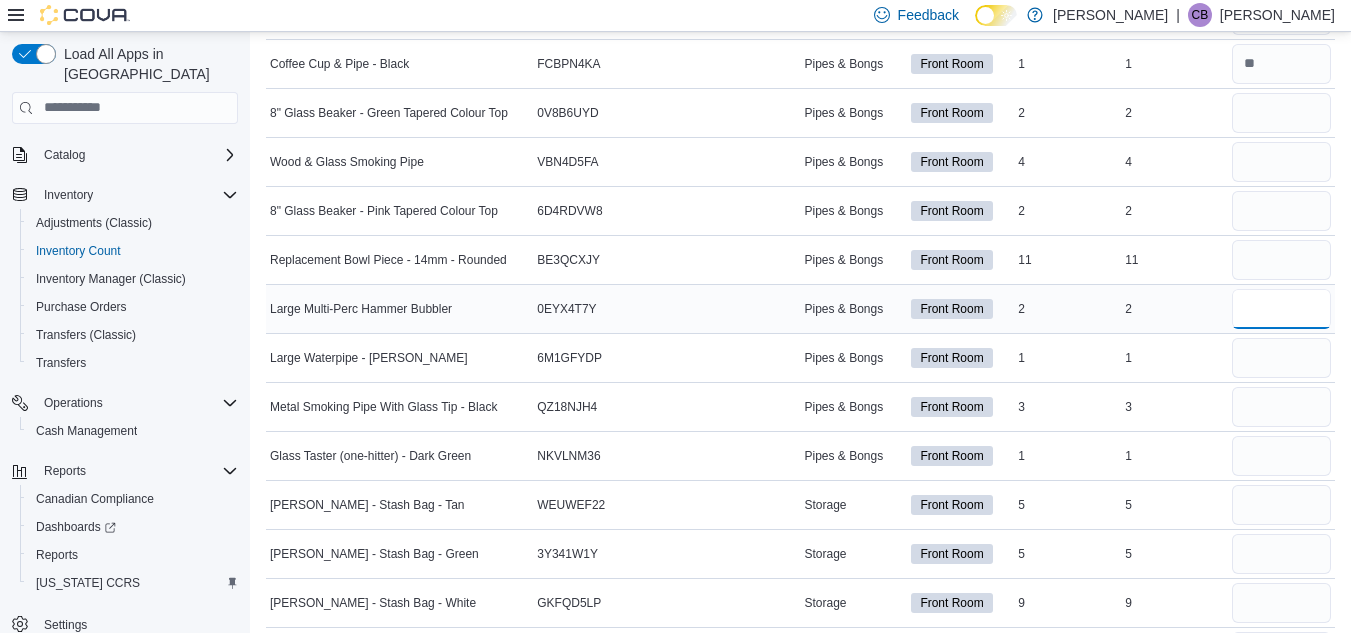 type on "*" 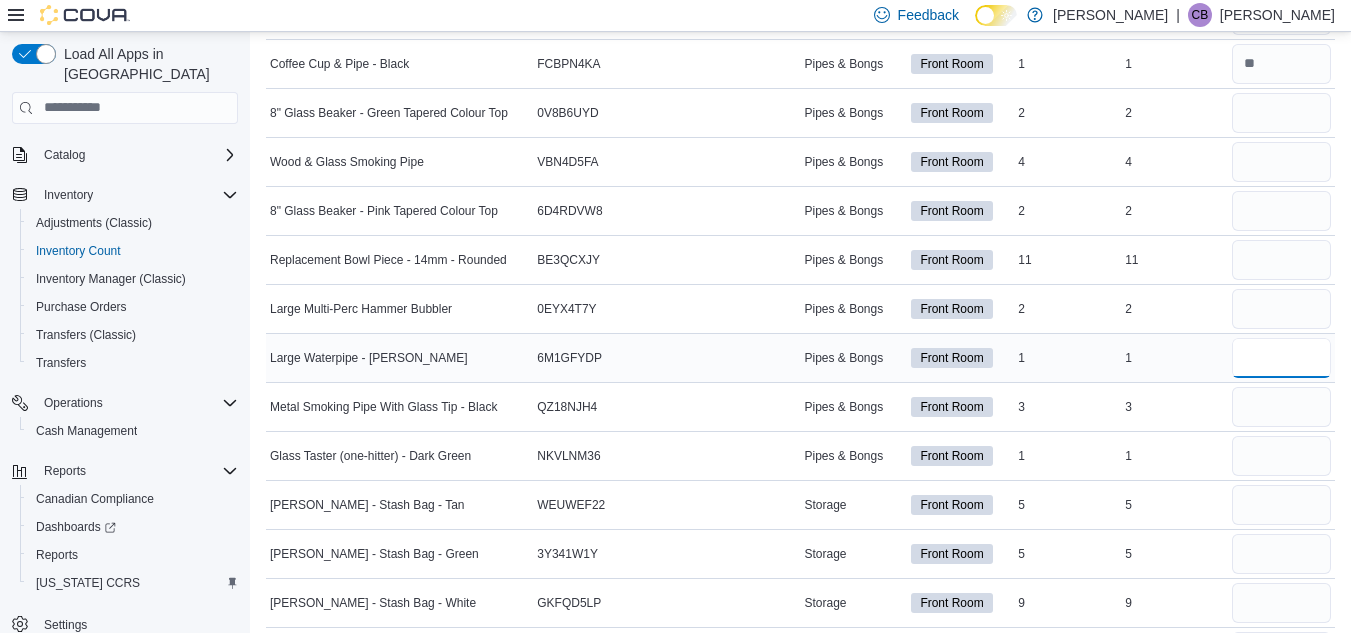 click at bounding box center (1281, 358) 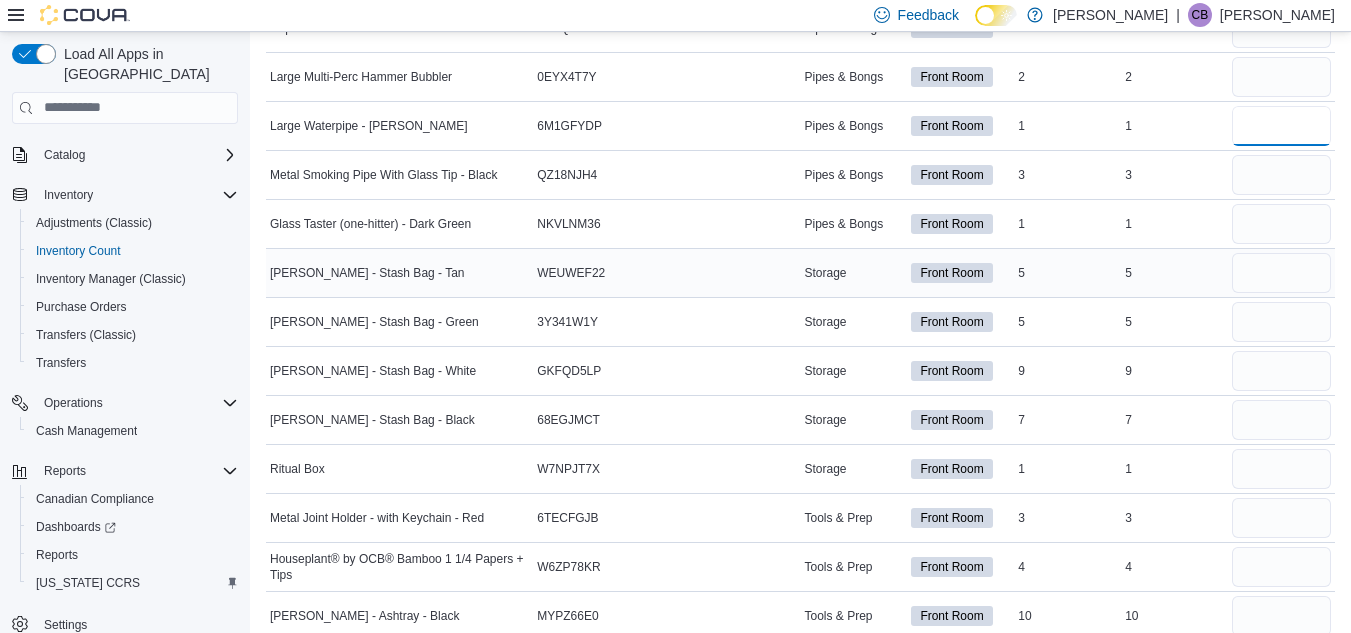 scroll, scrollTop: 5400, scrollLeft: 0, axis: vertical 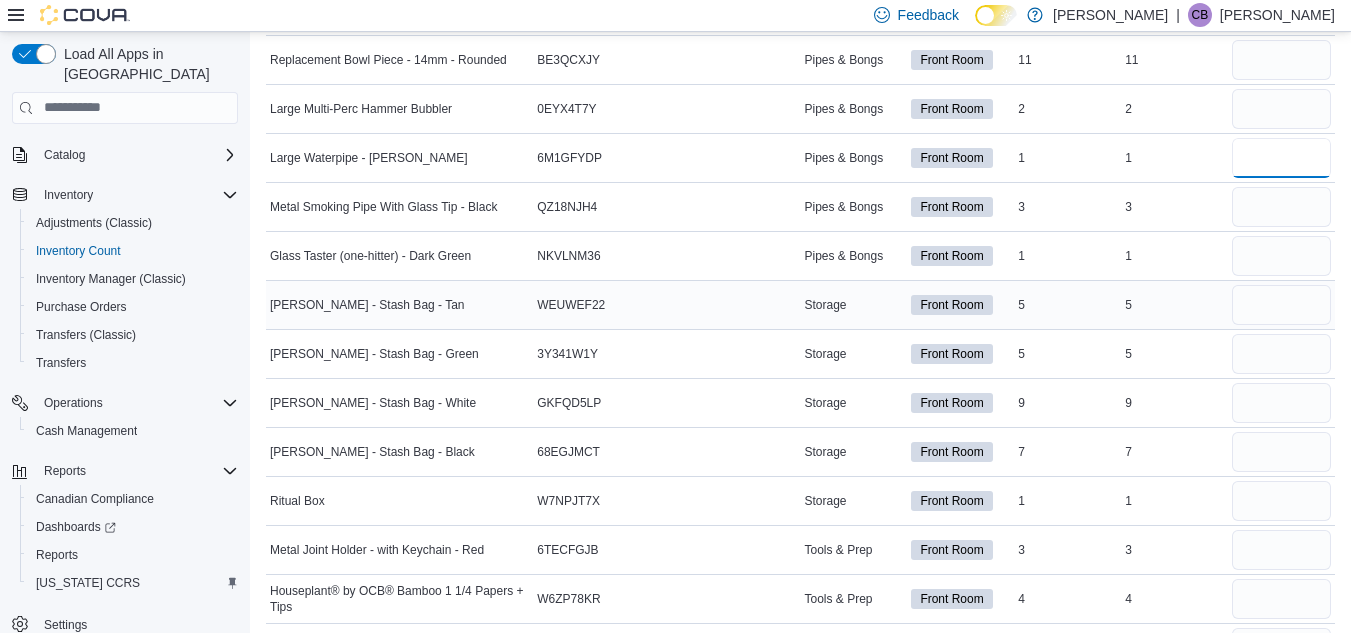 type on "*" 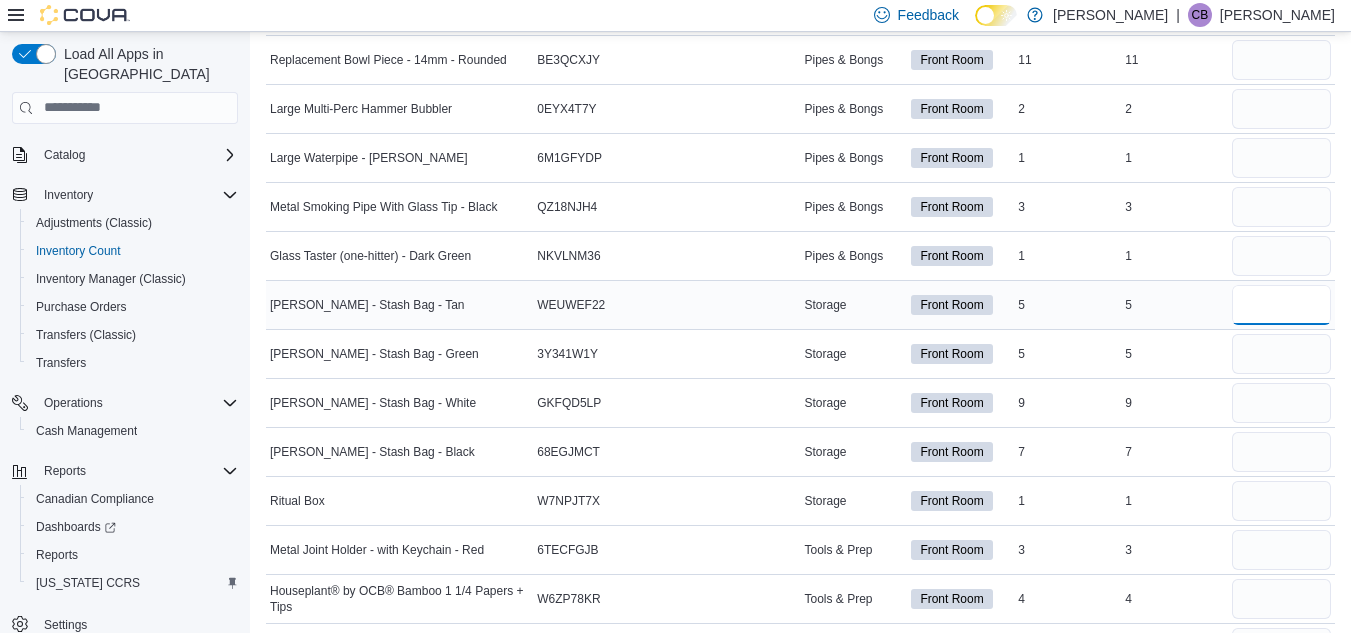 click at bounding box center [1281, 305] 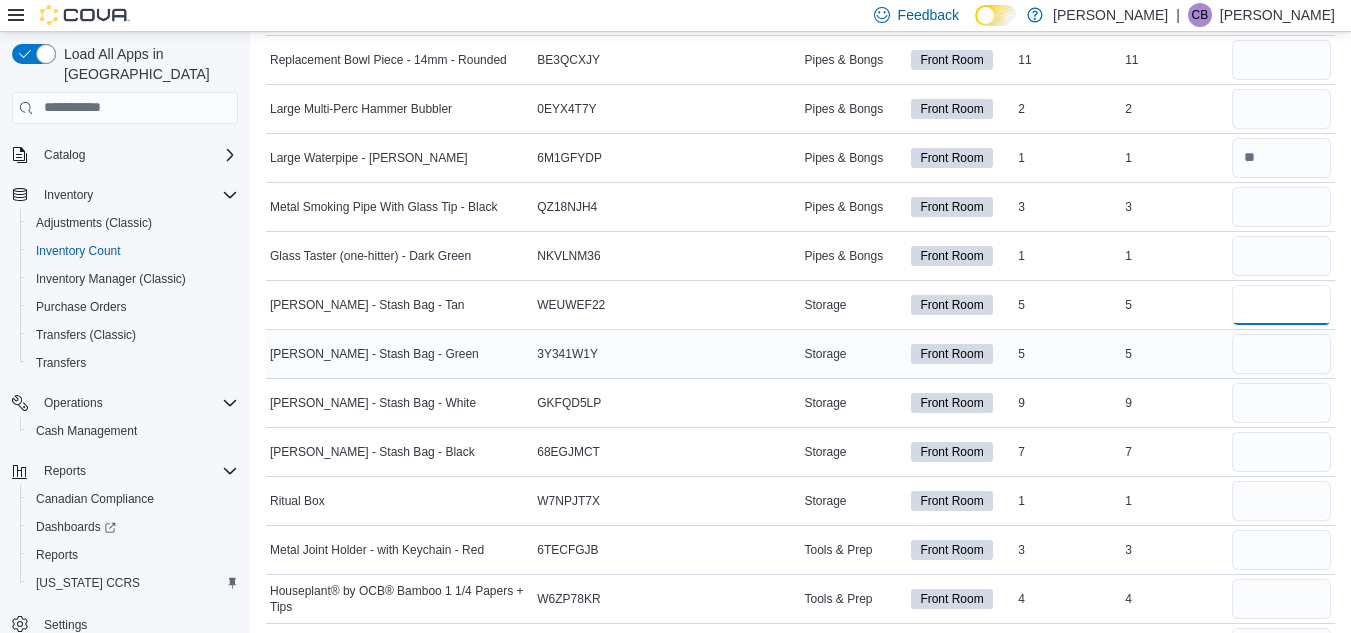 type on "*" 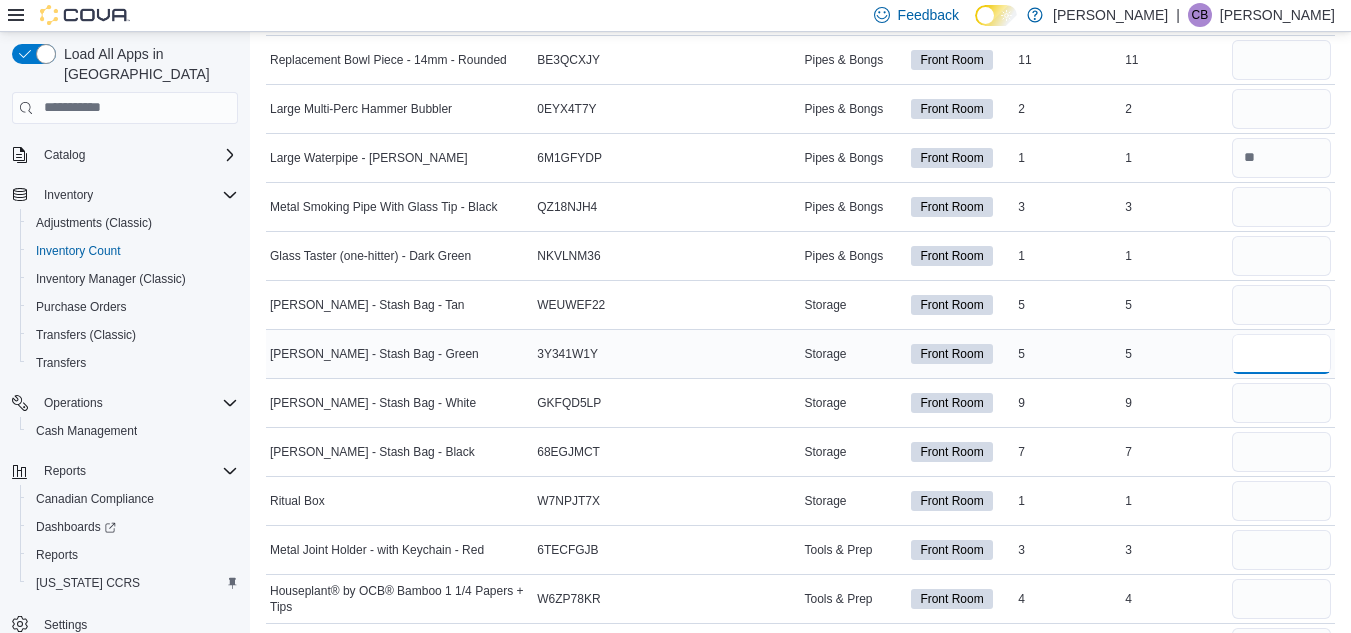 click at bounding box center [1281, 354] 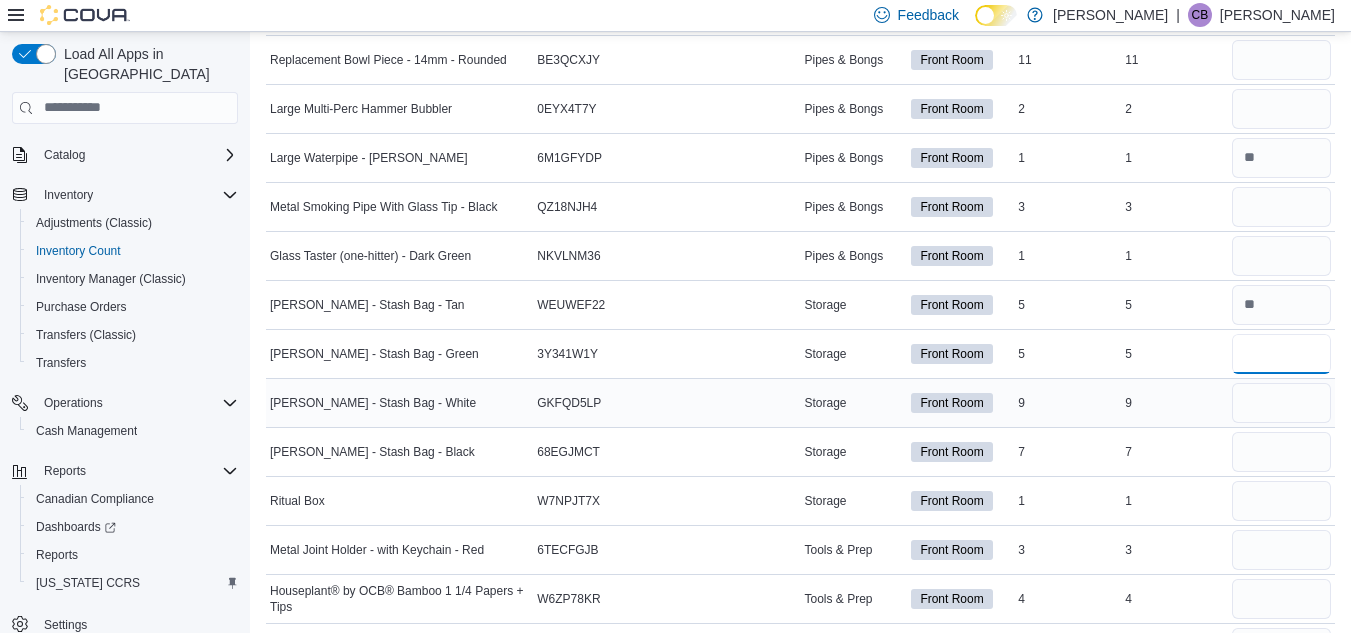 type on "*" 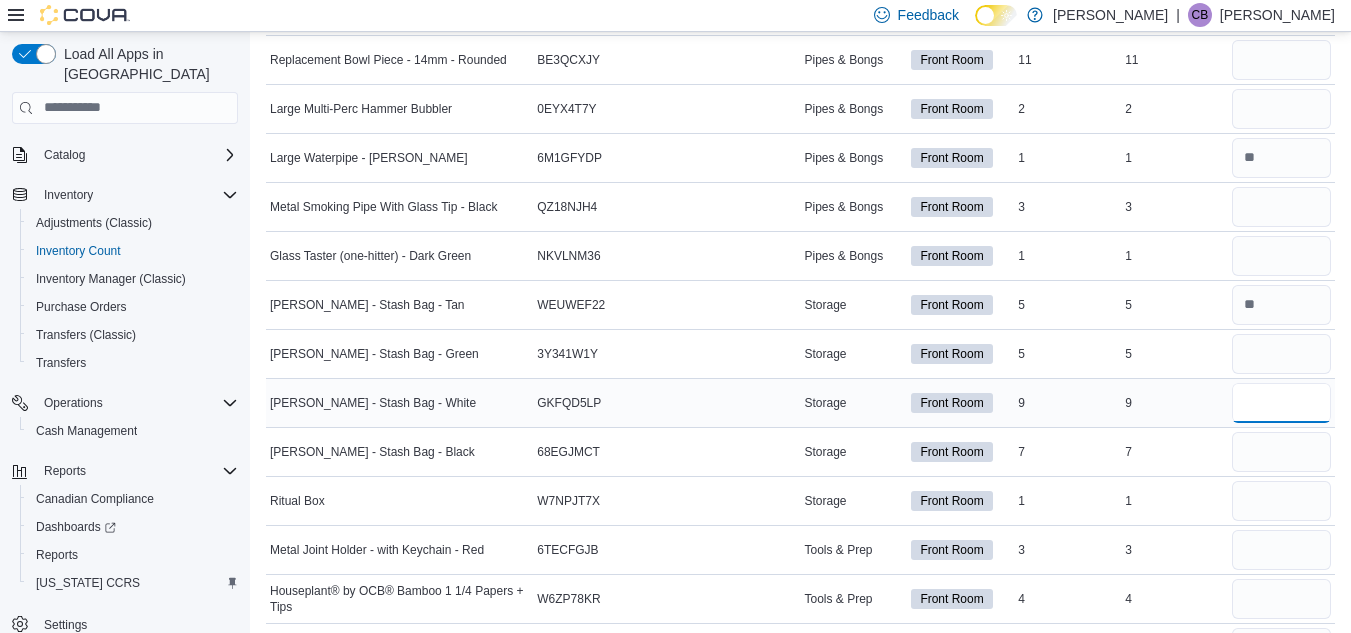 click at bounding box center (1281, 403) 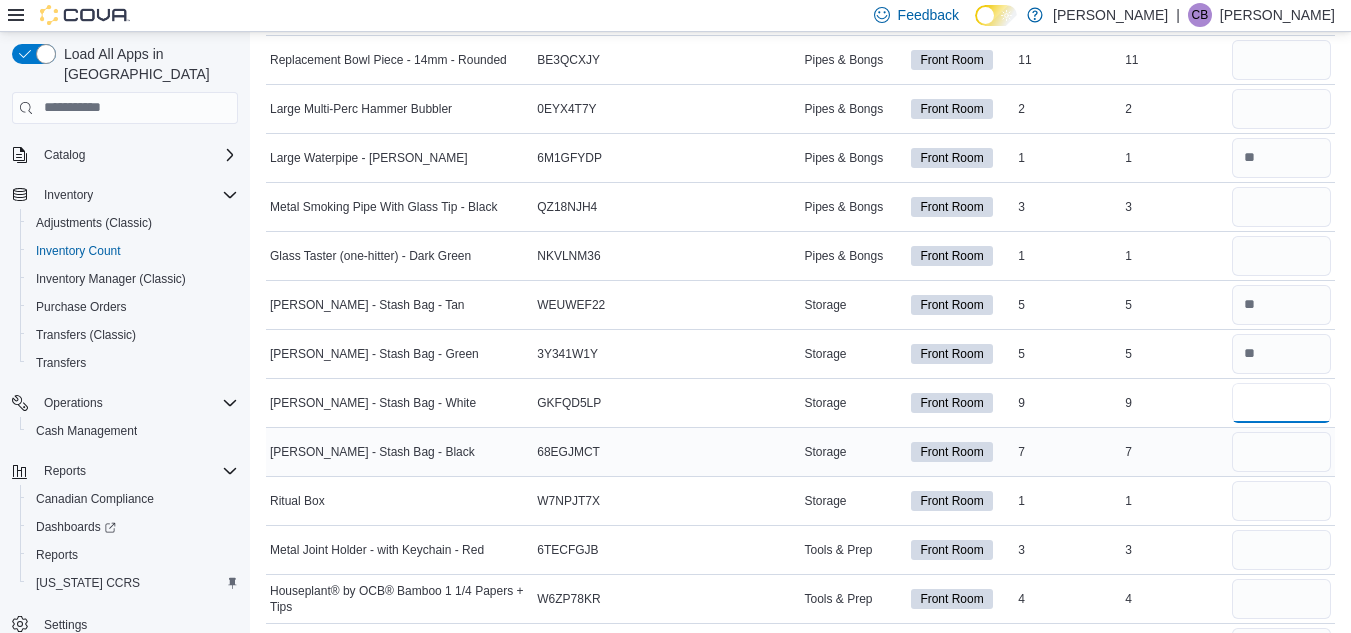 type on "*" 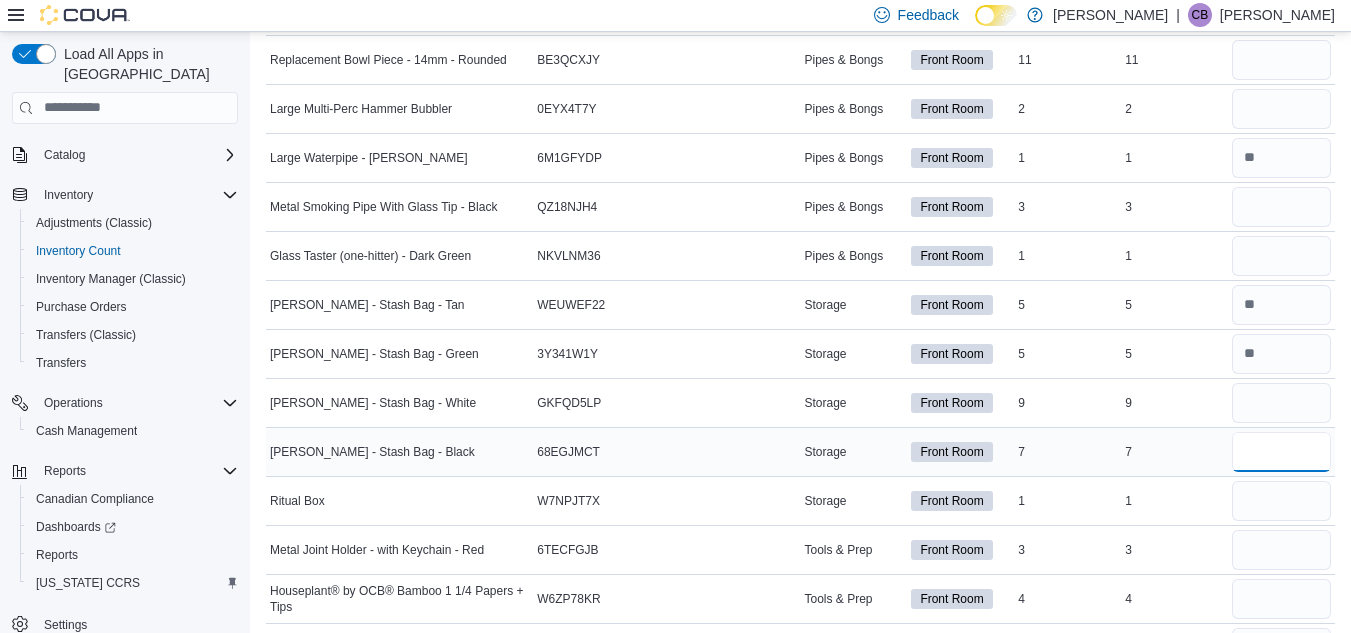 click at bounding box center (1281, 452) 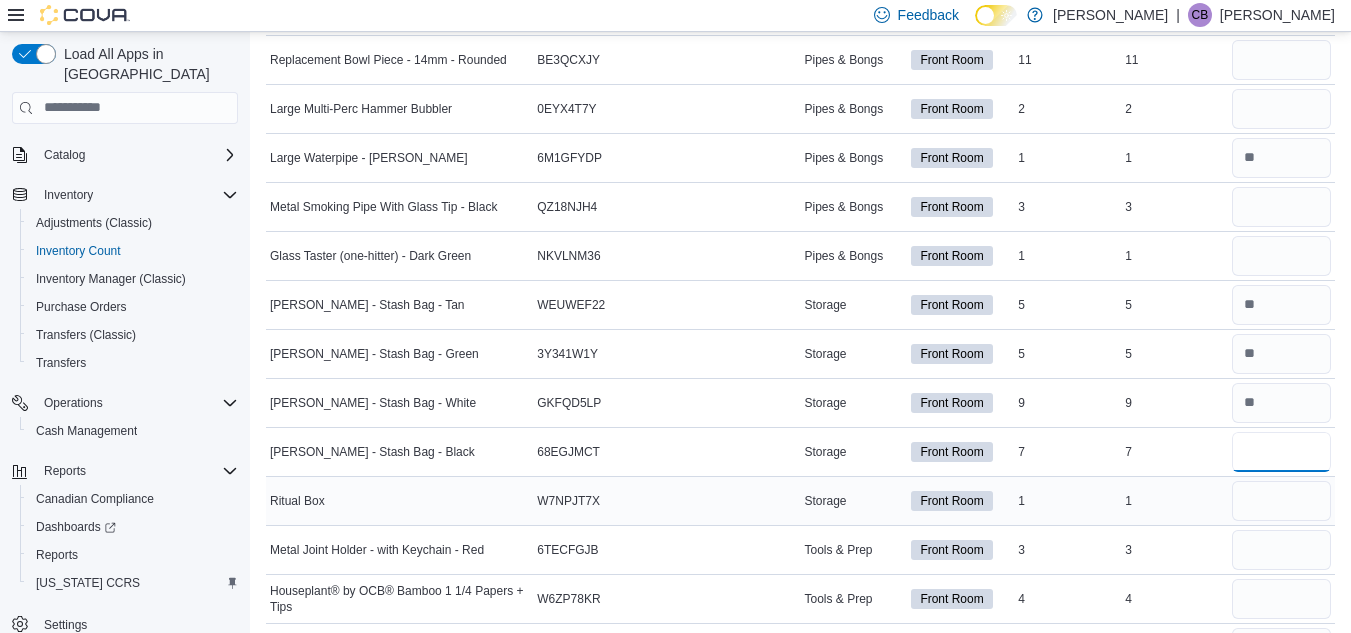 type on "*" 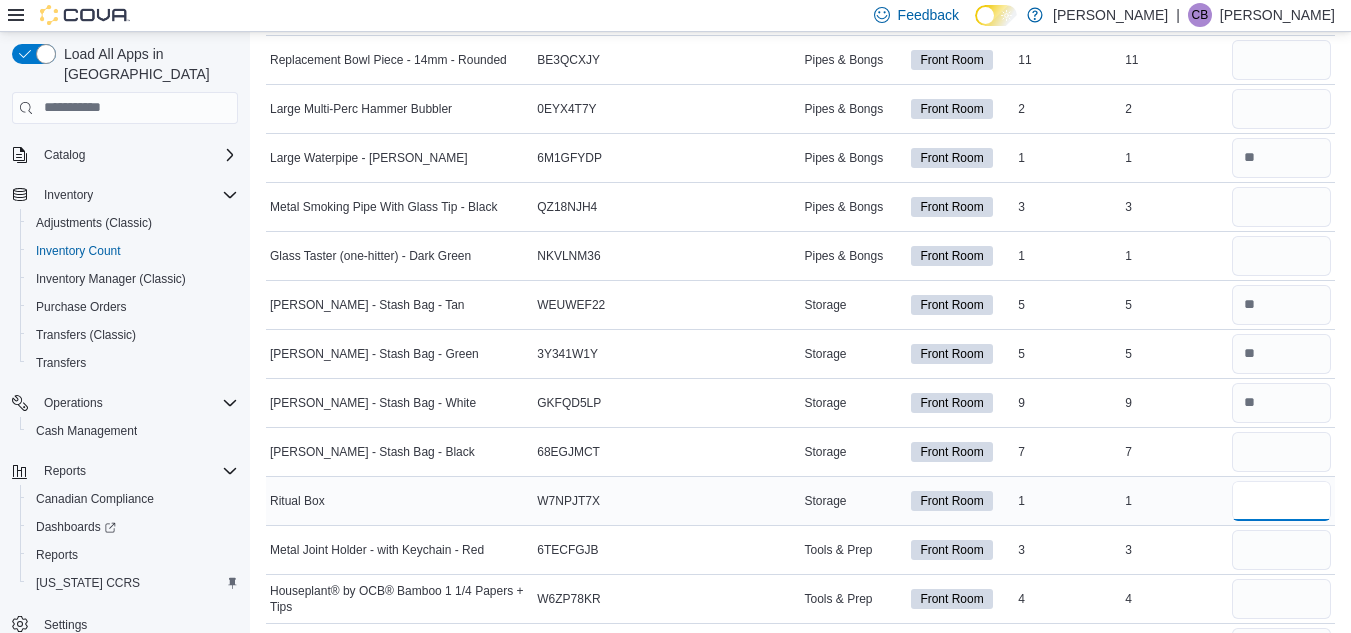 click at bounding box center (1281, 501) 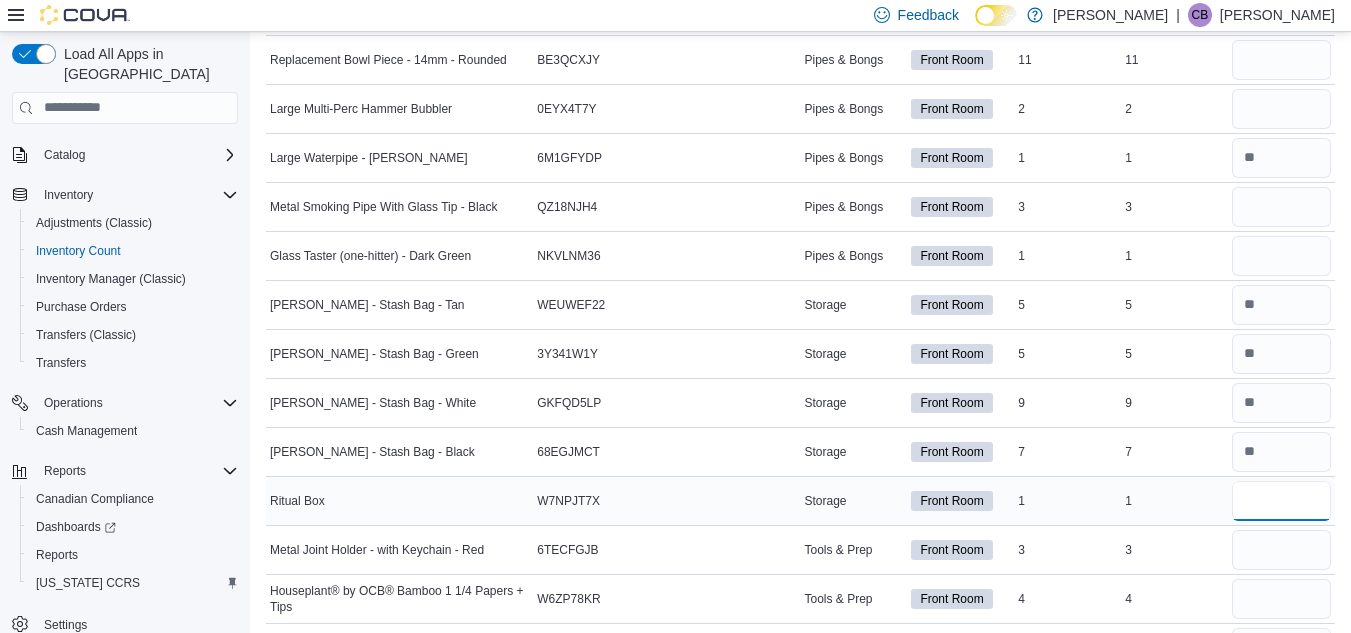 type on "*" 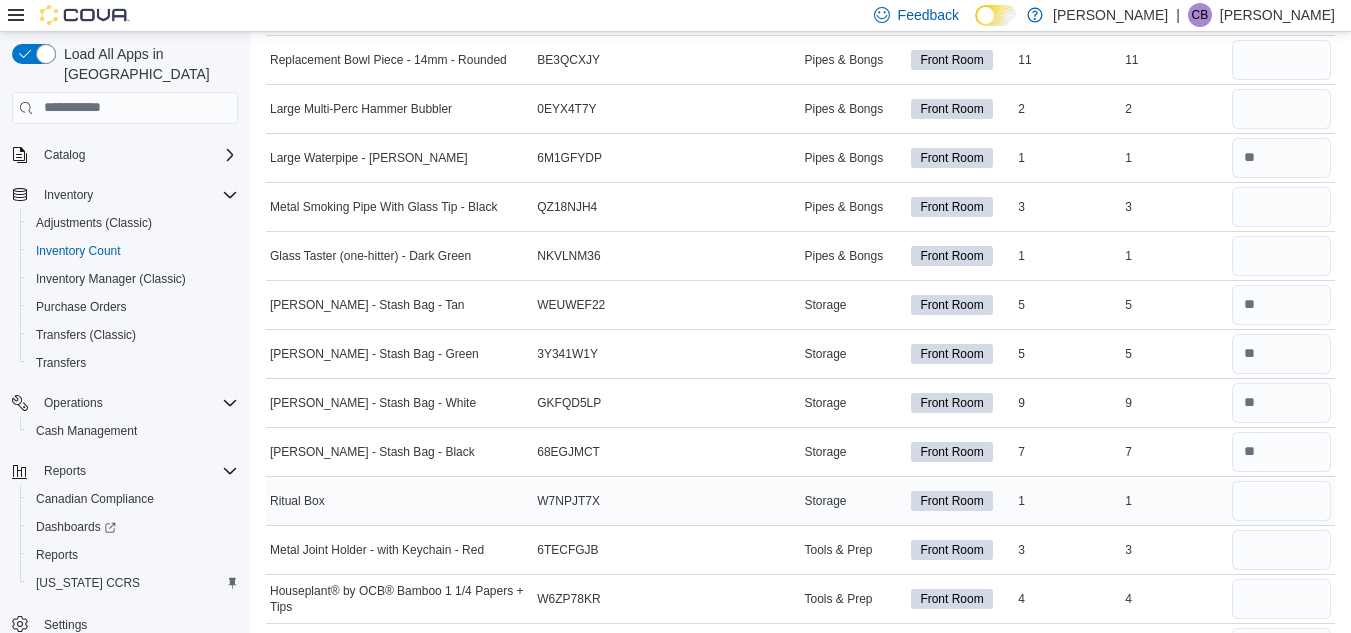 type 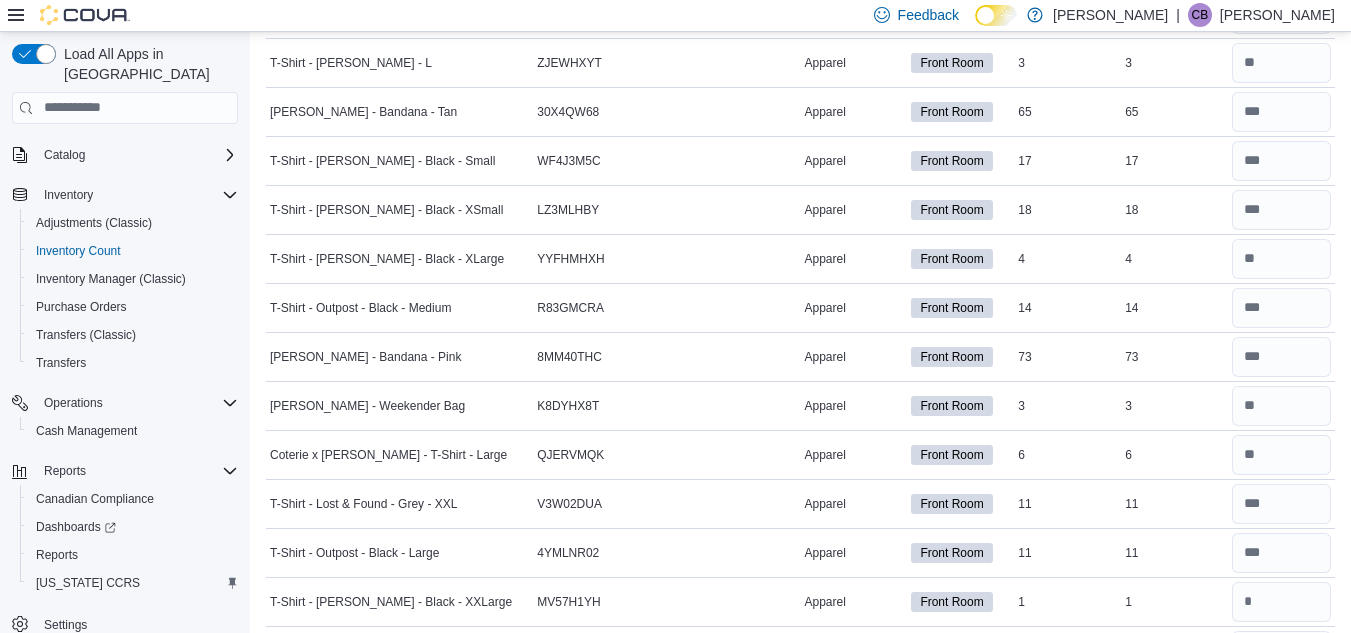 scroll, scrollTop: 0, scrollLeft: 0, axis: both 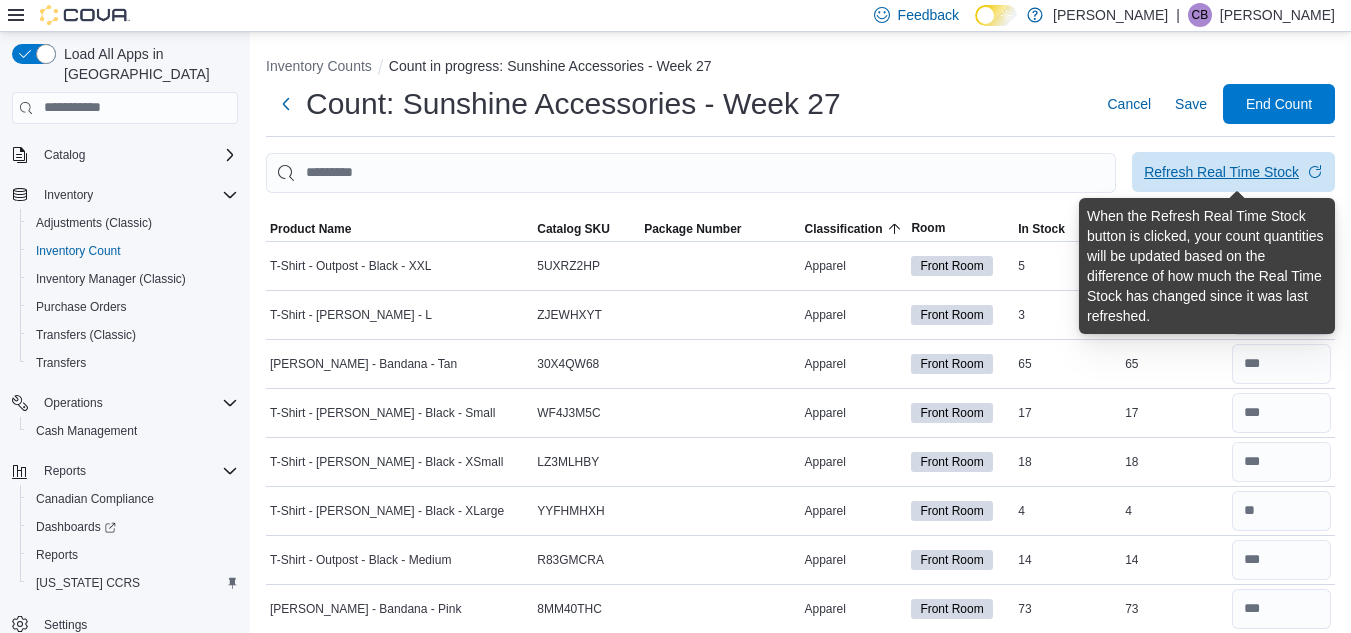 click on "Refresh Real Time Stock" at bounding box center (1221, 172) 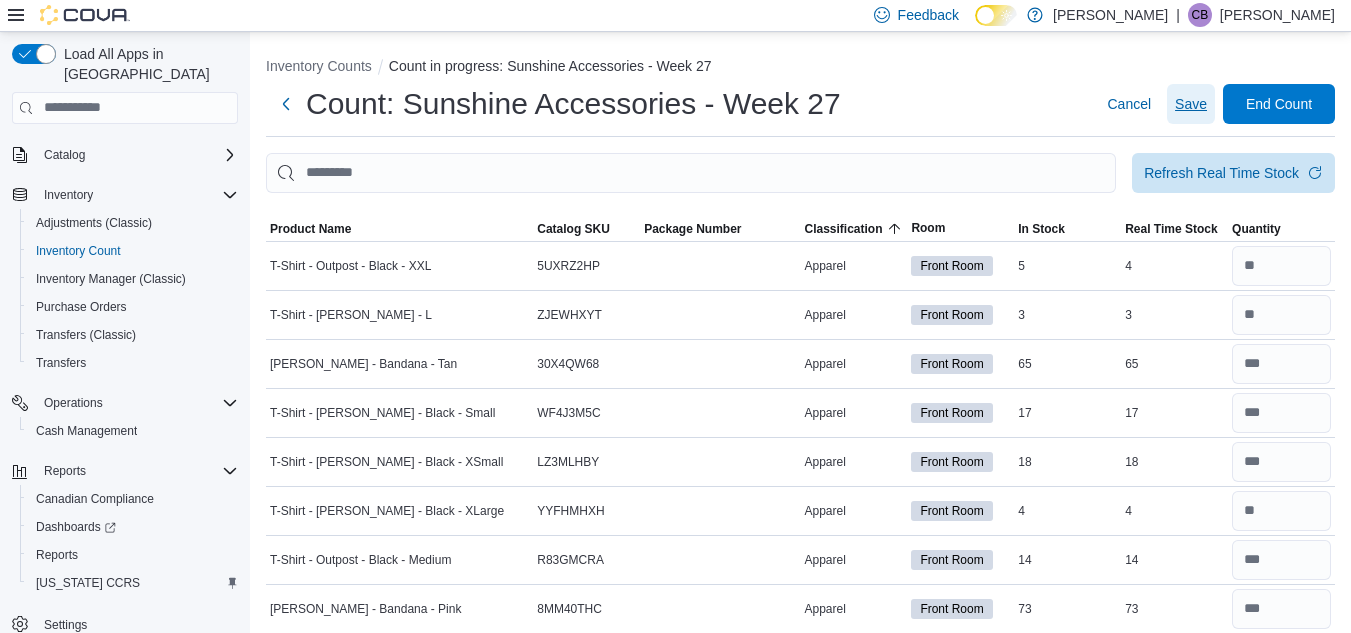 click on "Save" at bounding box center (1191, 104) 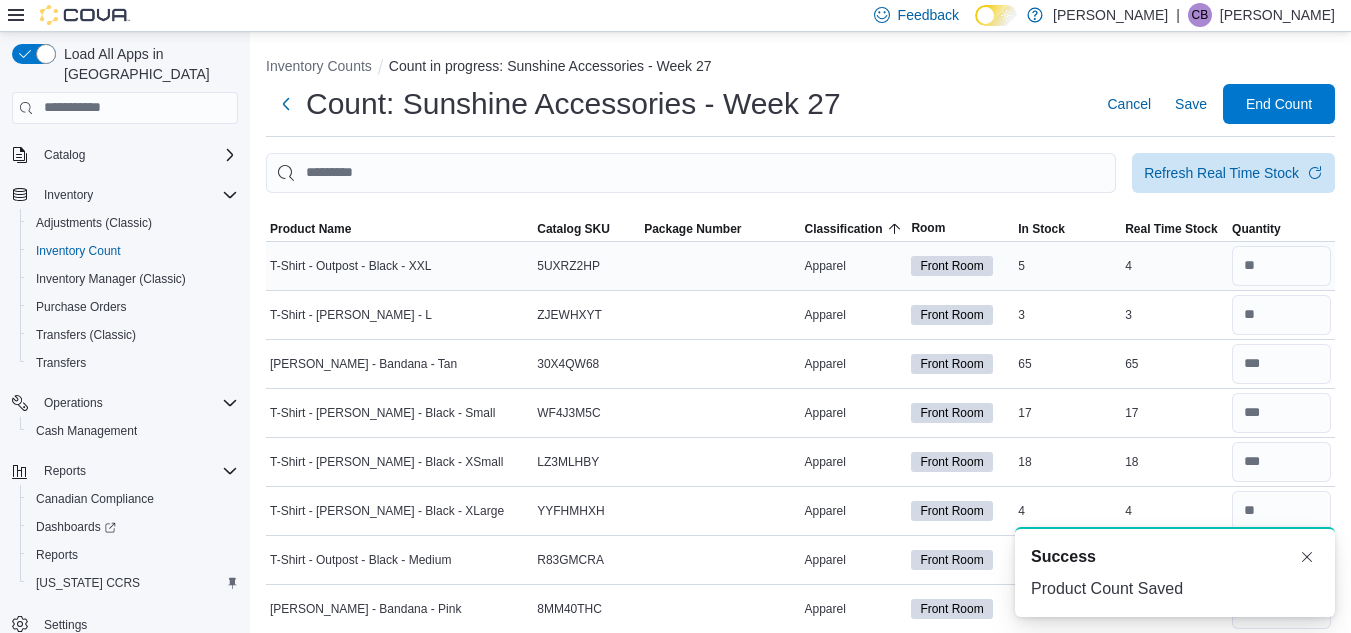 scroll, scrollTop: 0, scrollLeft: 0, axis: both 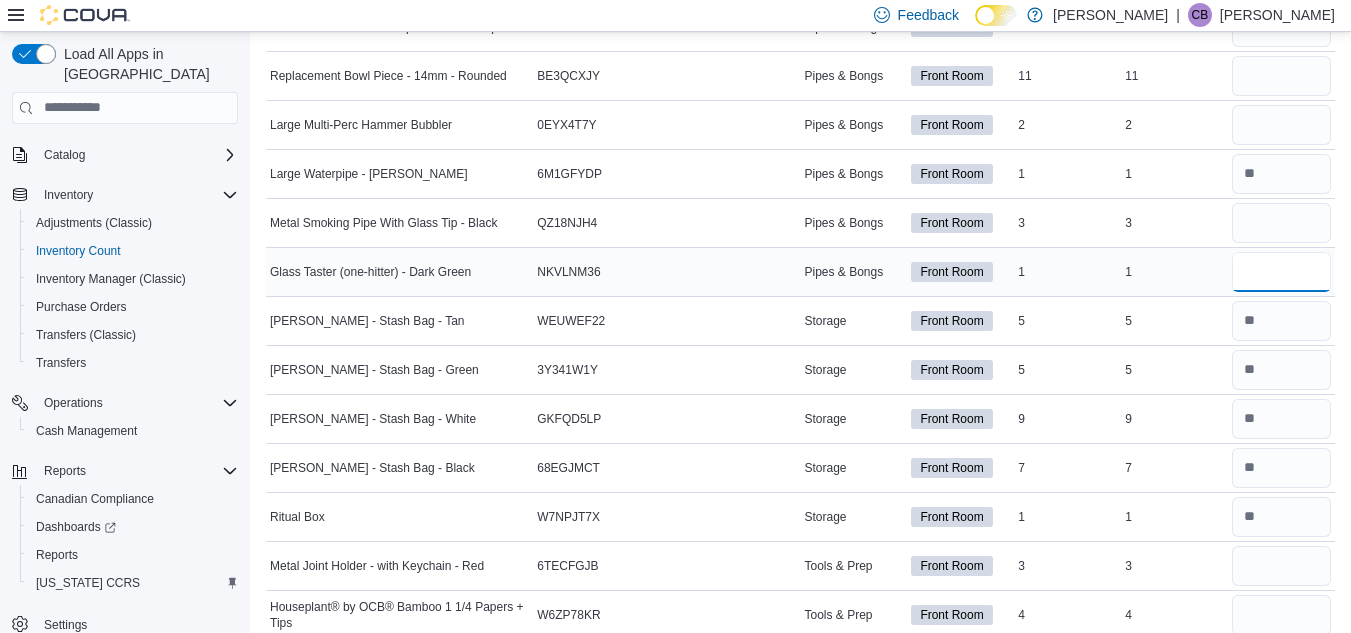 click at bounding box center [1281, 272] 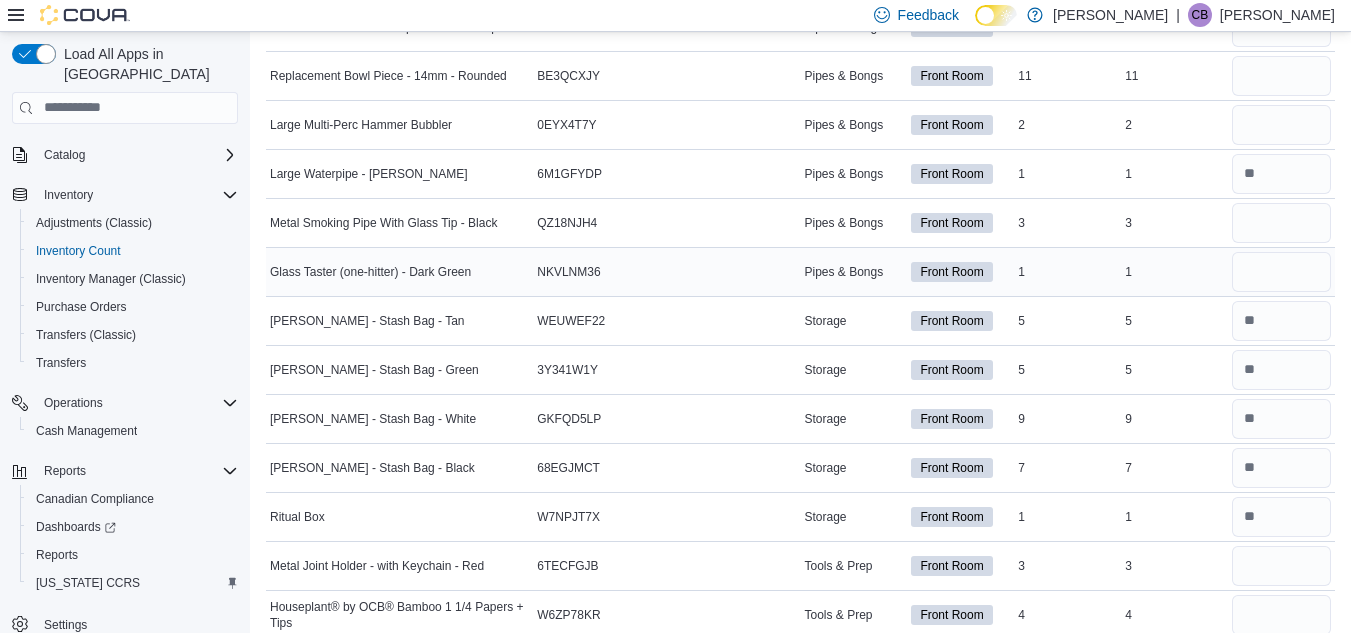 type 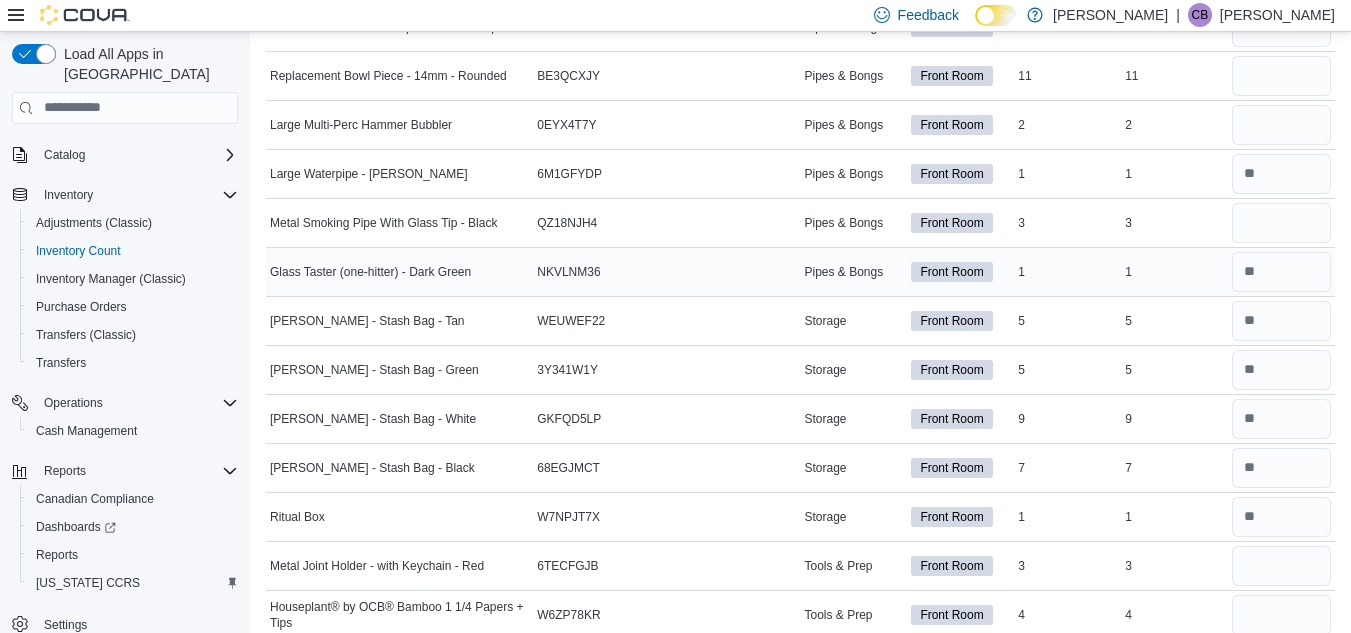 scroll, scrollTop: 5284, scrollLeft: 0, axis: vertical 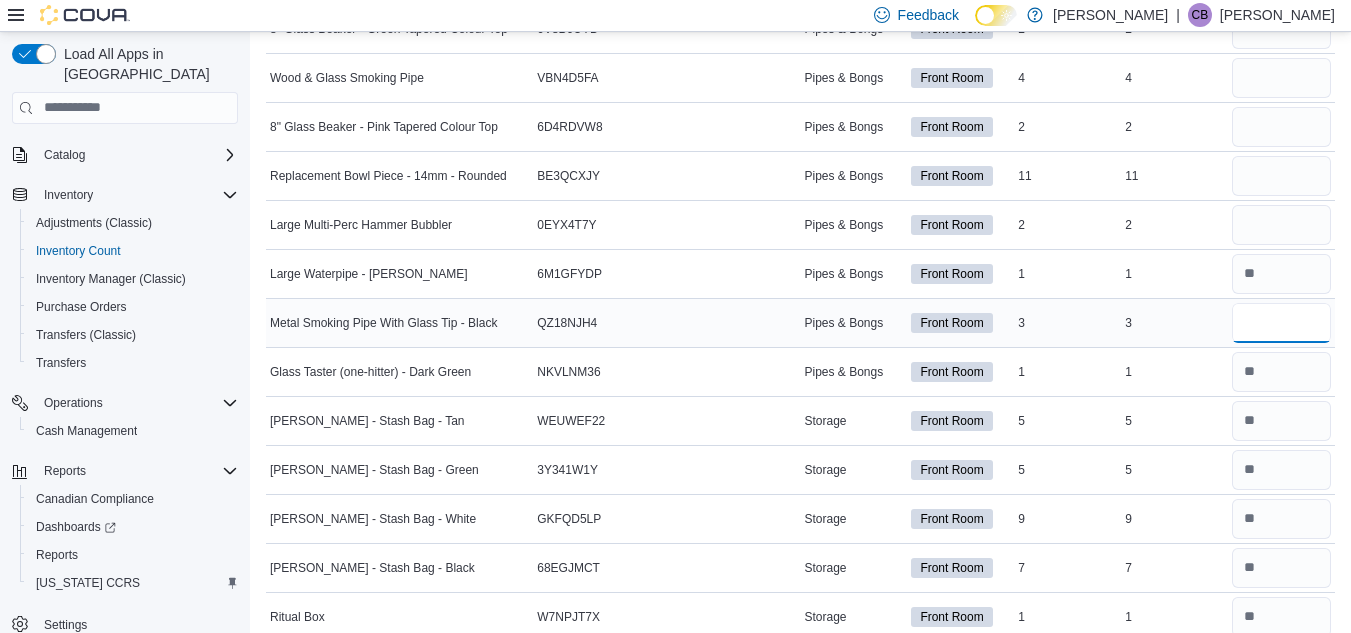 click at bounding box center [1281, 323] 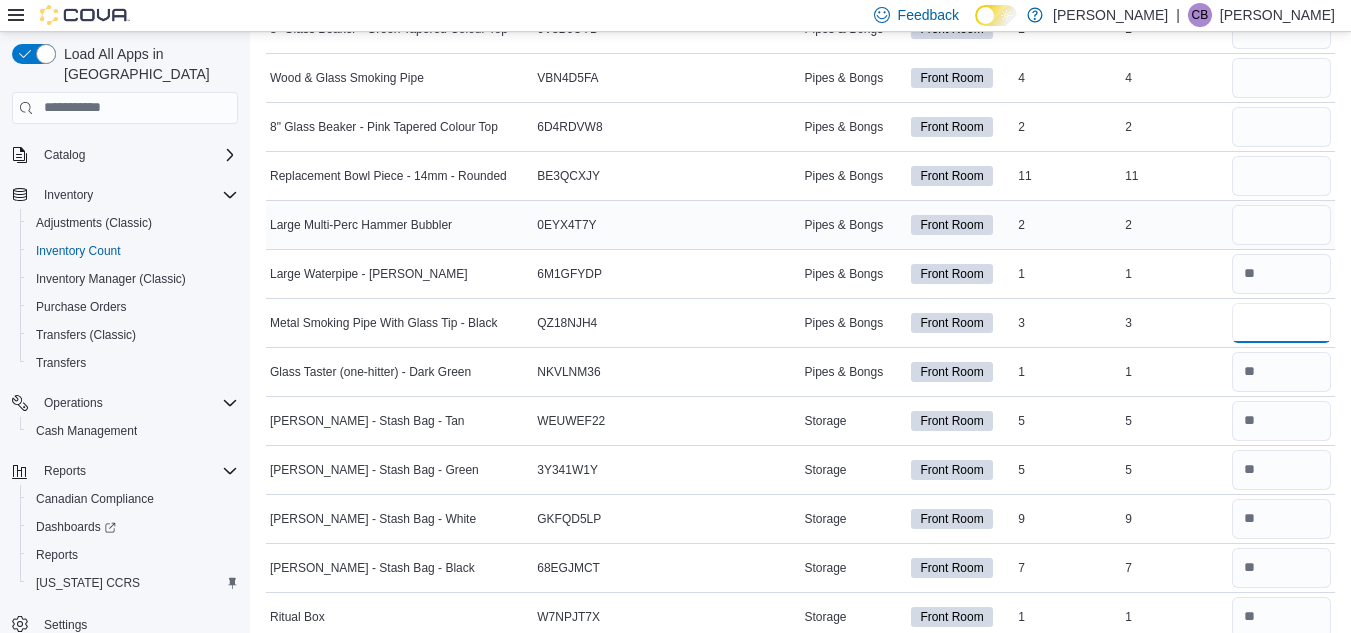 type on "*" 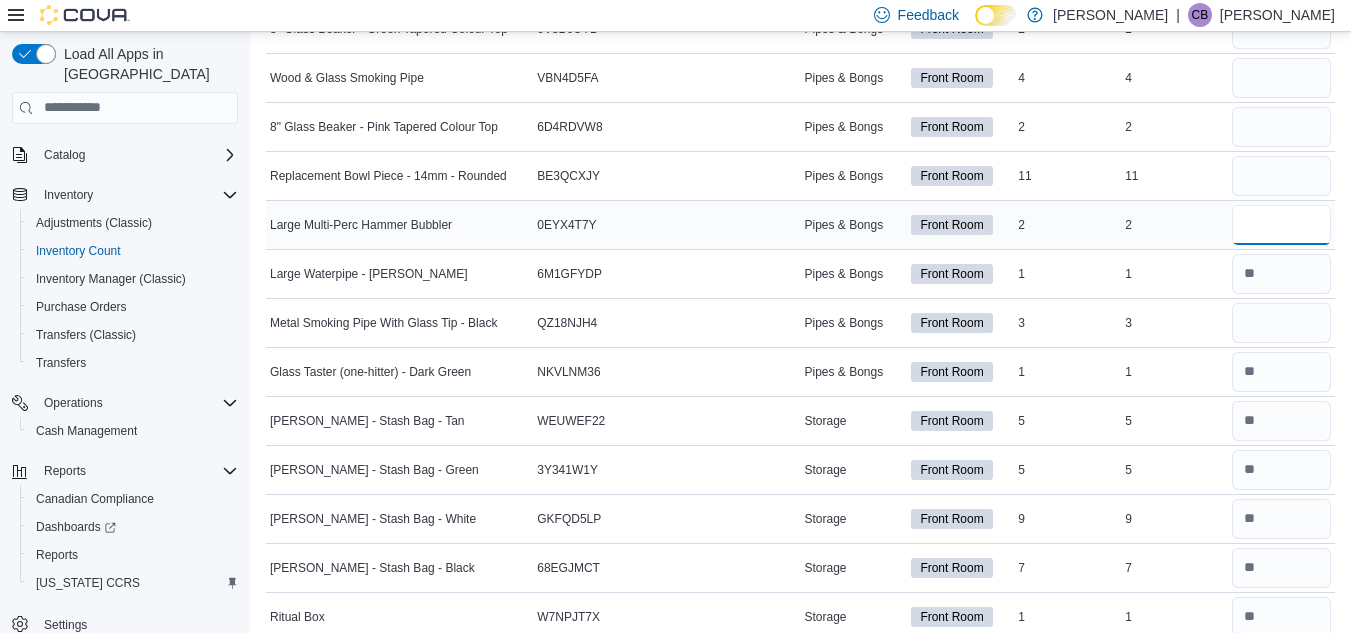 click at bounding box center (1281, 225) 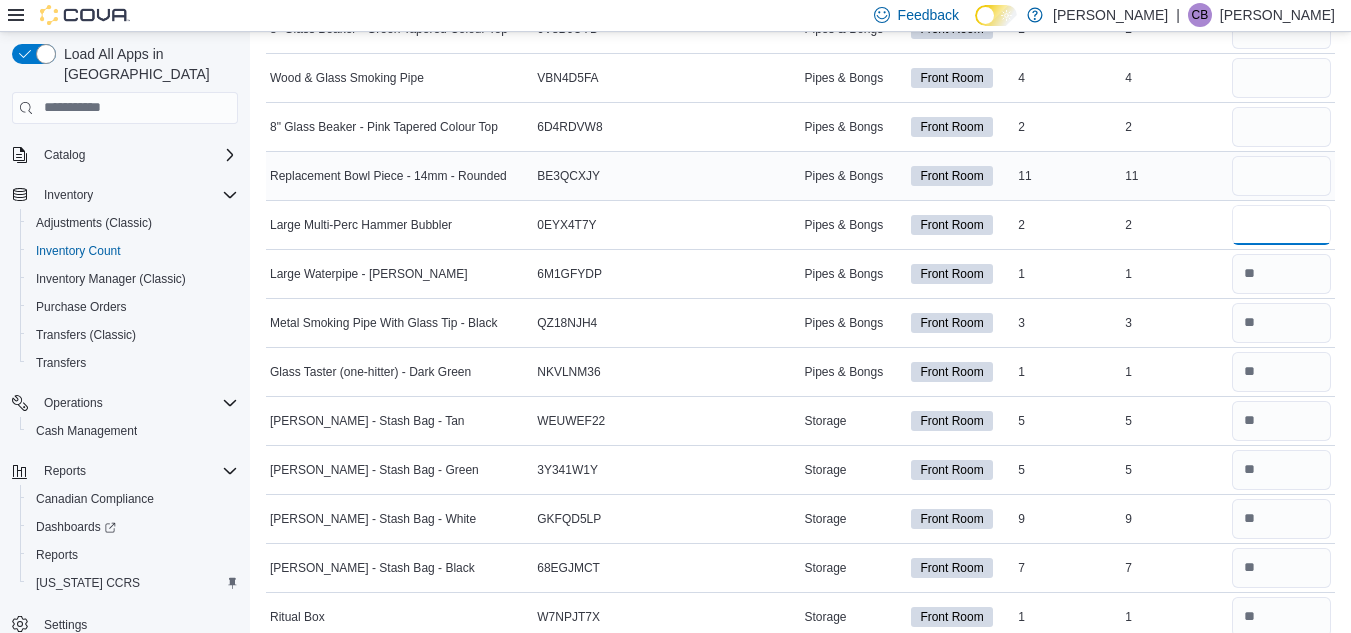 type on "*" 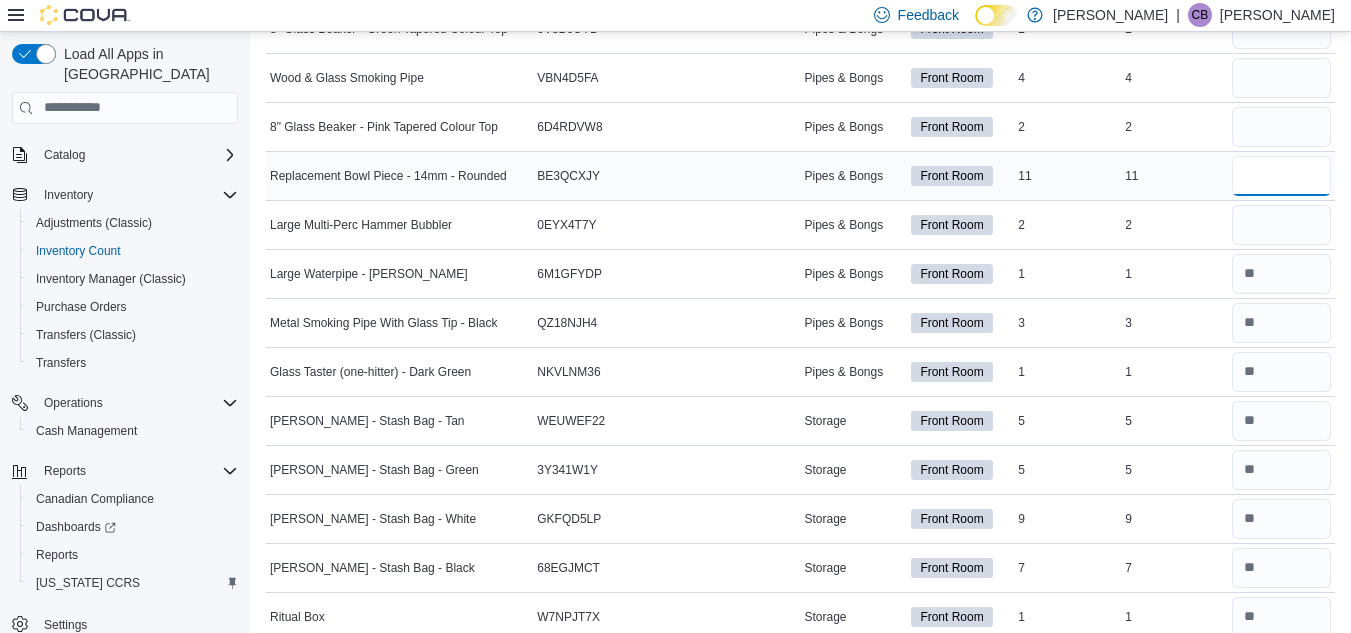 click at bounding box center (1281, 176) 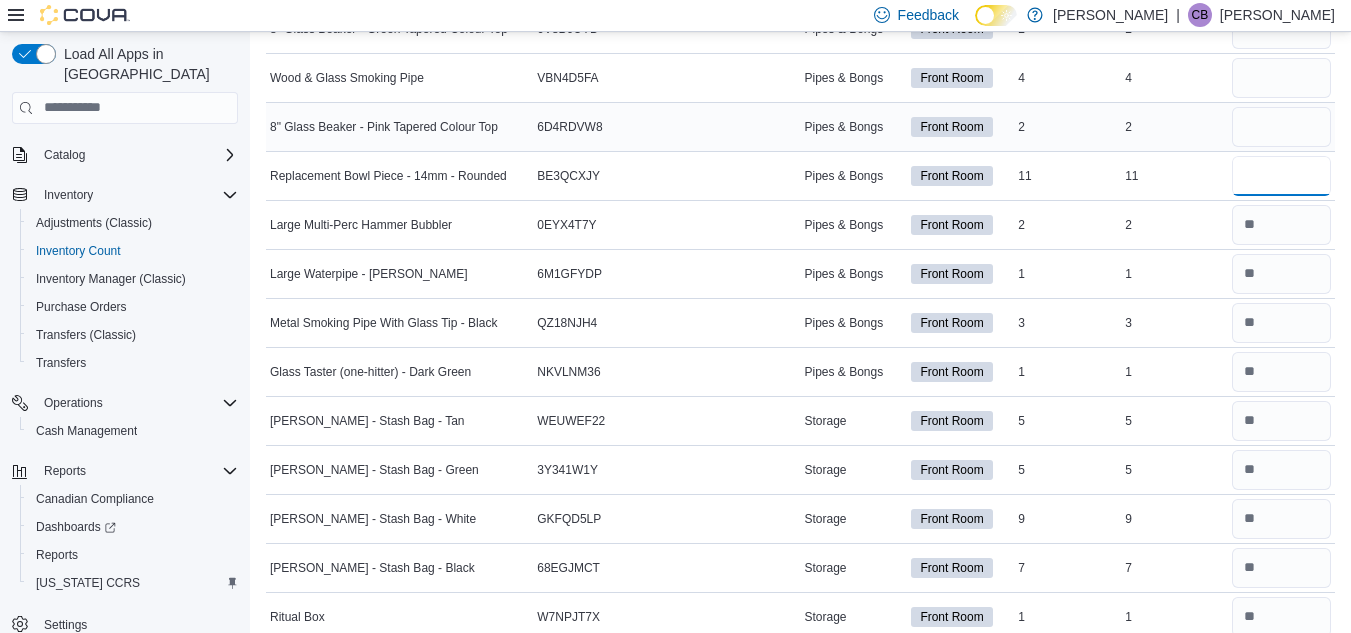 type on "**" 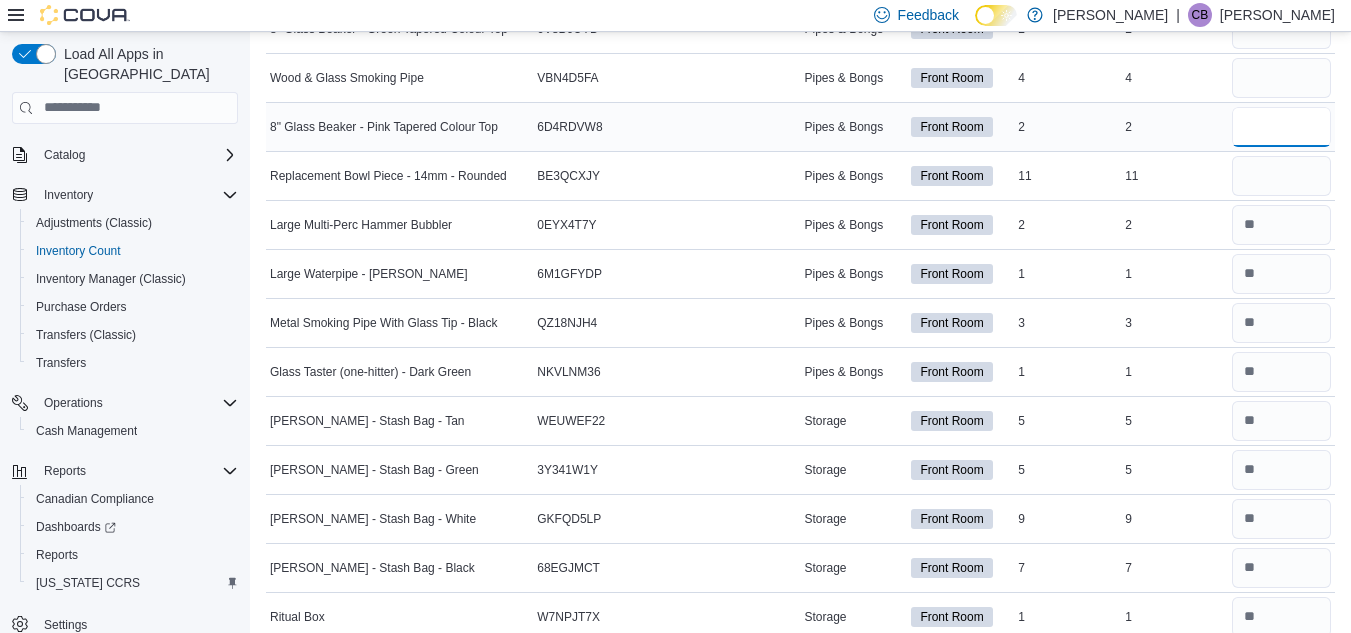 click at bounding box center (1281, 127) 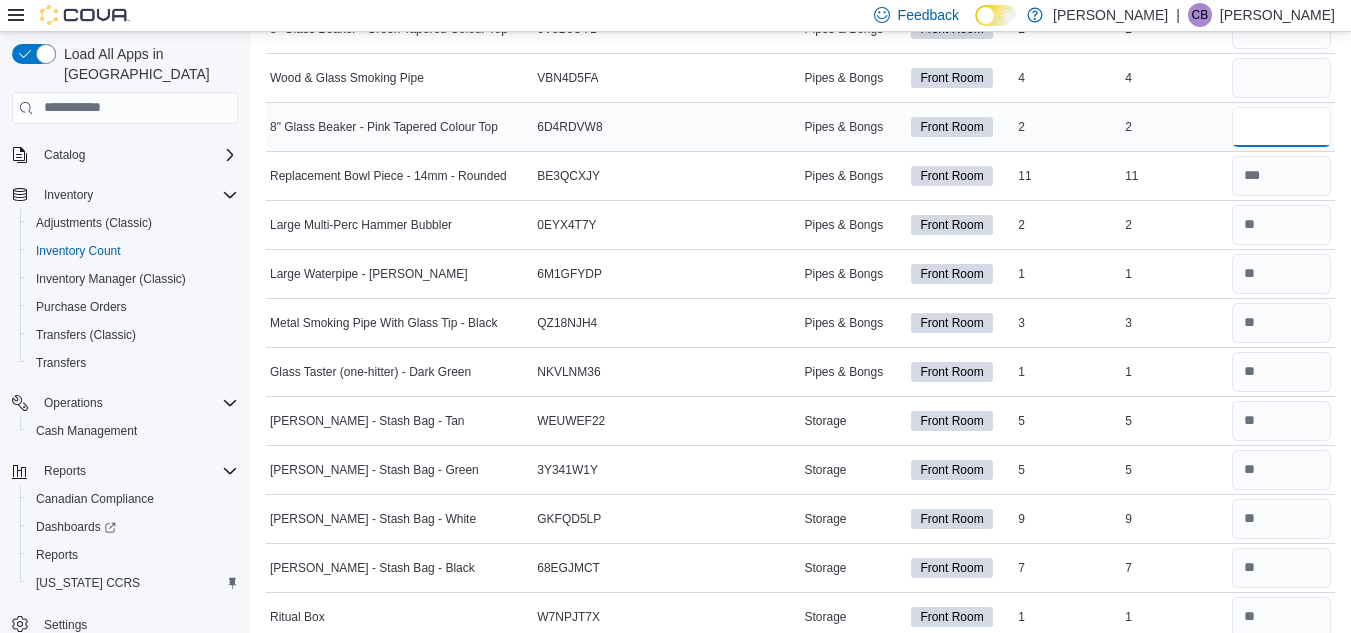 type on "*" 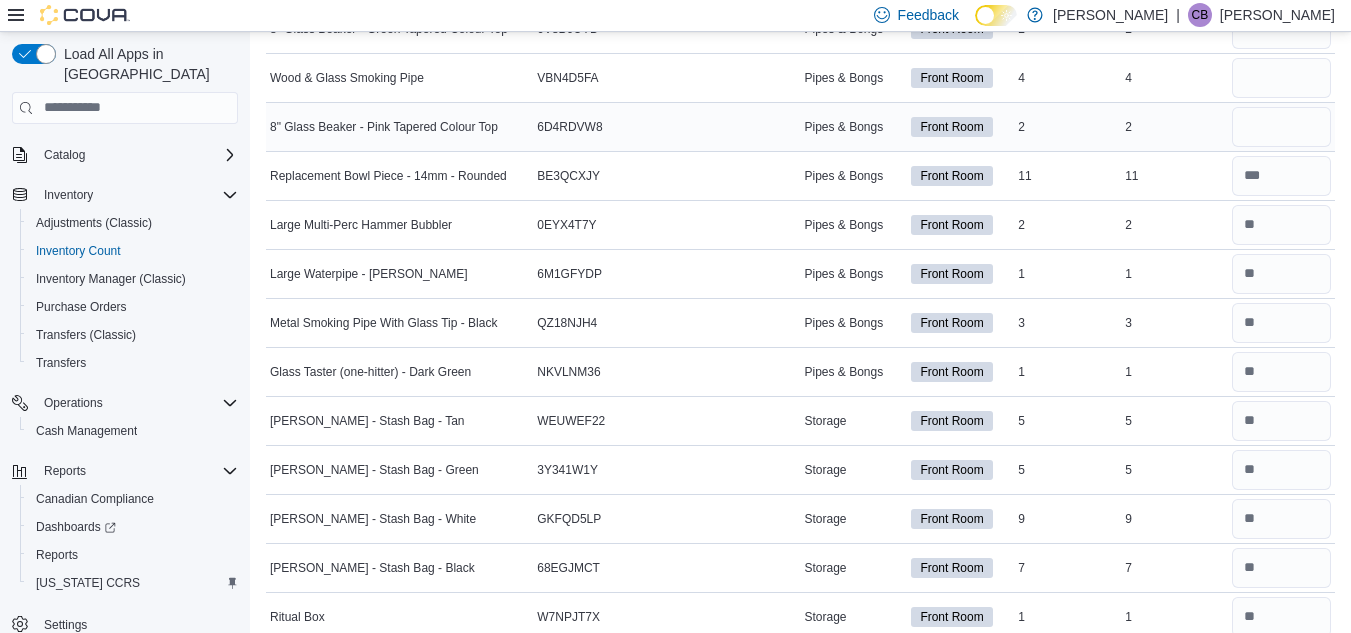 type 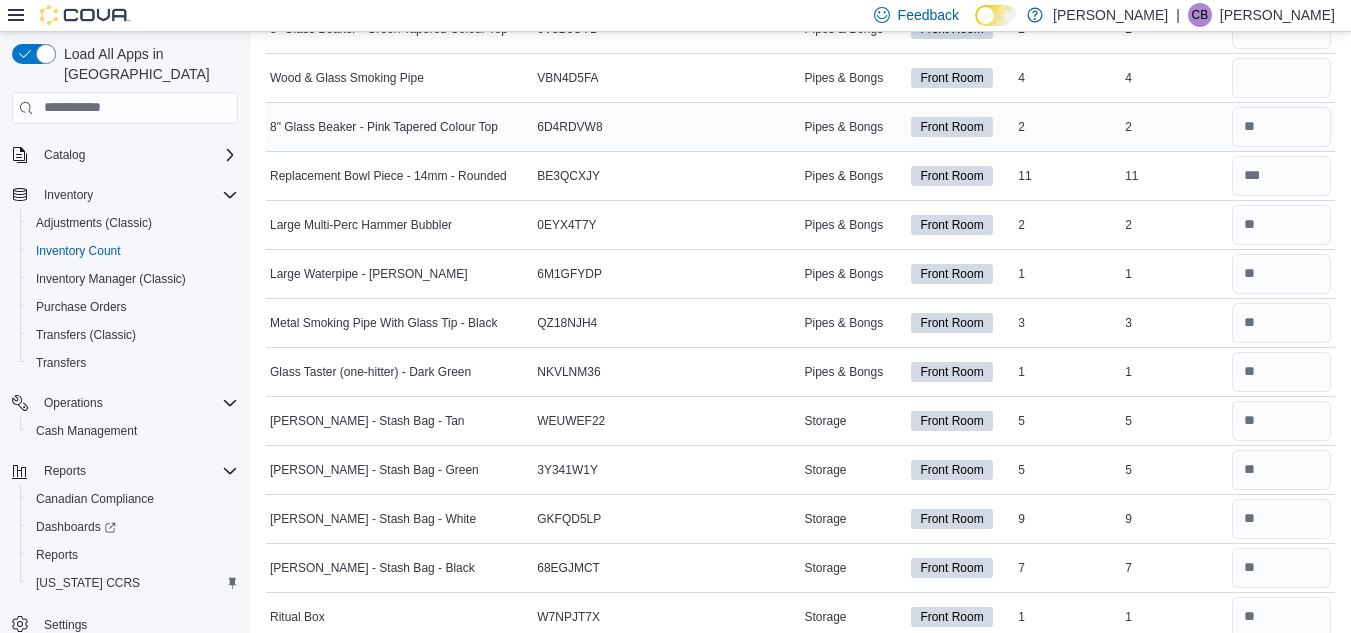 scroll, scrollTop: 5184, scrollLeft: 0, axis: vertical 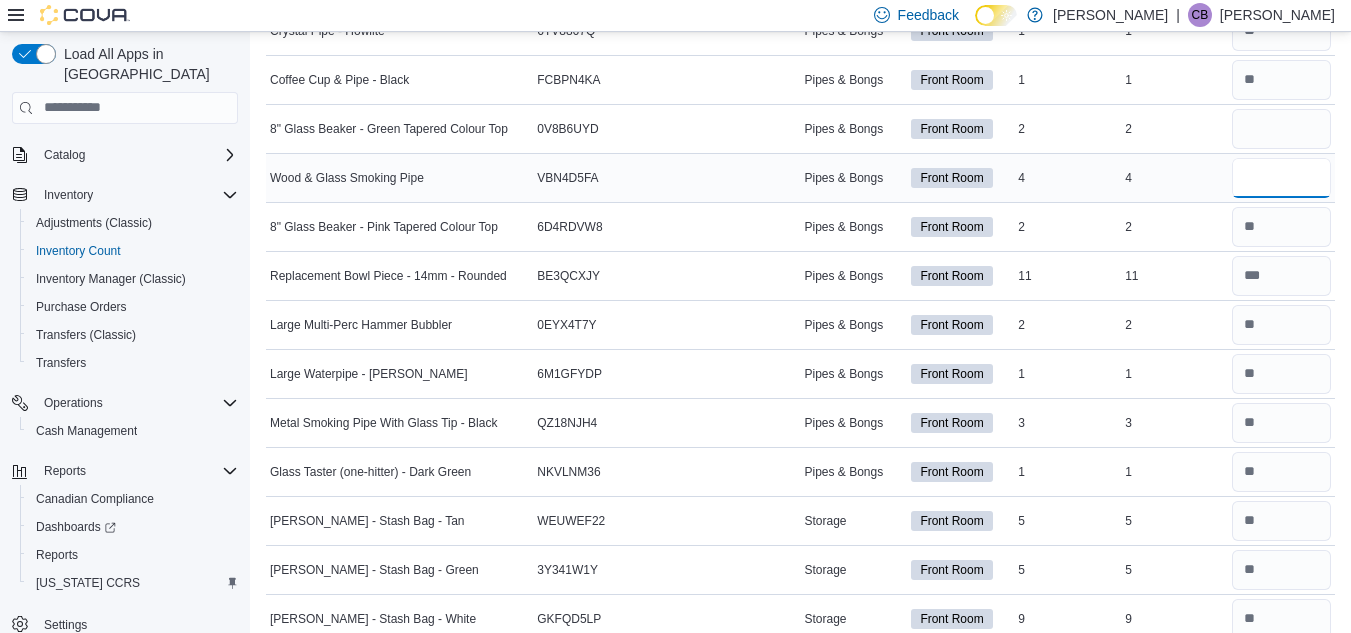 click at bounding box center (1281, 178) 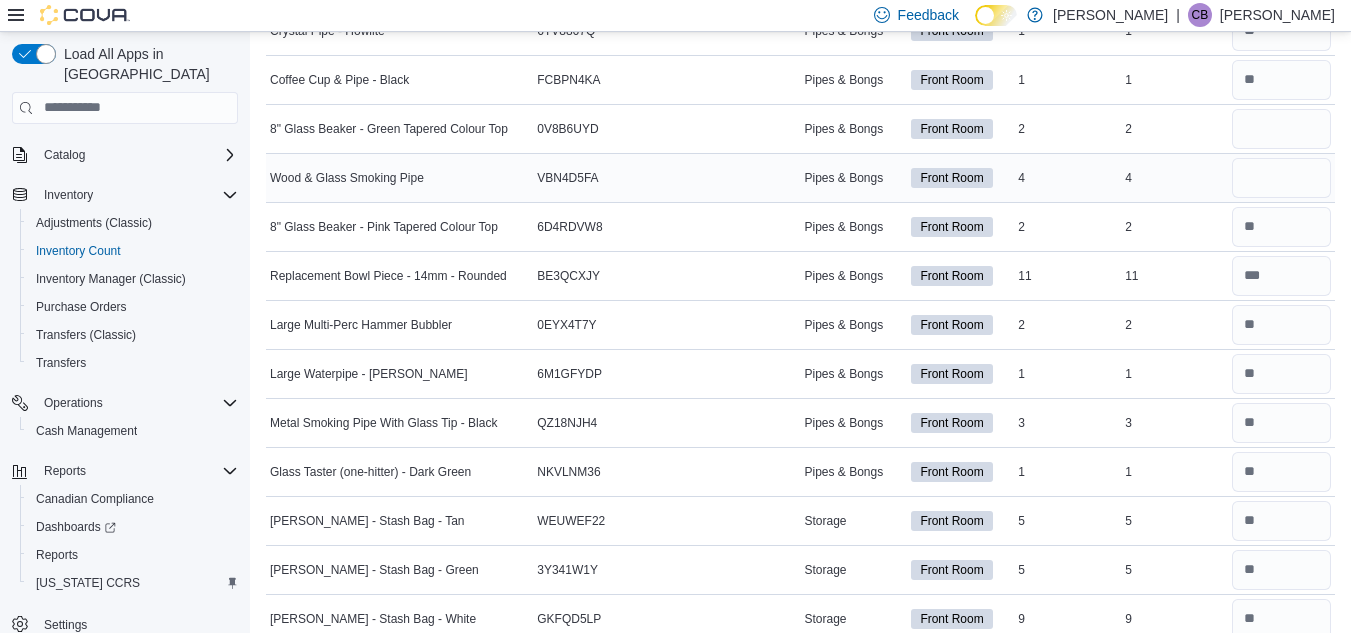 type 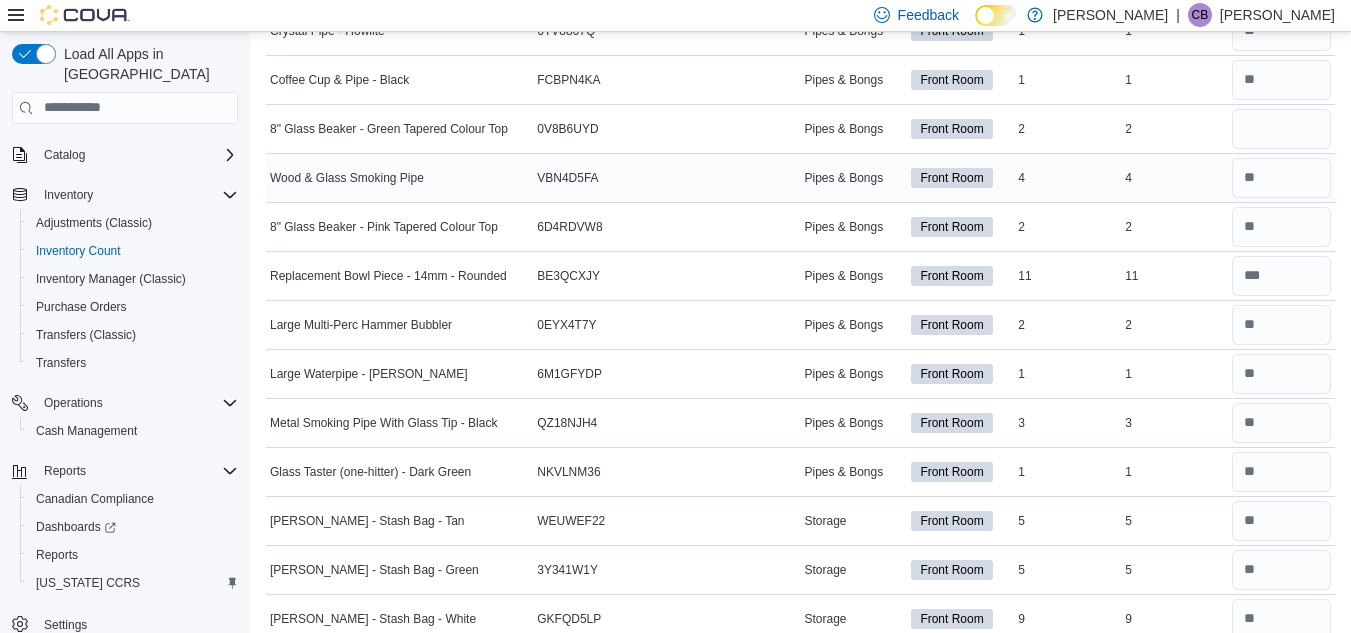scroll, scrollTop: 5084, scrollLeft: 0, axis: vertical 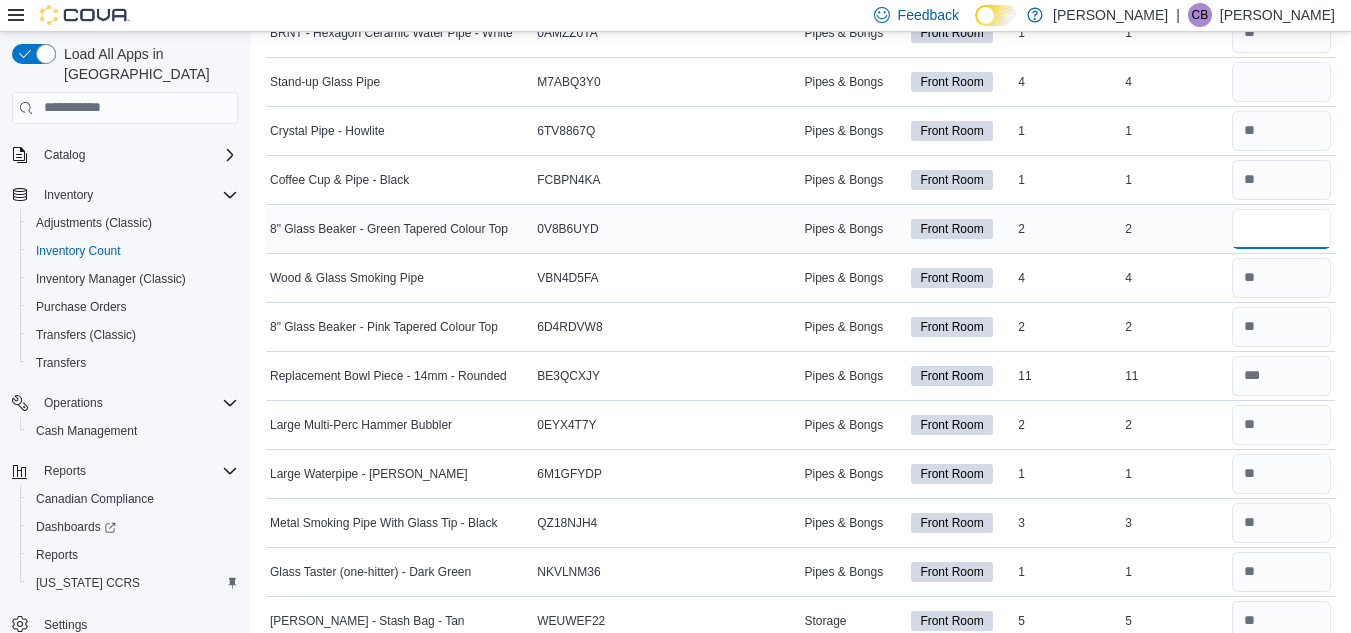 click at bounding box center (1281, 229) 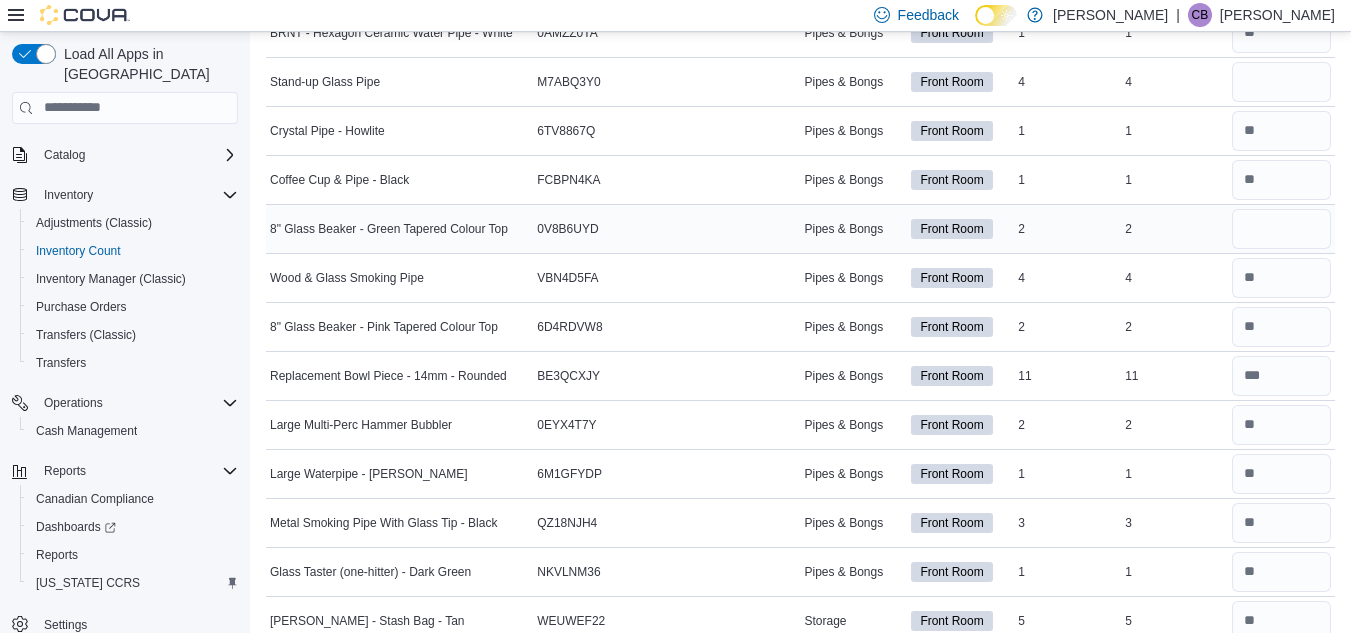 type 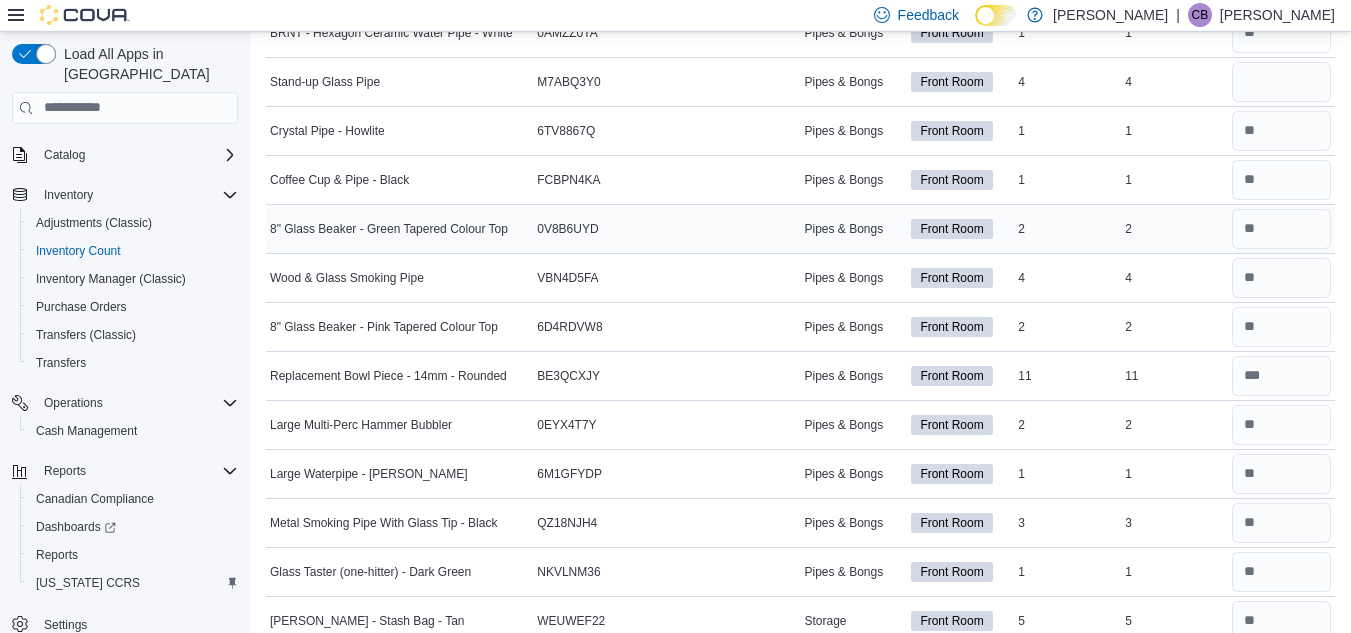 scroll, scrollTop: 4984, scrollLeft: 0, axis: vertical 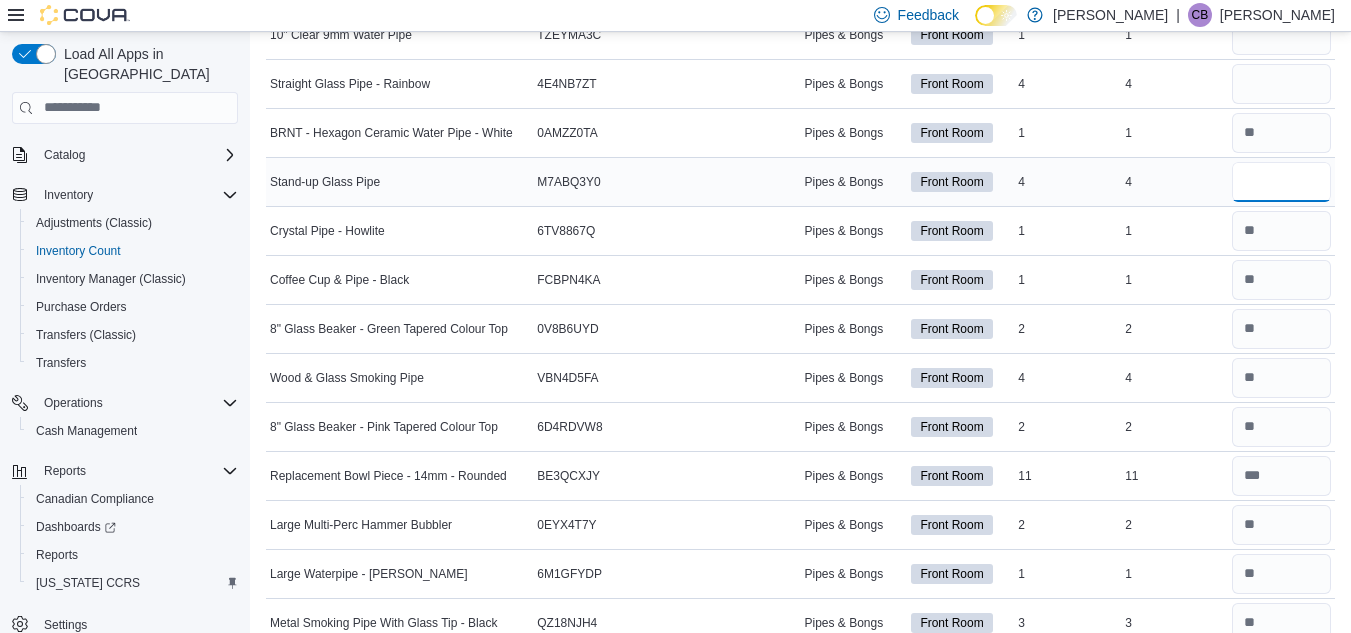 click at bounding box center [1281, 182] 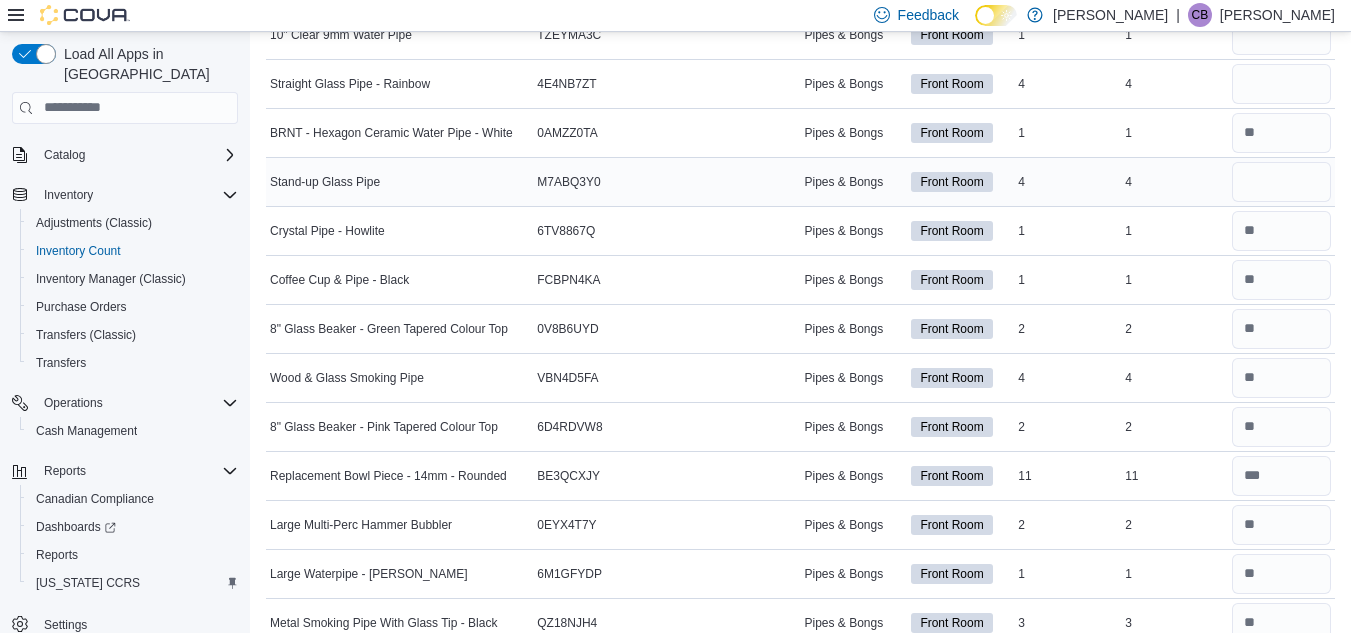 type 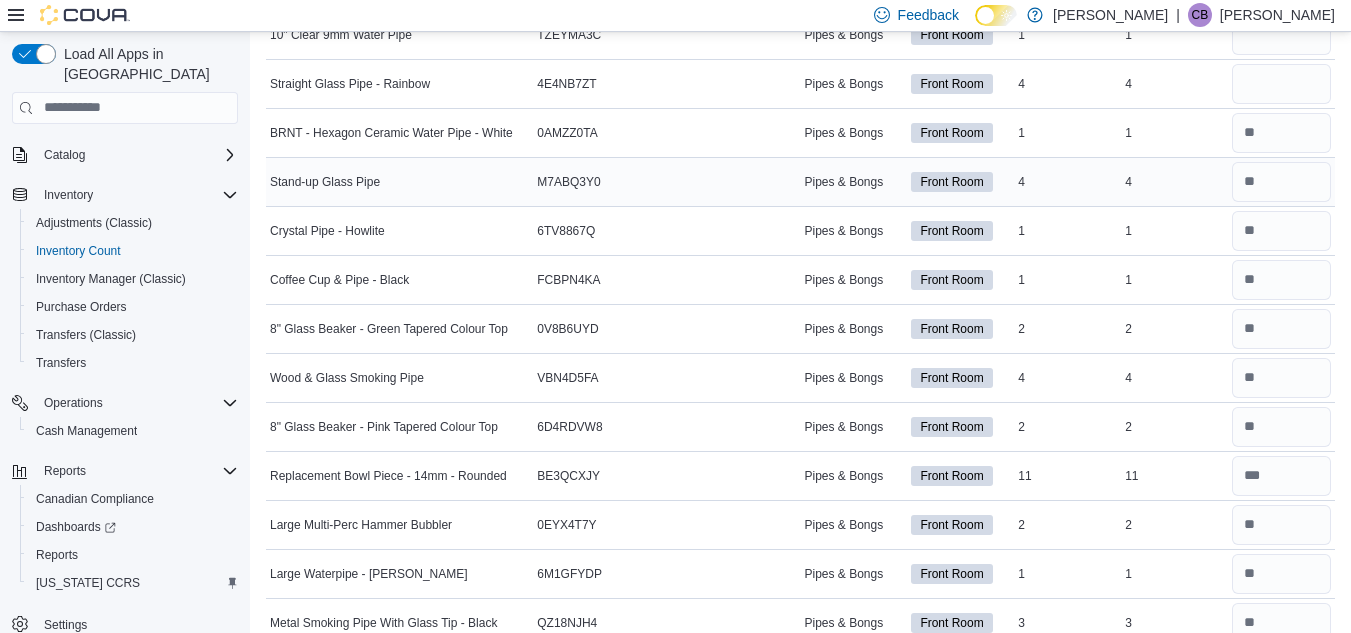 scroll, scrollTop: 4884, scrollLeft: 0, axis: vertical 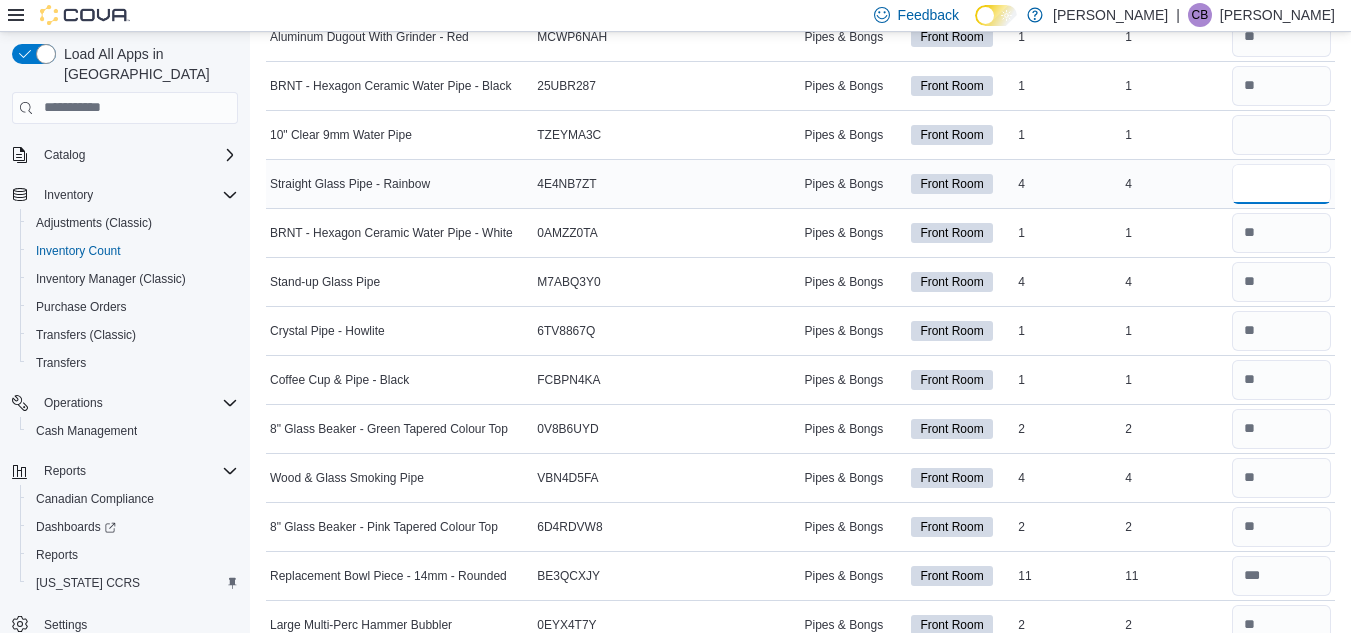 click at bounding box center (1281, 184) 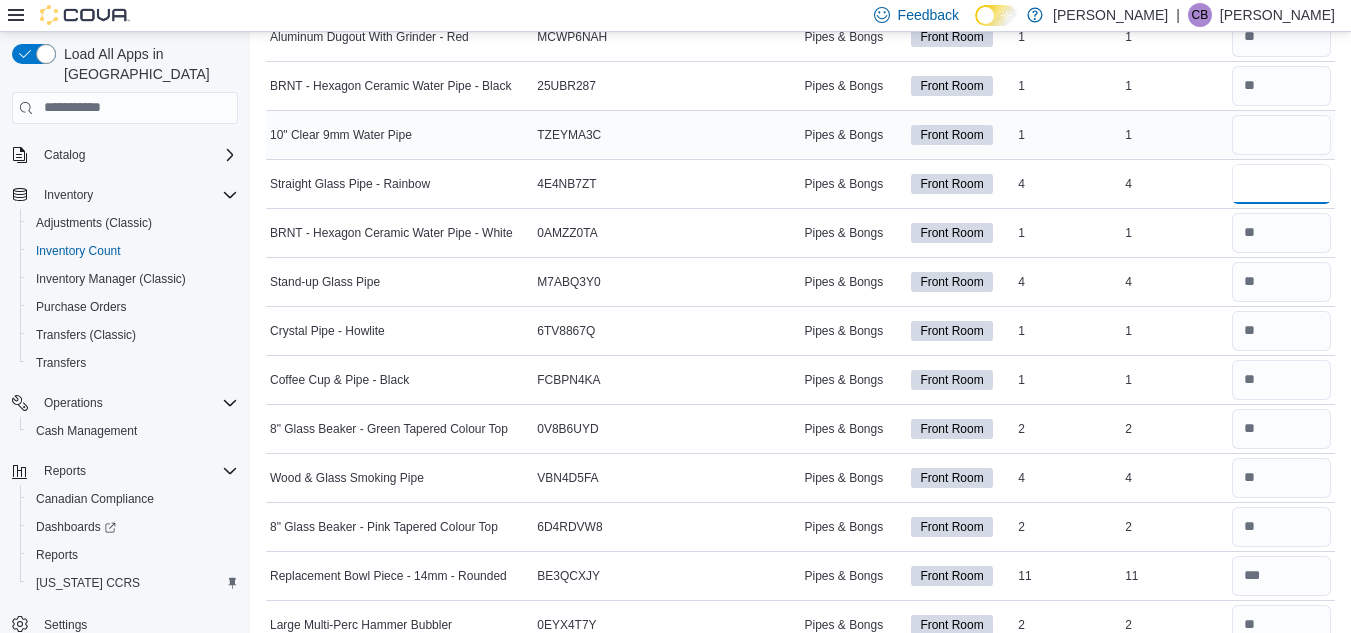 type on "*" 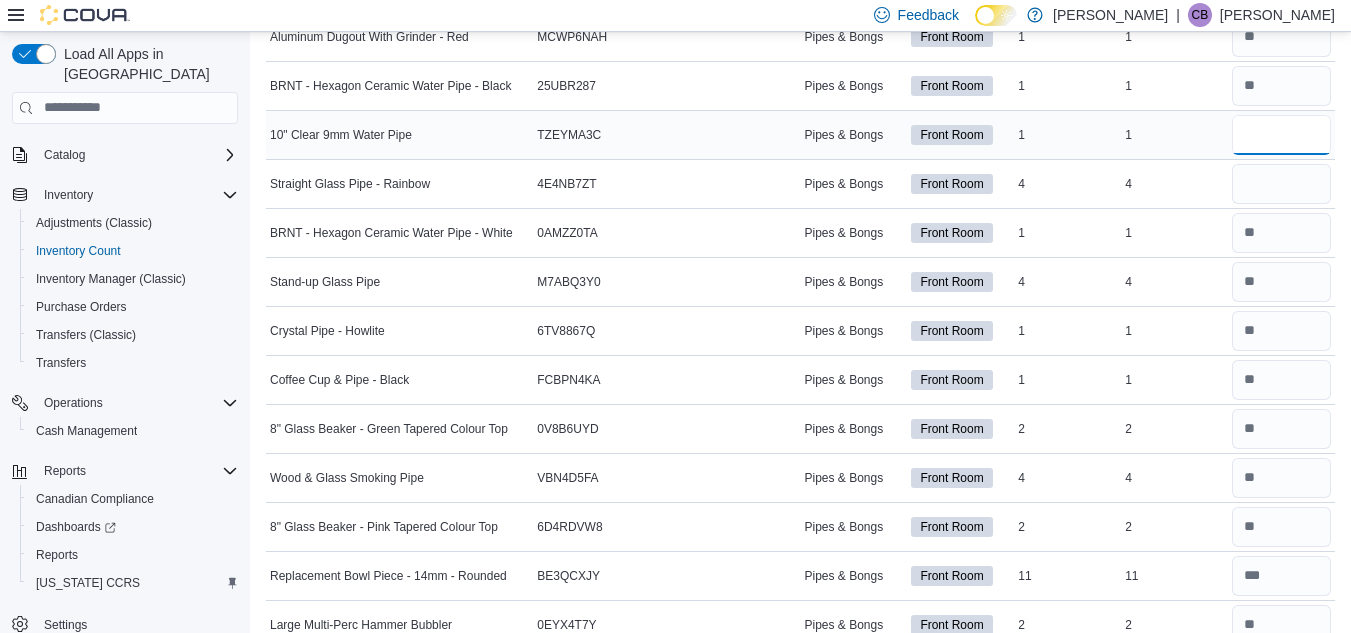 click at bounding box center (1281, 135) 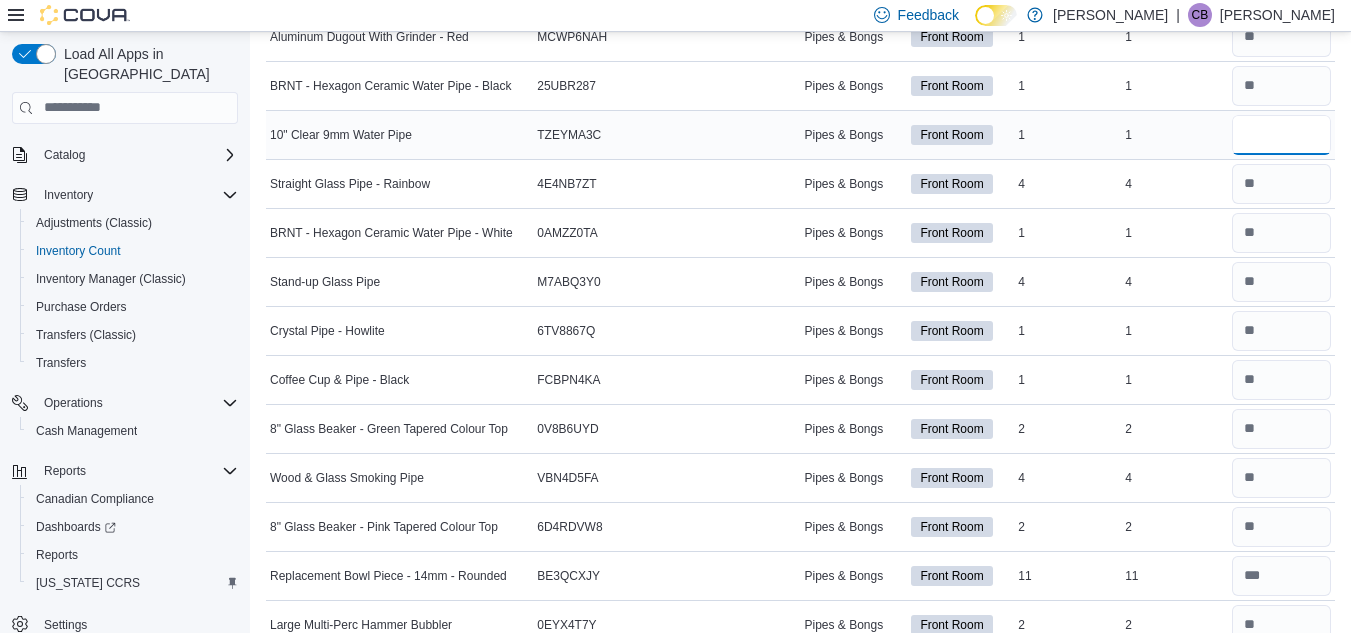 type on "*" 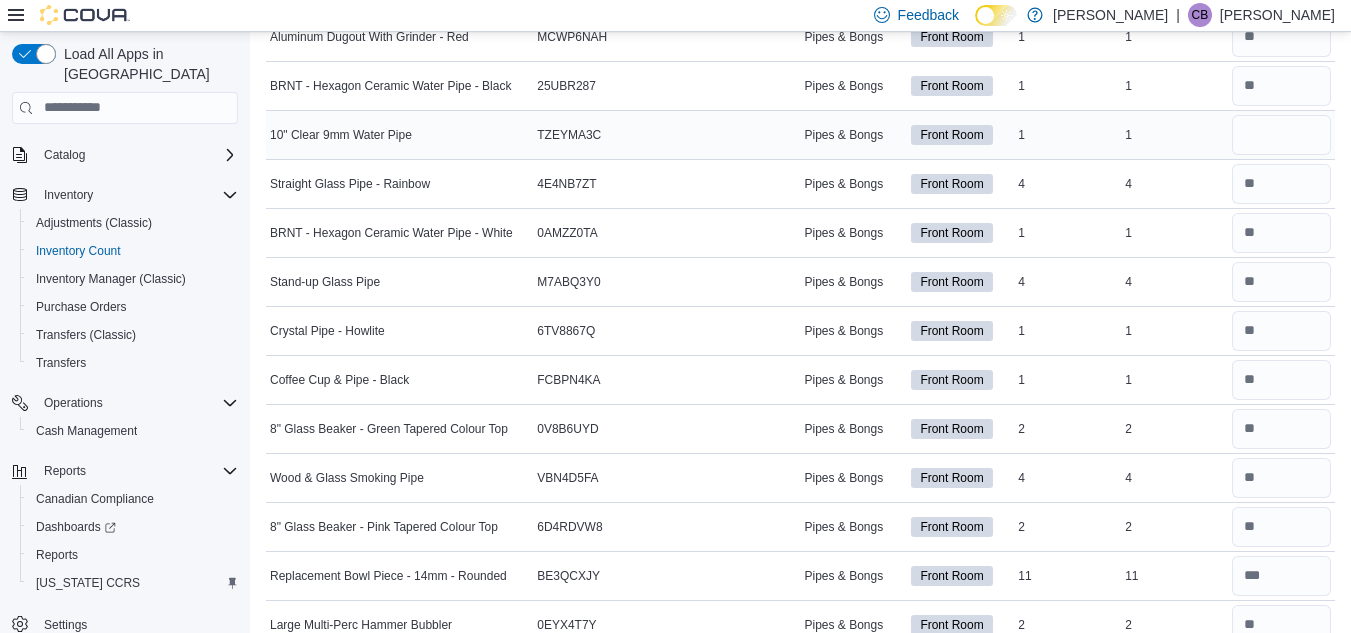 type 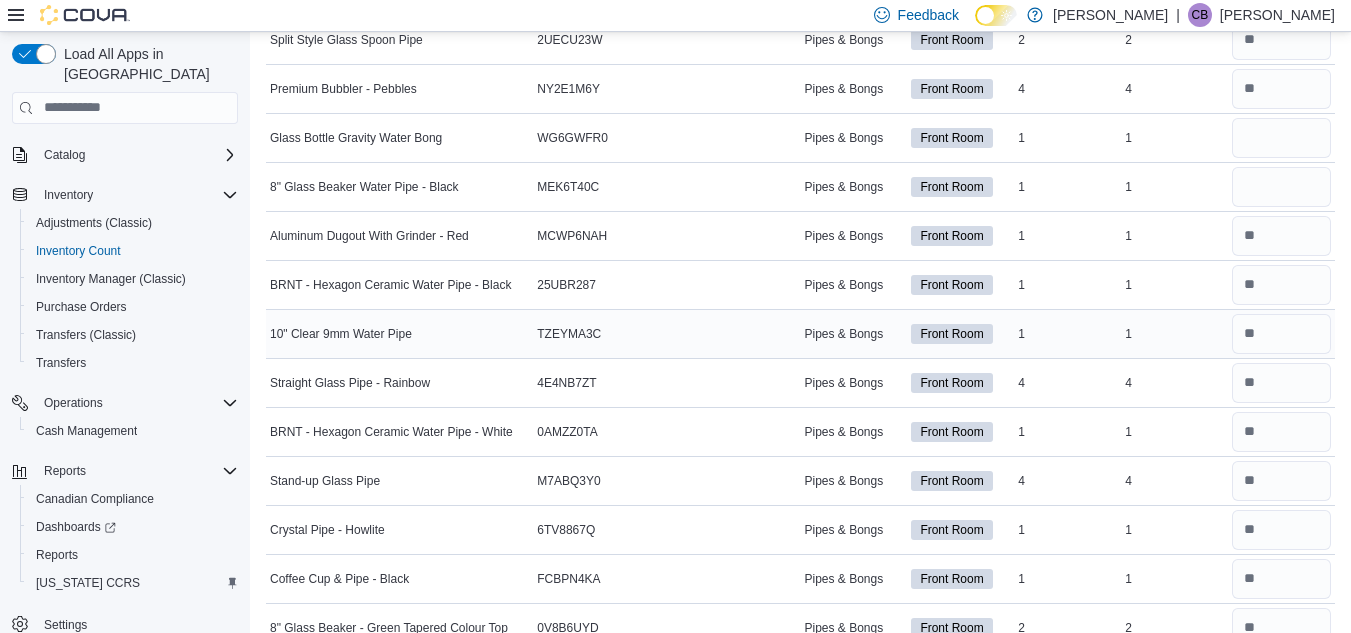 scroll, scrollTop: 4684, scrollLeft: 0, axis: vertical 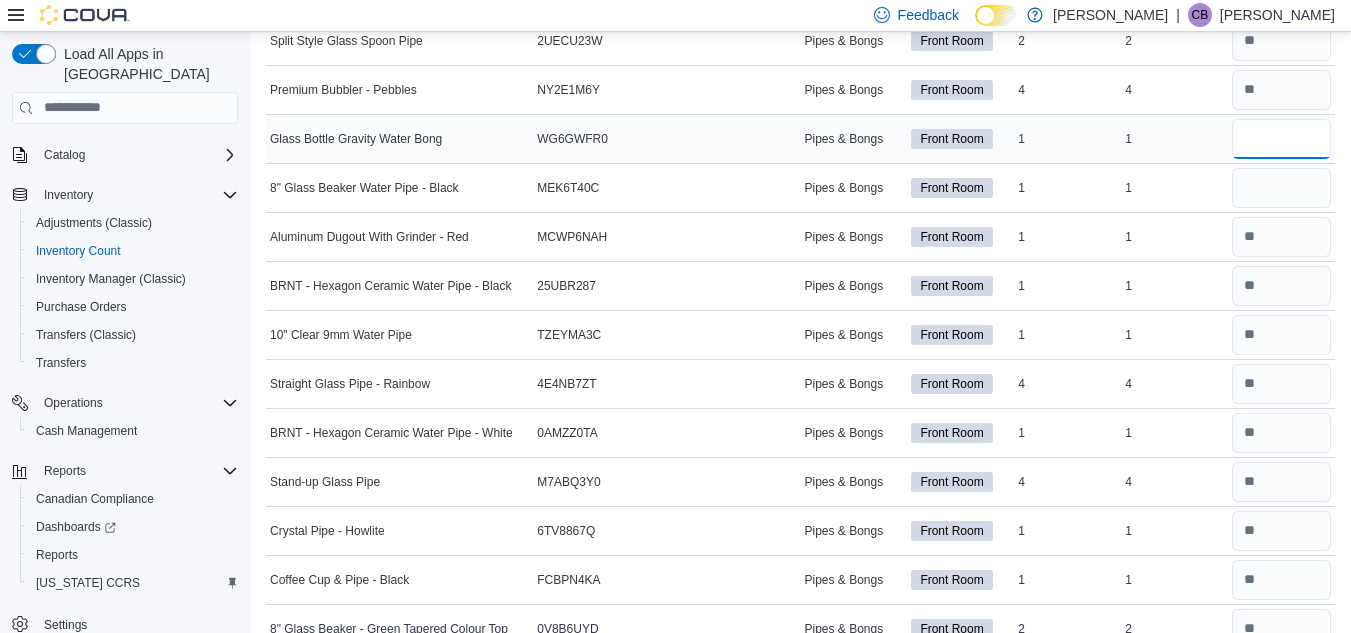 click at bounding box center [1281, 139] 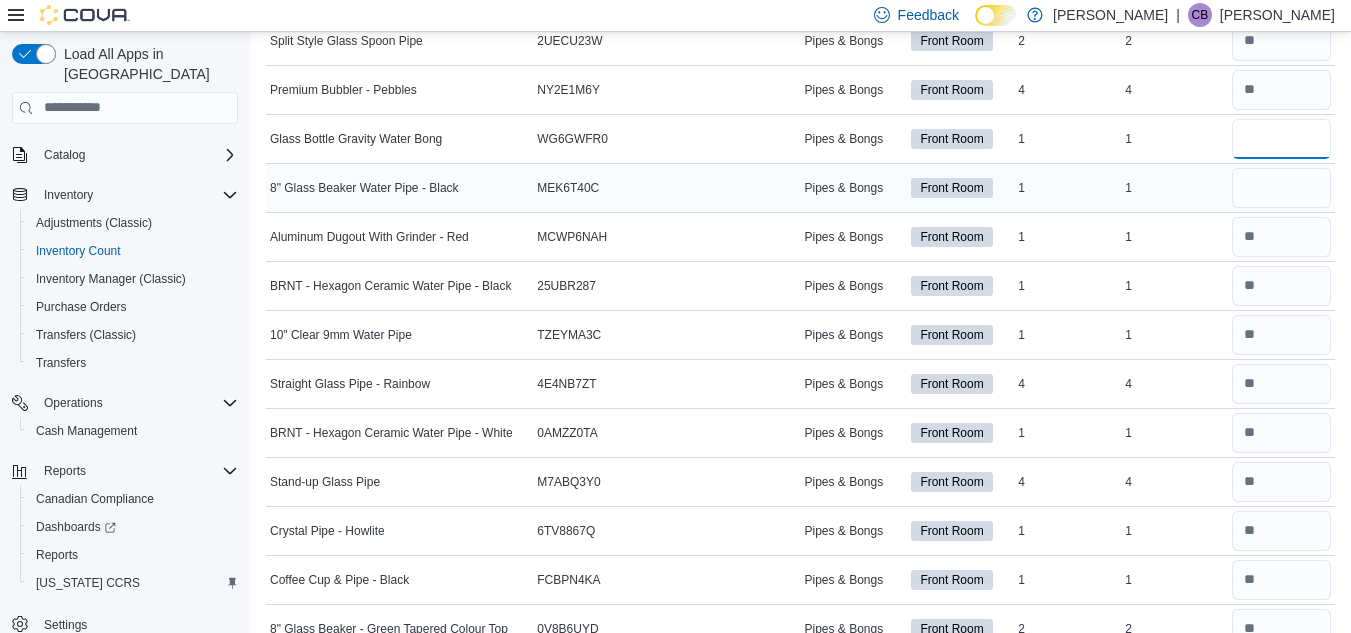 type on "*" 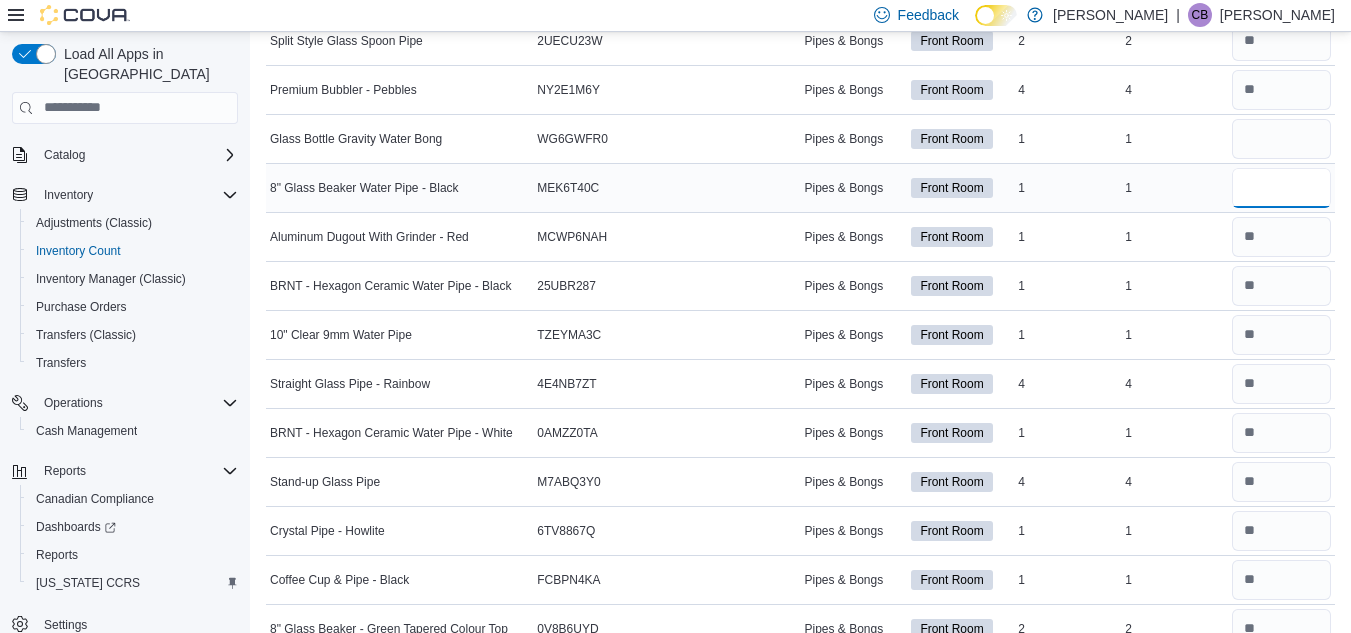 click at bounding box center (1281, 188) 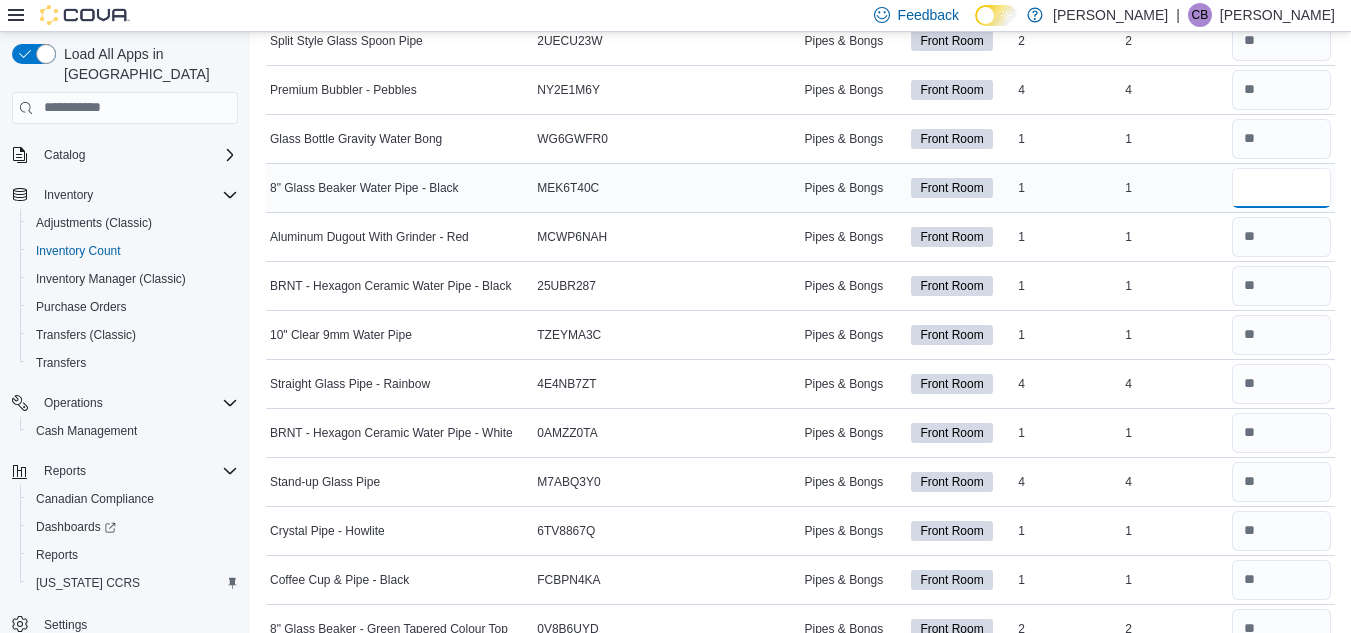 type on "*" 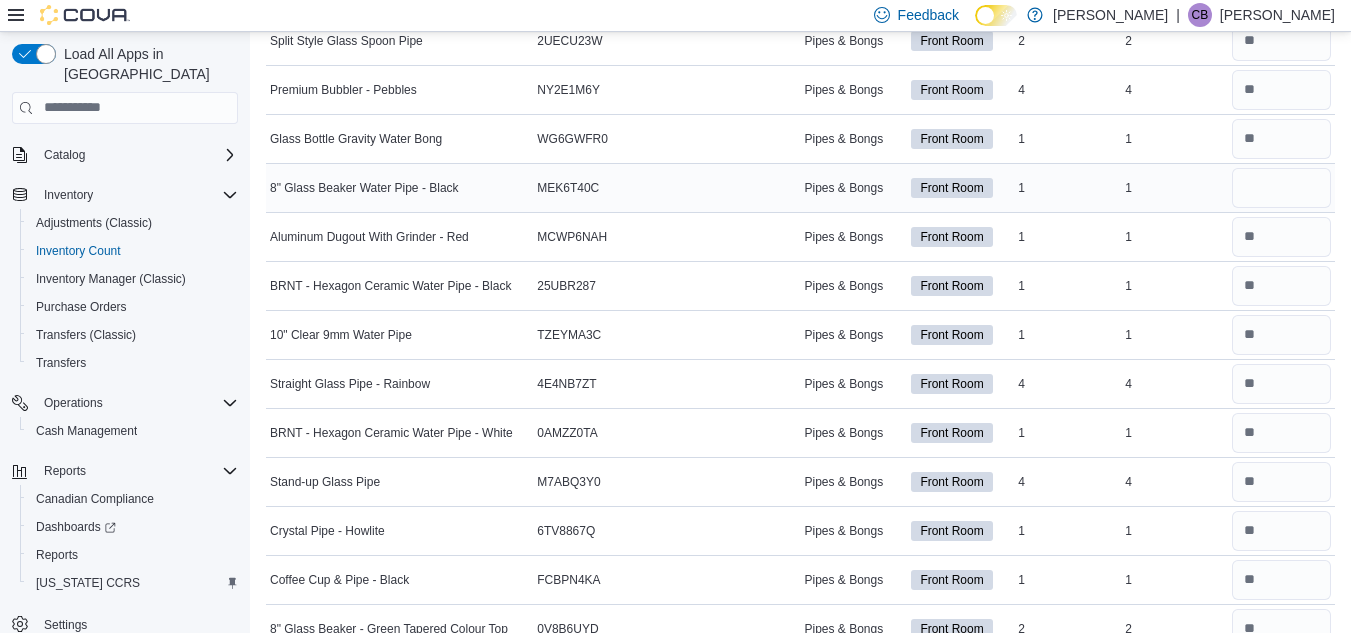 type 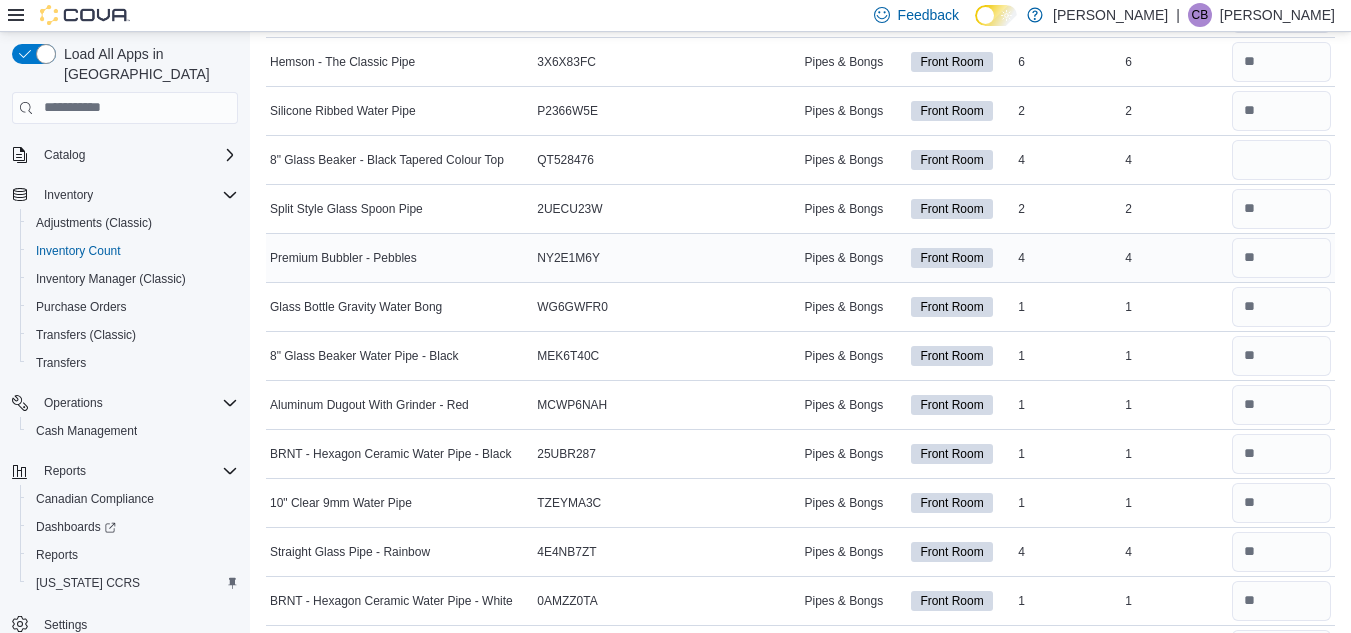 scroll, scrollTop: 4484, scrollLeft: 0, axis: vertical 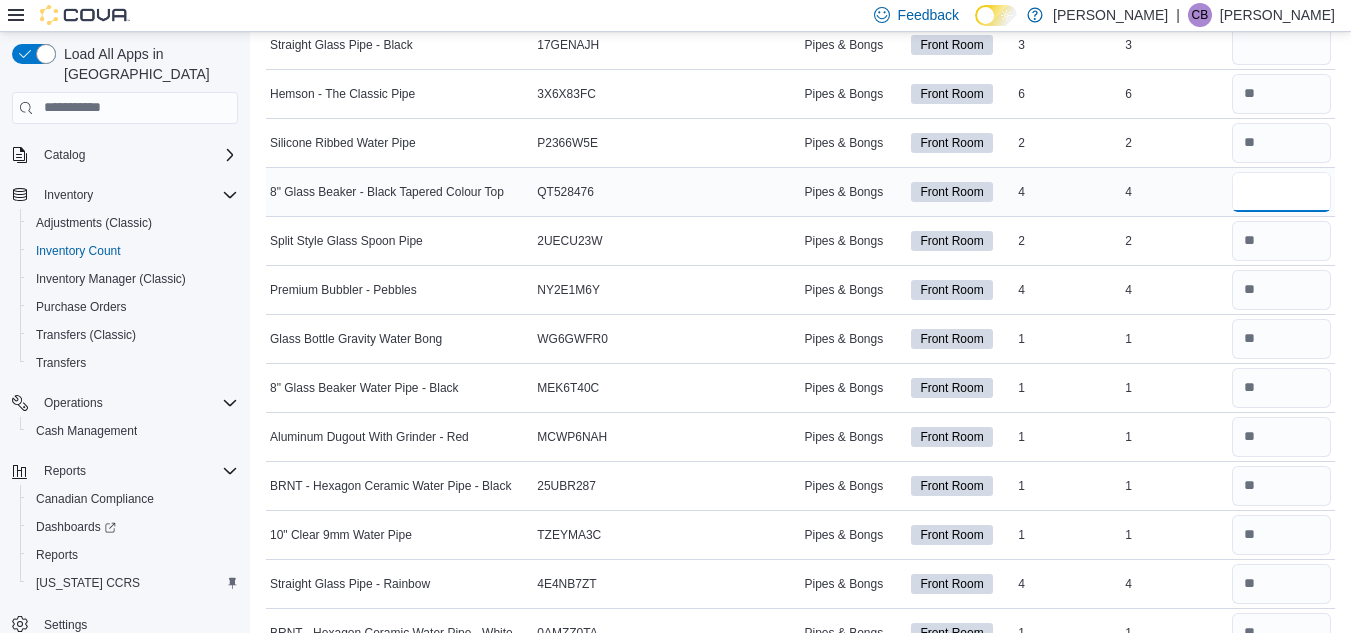 click at bounding box center [1281, 192] 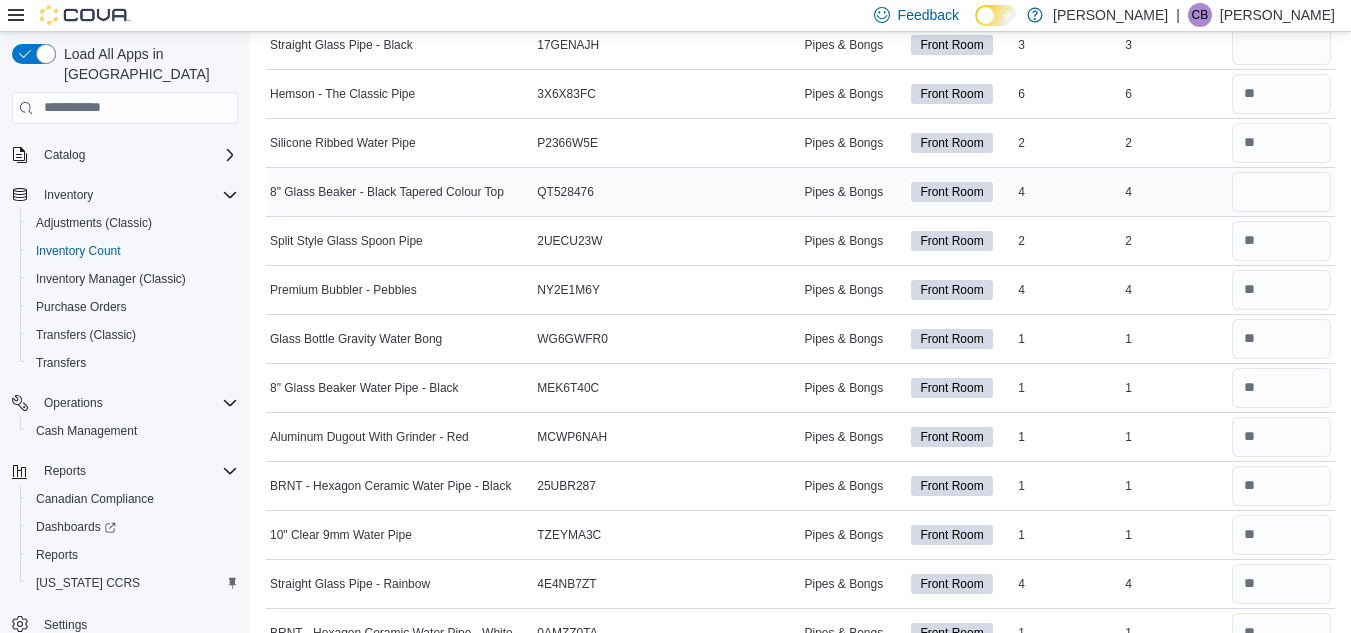 type 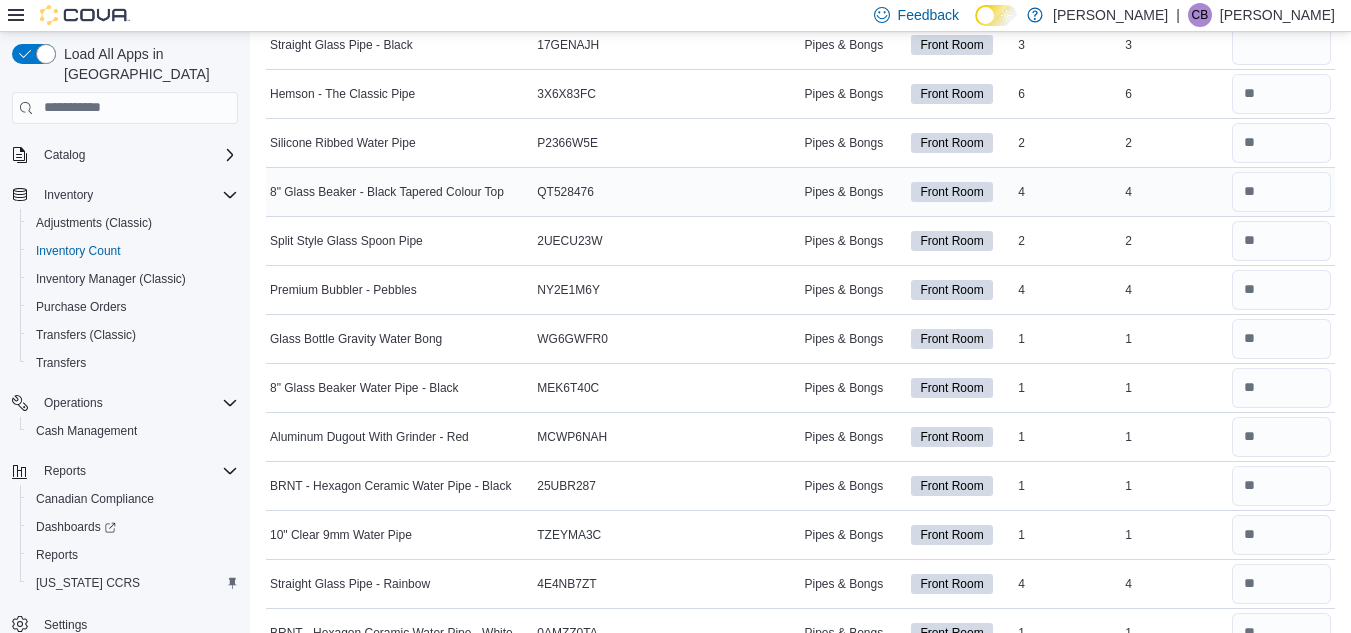 scroll, scrollTop: 4284, scrollLeft: 0, axis: vertical 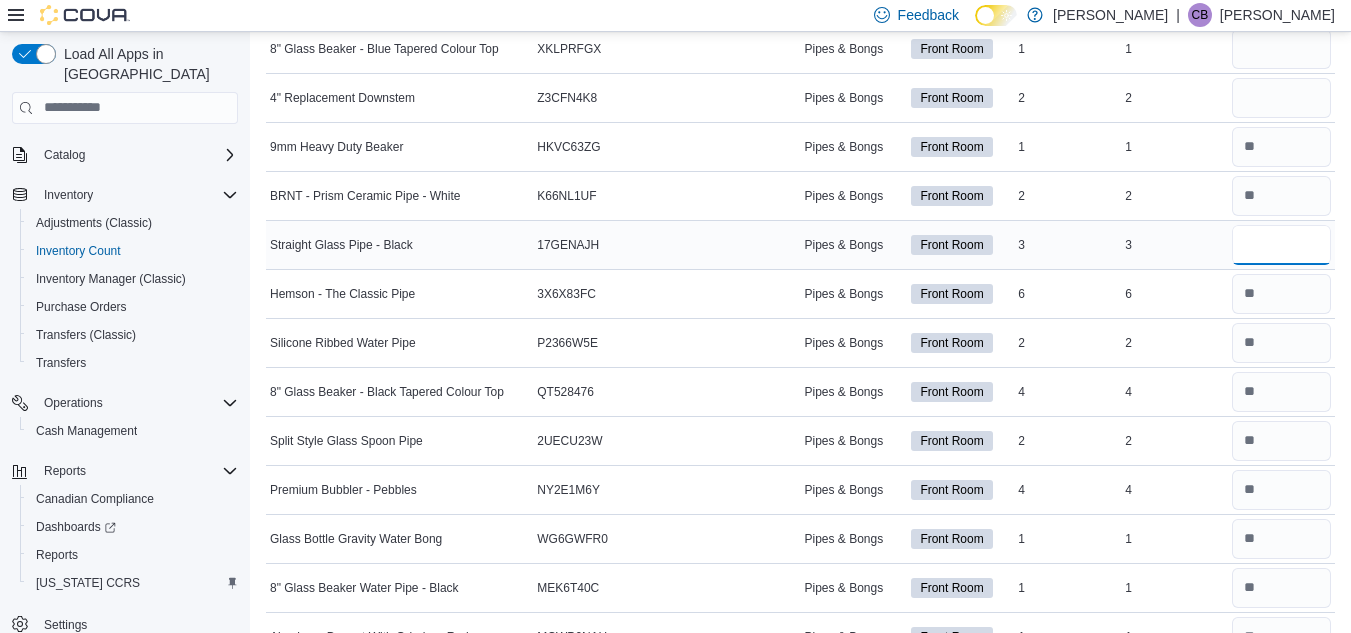 click at bounding box center (1281, 245) 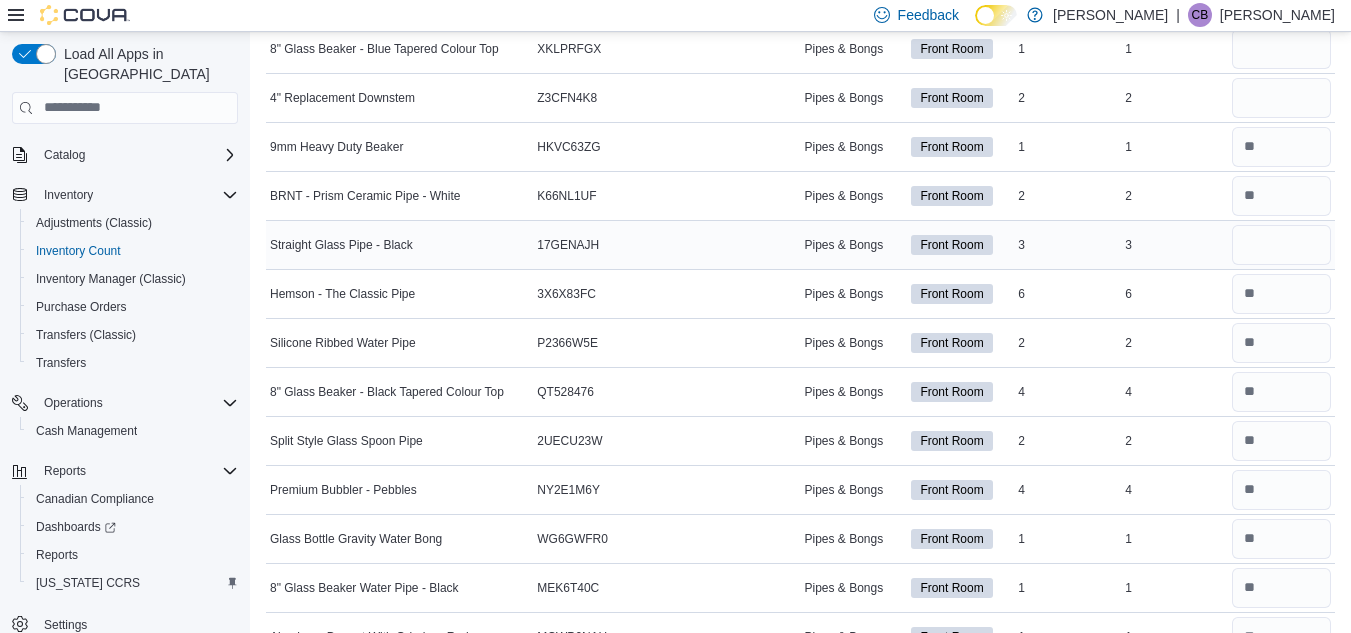 type 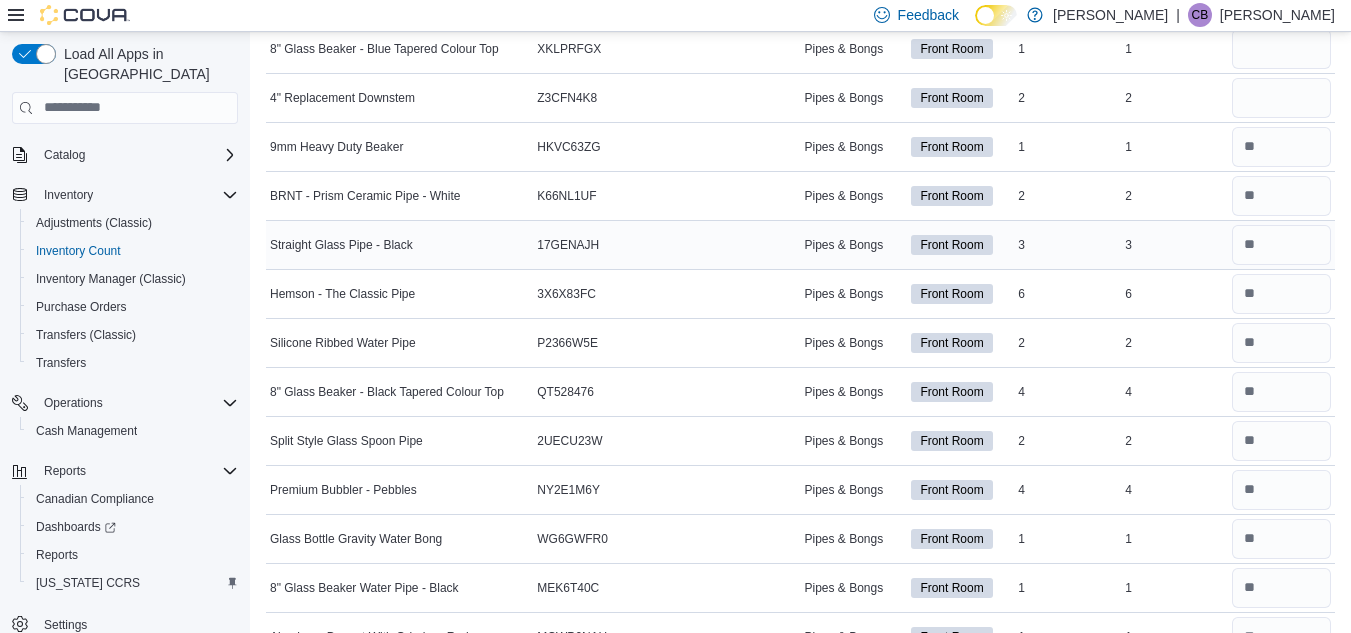 scroll, scrollTop: 4184, scrollLeft: 0, axis: vertical 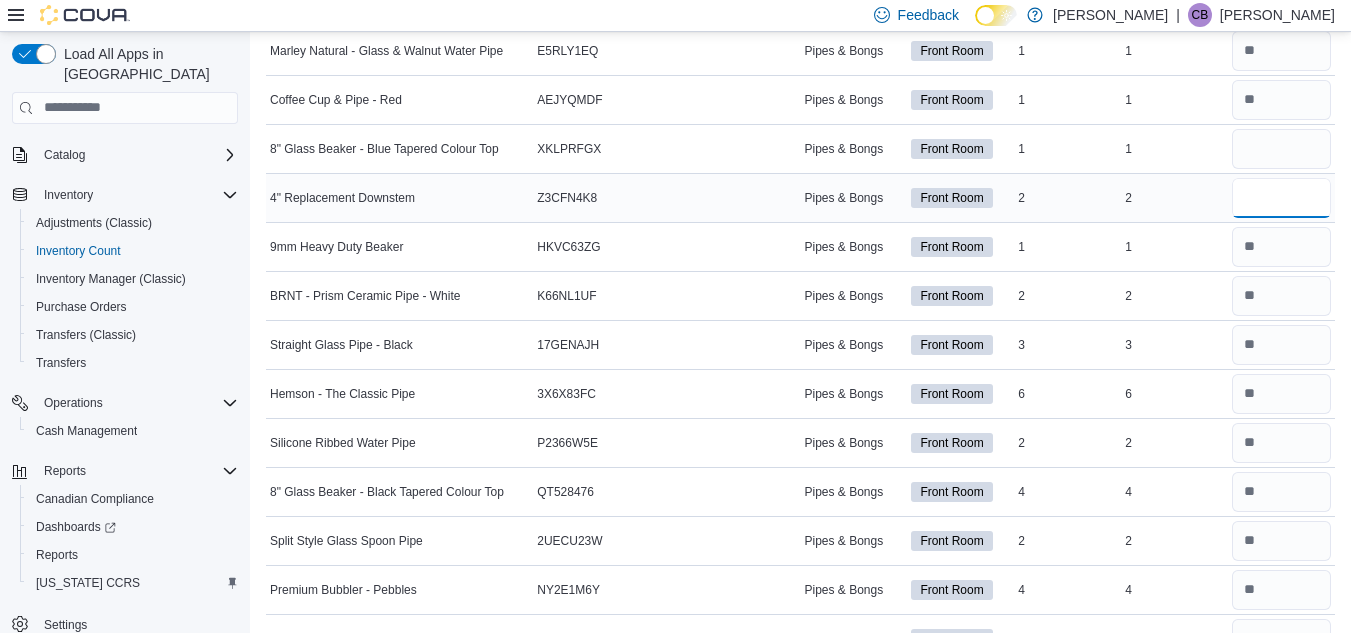 click at bounding box center (1281, 198) 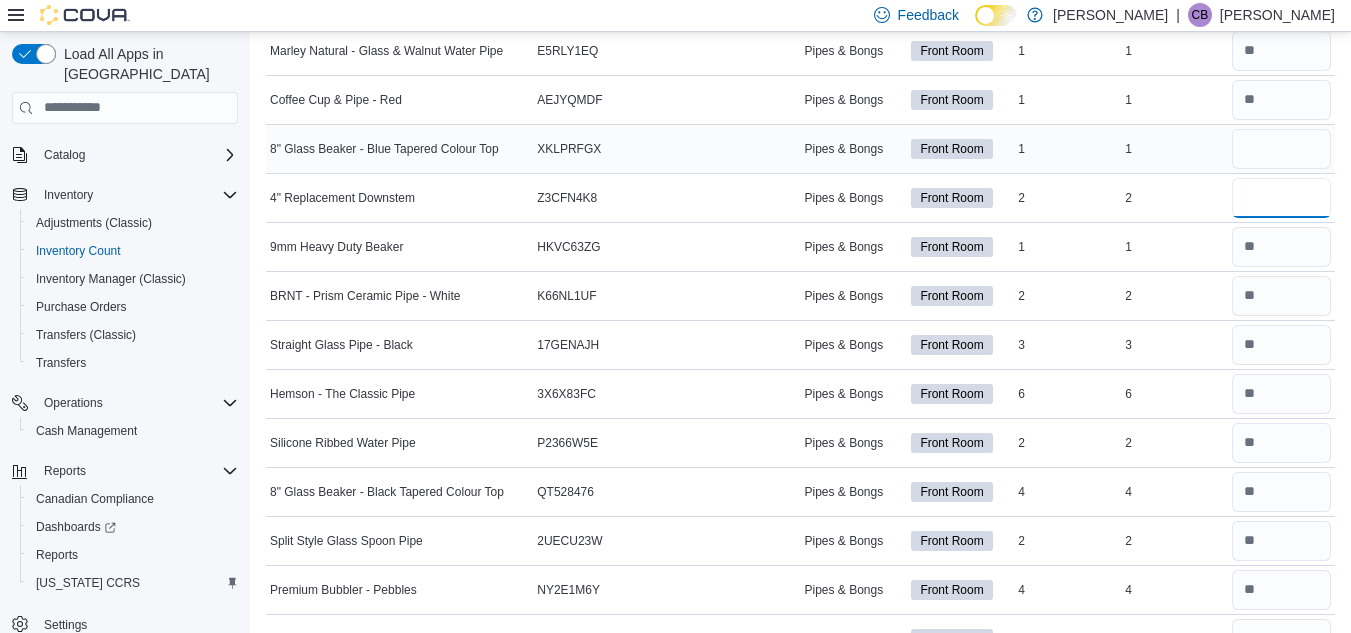 type on "*" 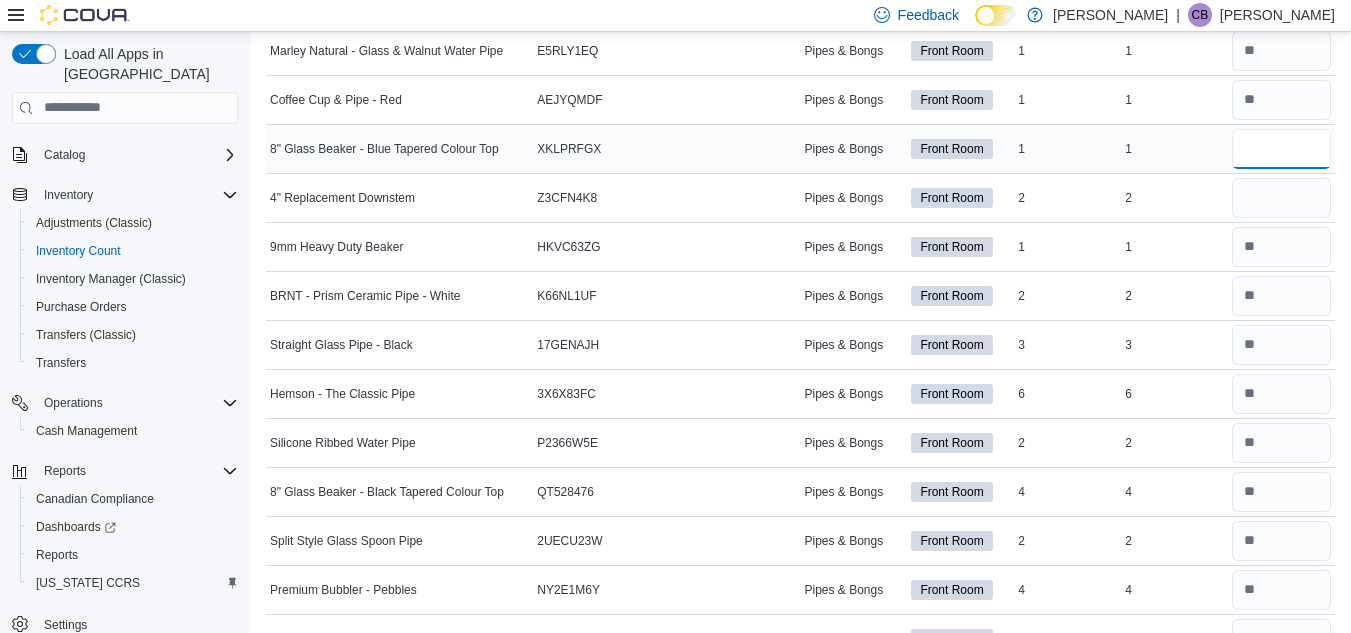 click at bounding box center [1281, 149] 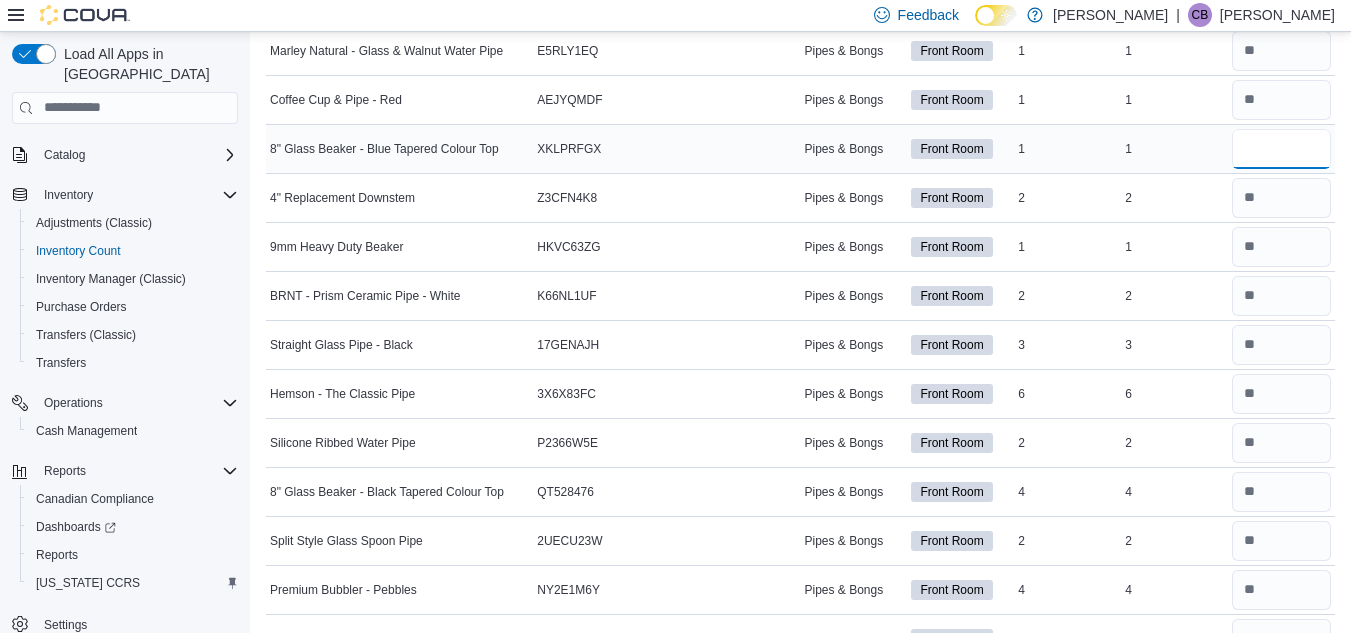 type on "*" 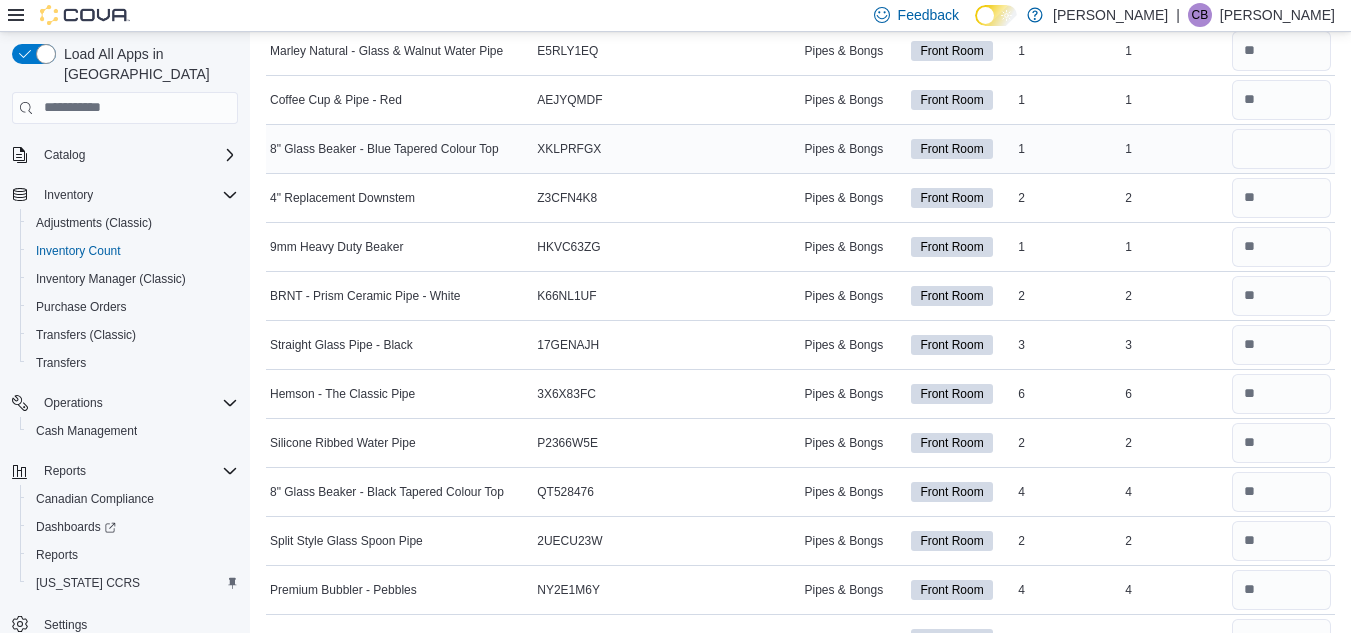 type 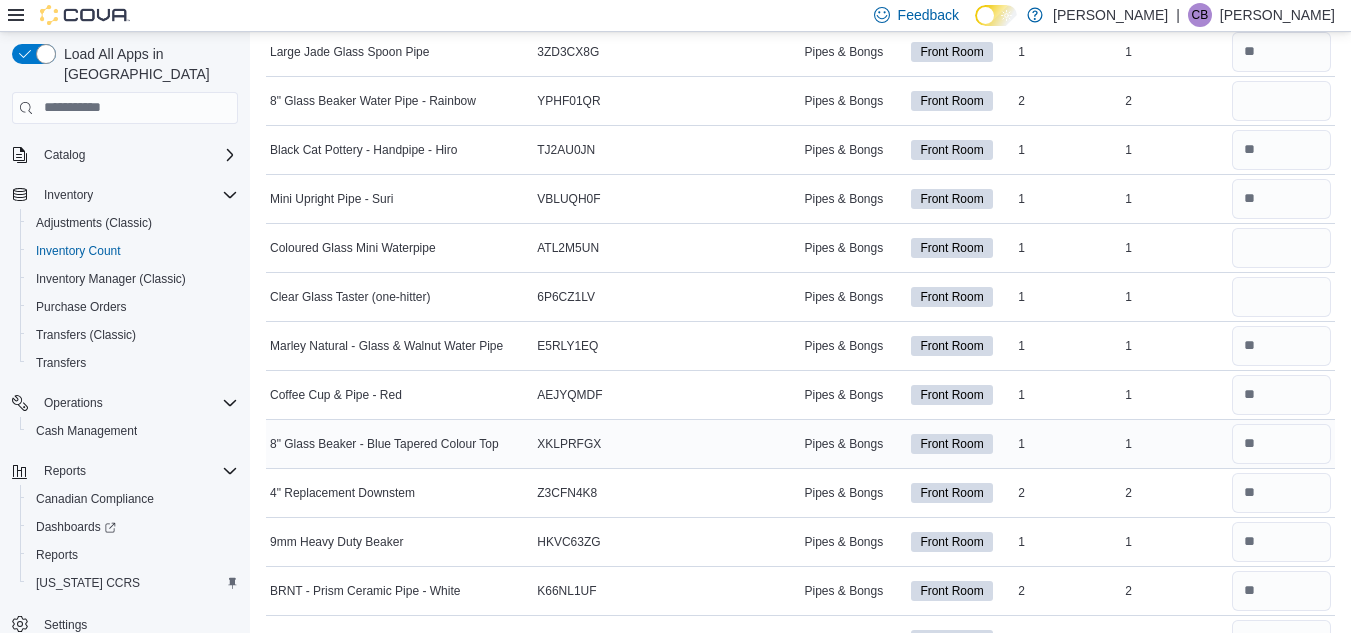 scroll, scrollTop: 3884, scrollLeft: 0, axis: vertical 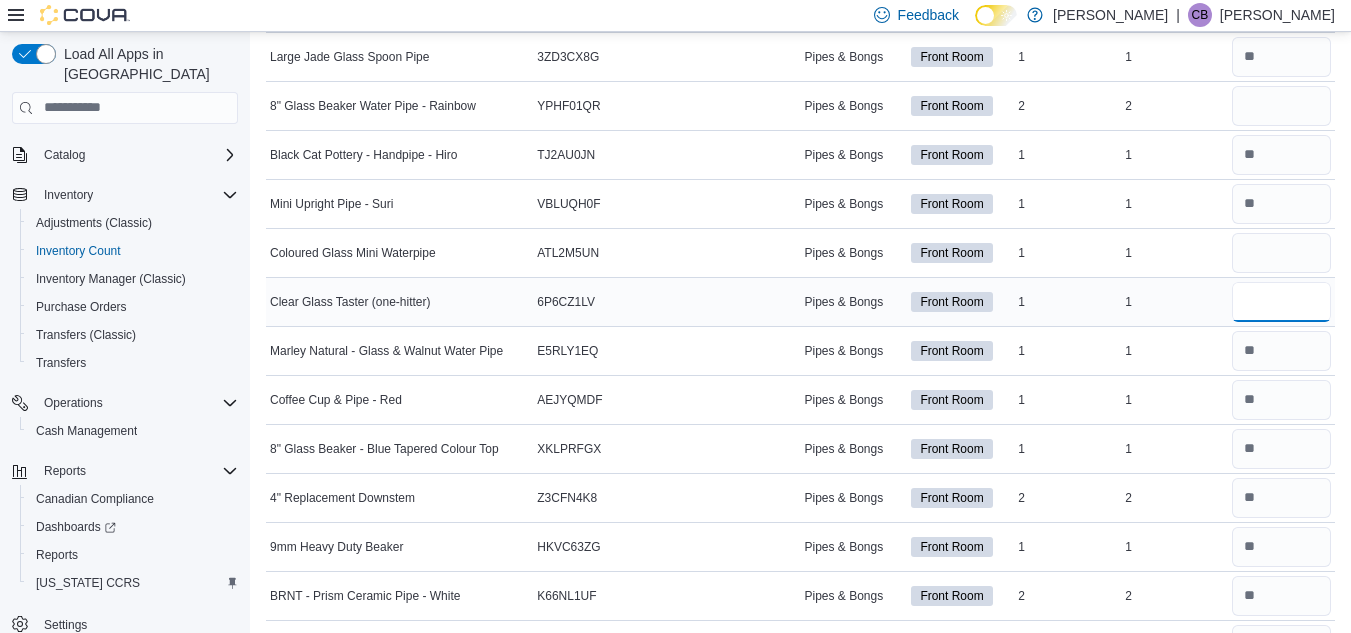 click at bounding box center [1281, 302] 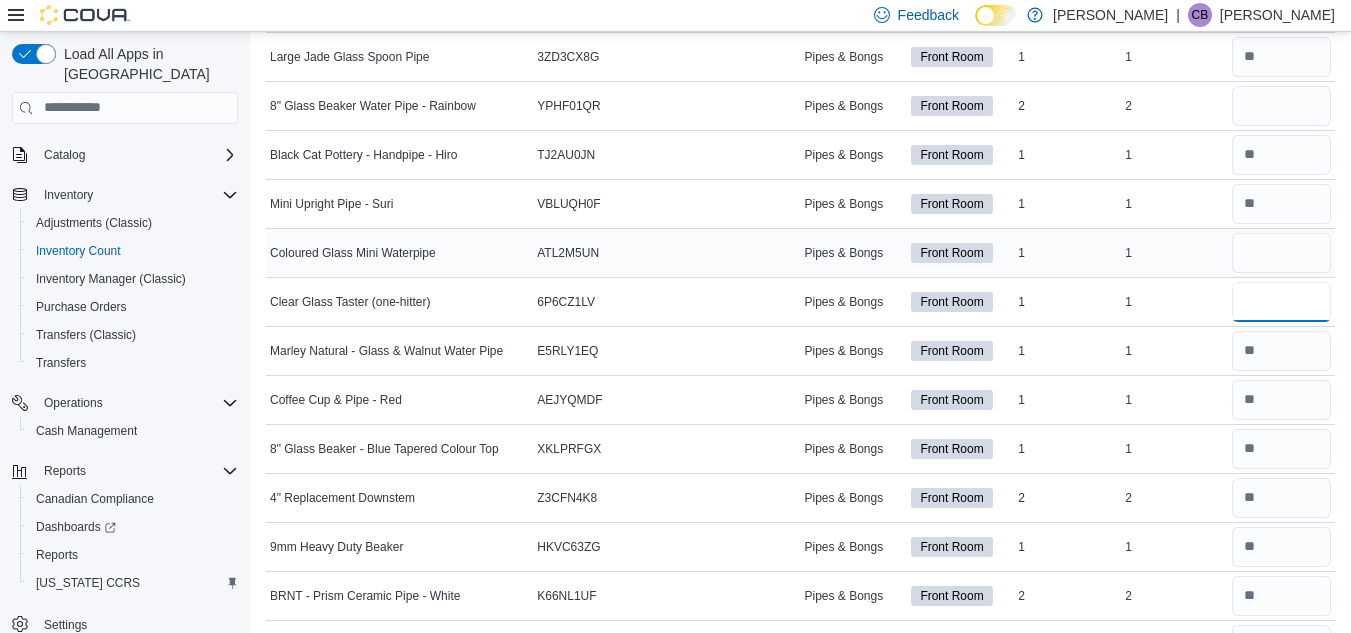 type on "*" 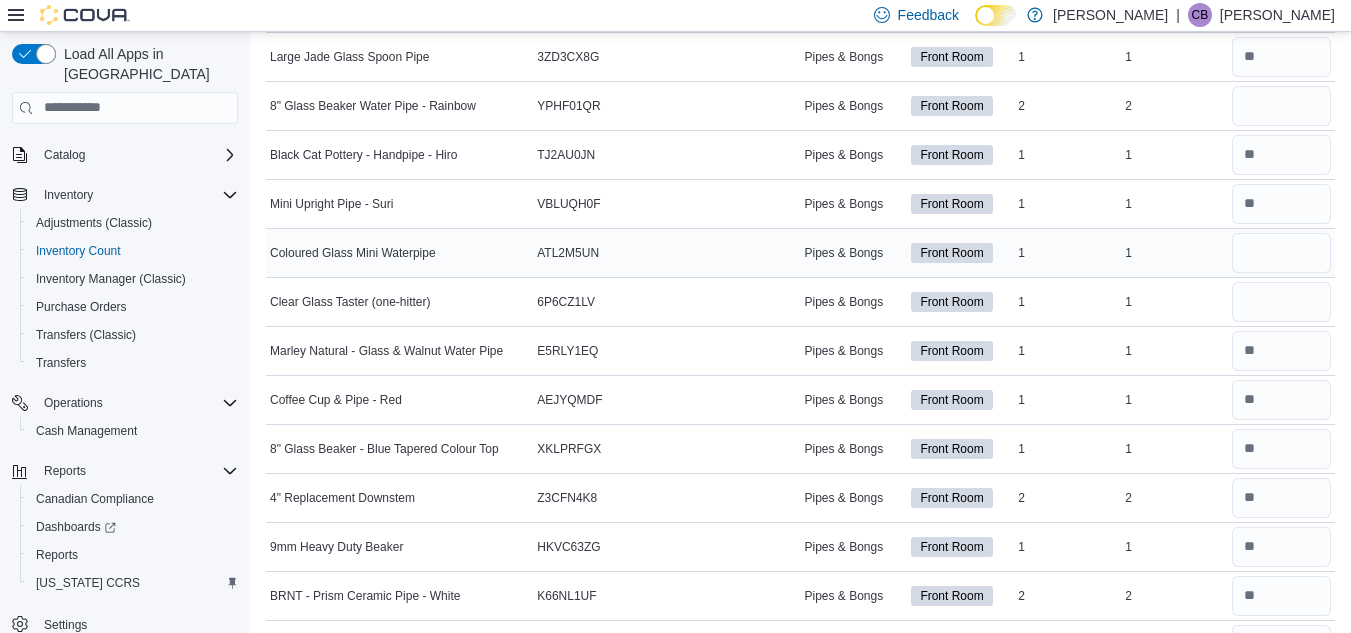 click at bounding box center (1281, 253) 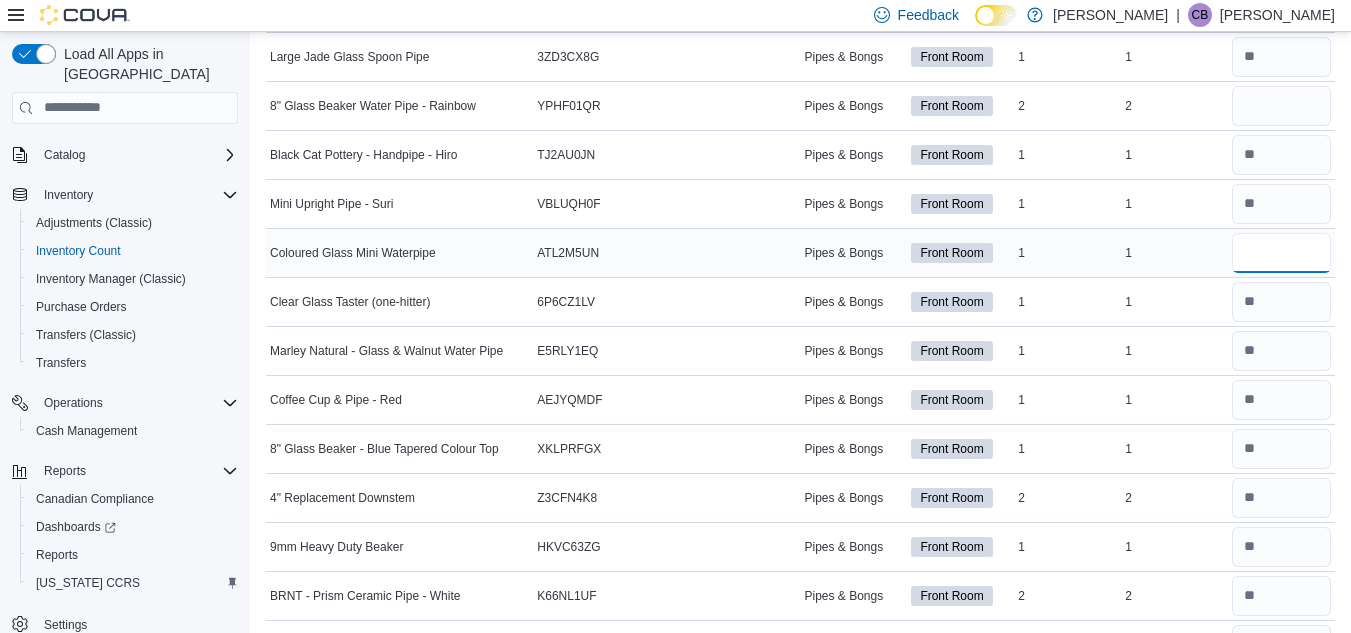 click at bounding box center (1281, 253) 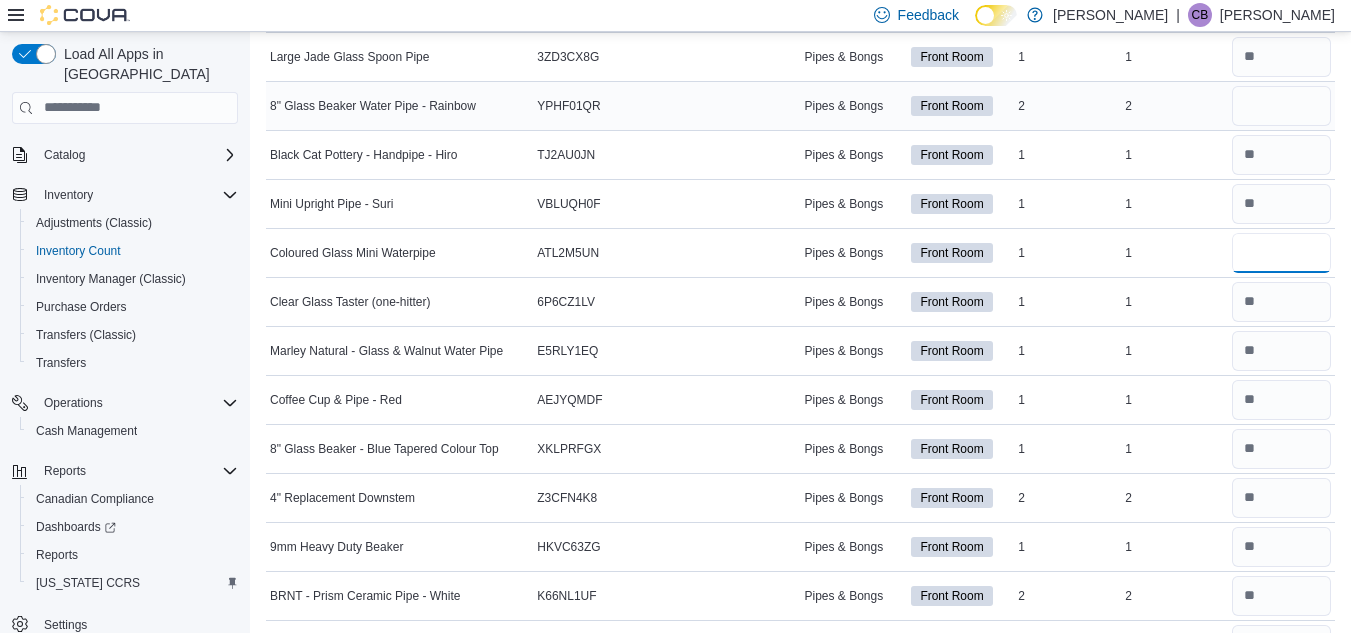 type on "*" 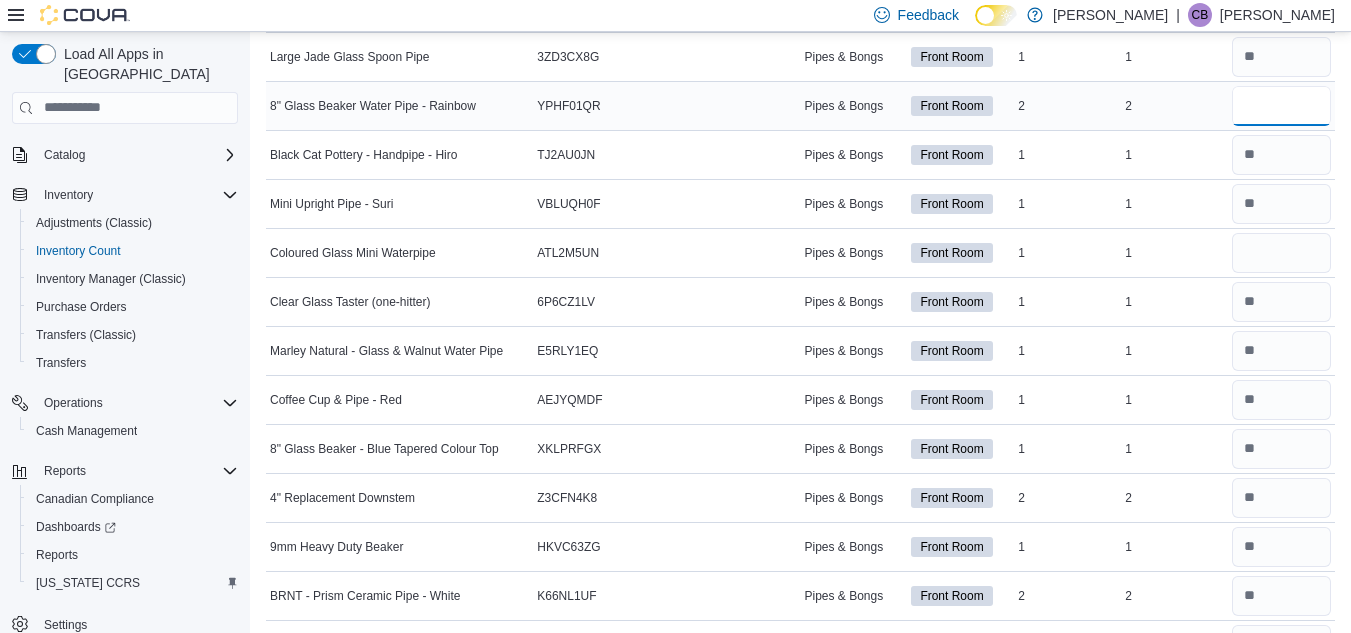 click at bounding box center (1281, 106) 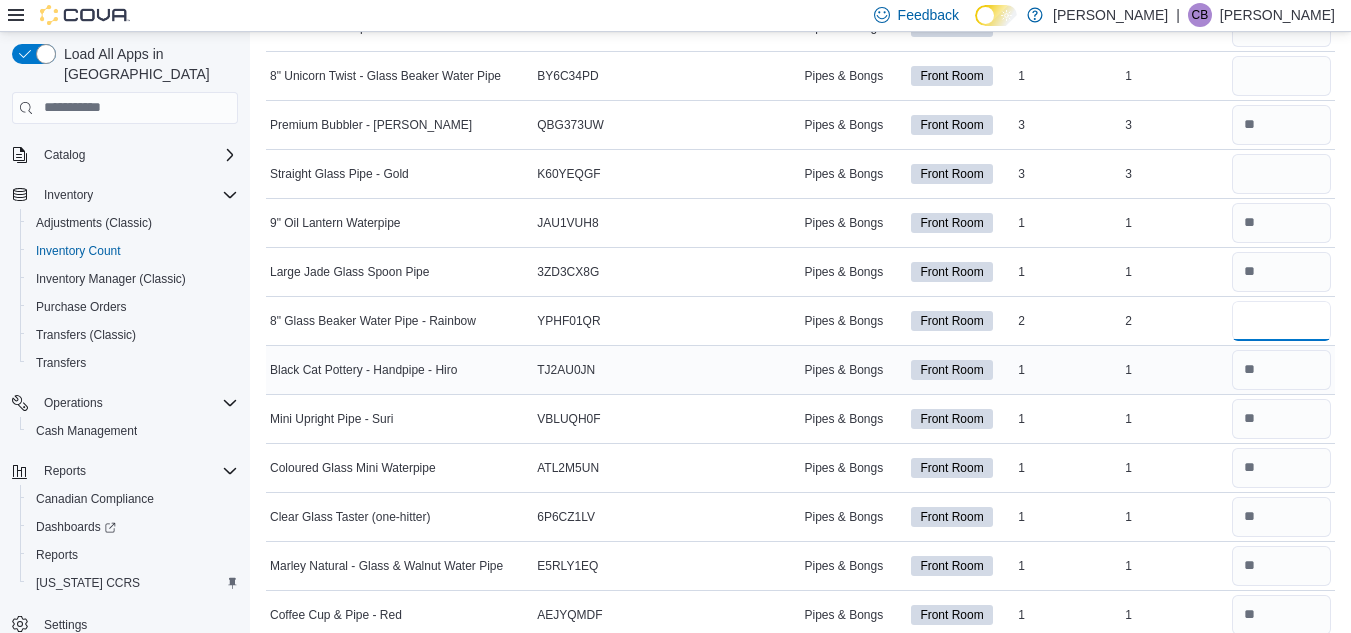 scroll, scrollTop: 3584, scrollLeft: 0, axis: vertical 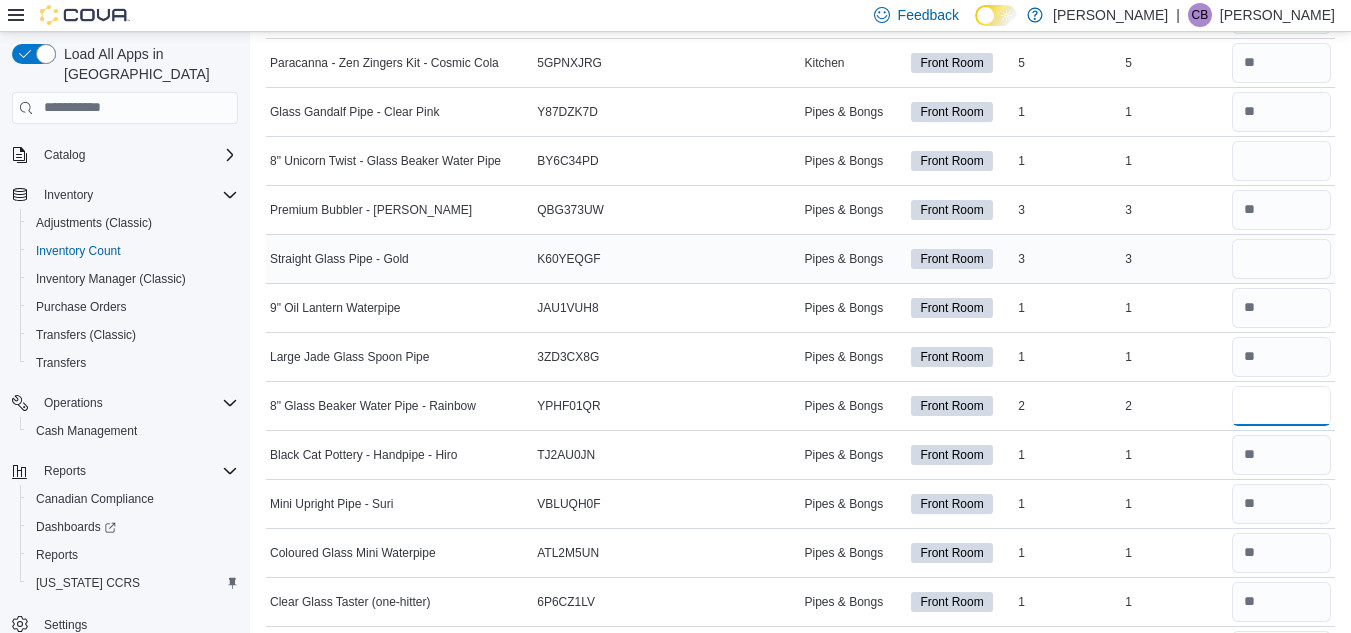 type on "*" 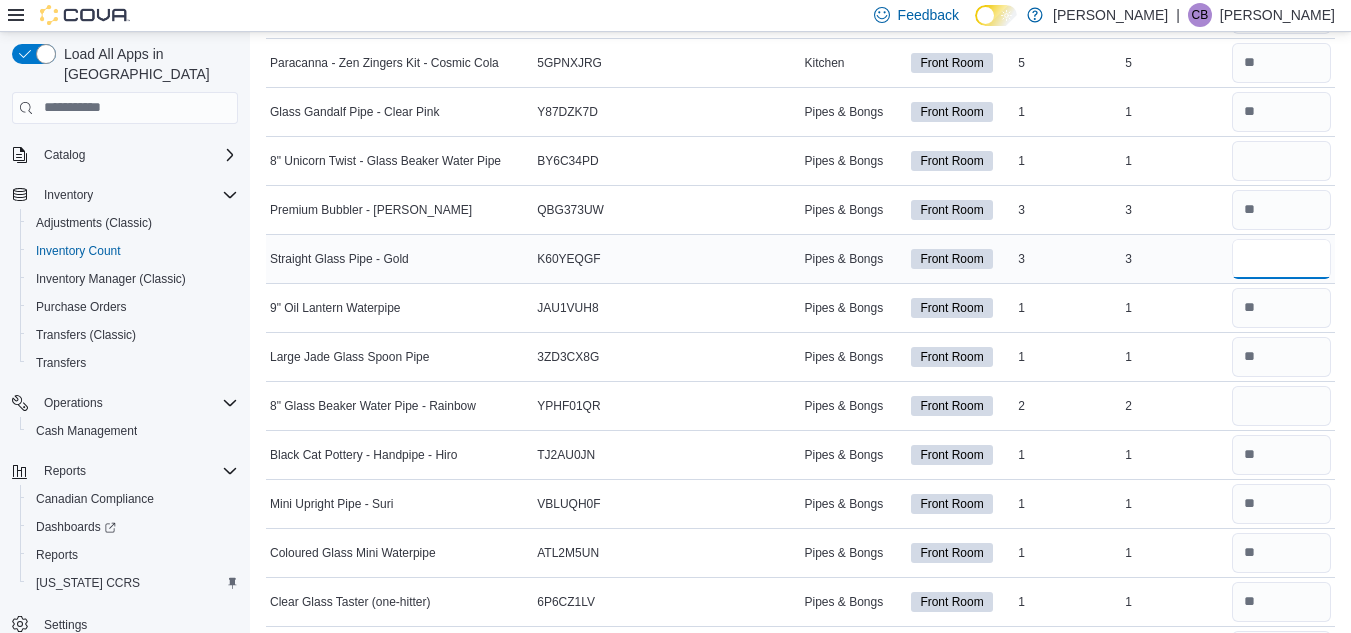 click at bounding box center [1281, 259] 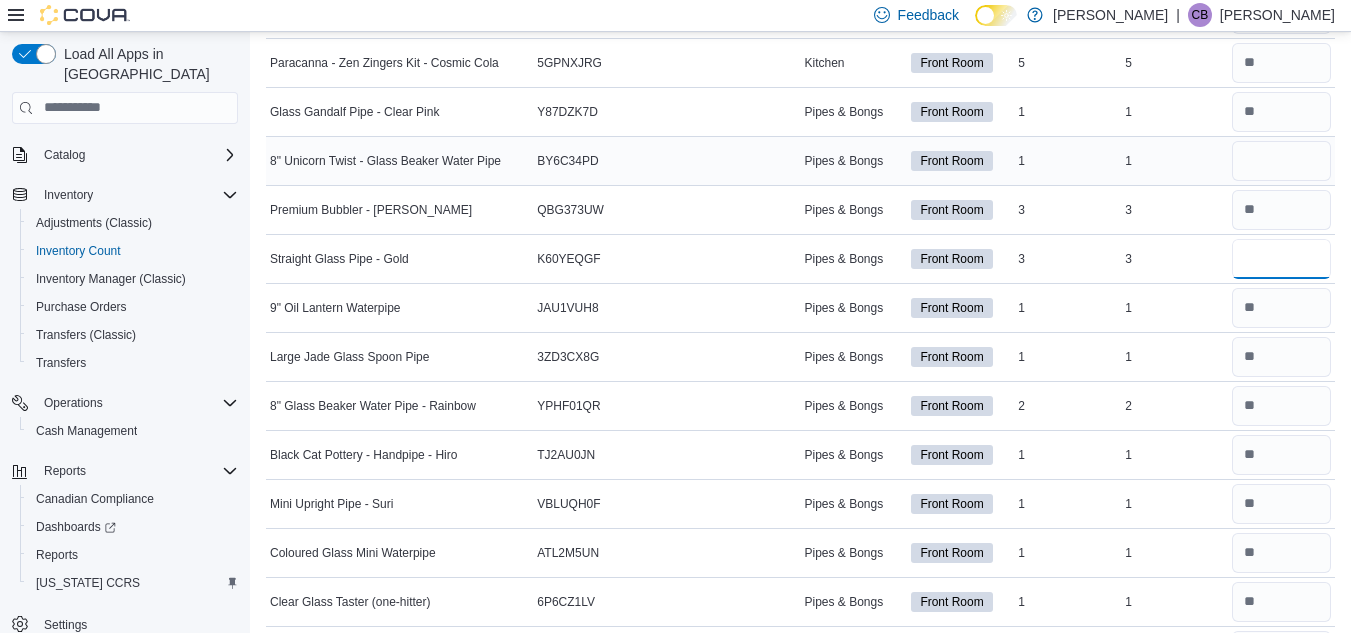 type on "*" 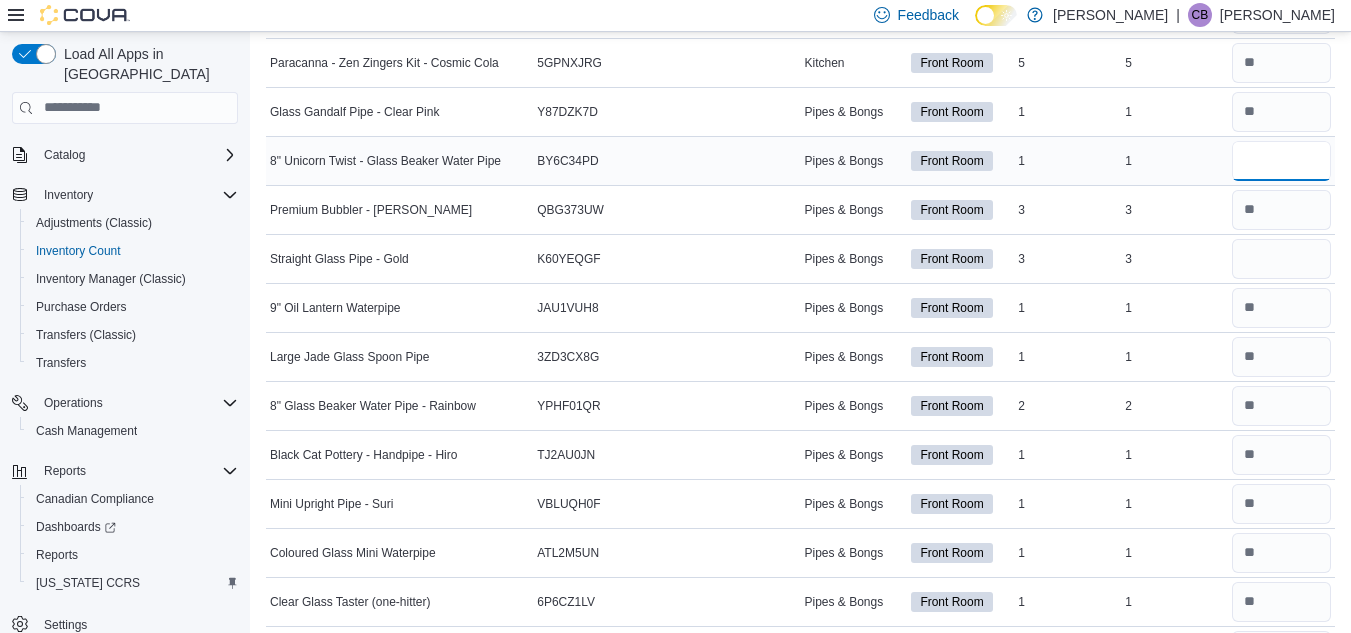 click at bounding box center (1281, 161) 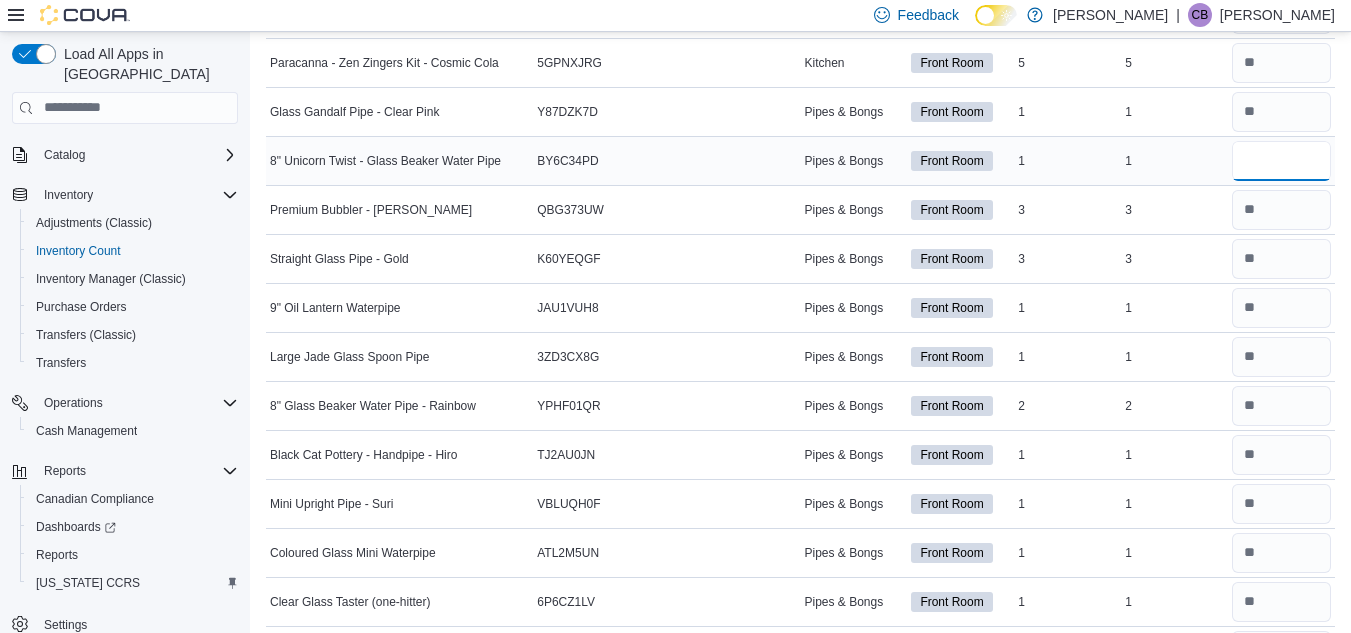 type on "*" 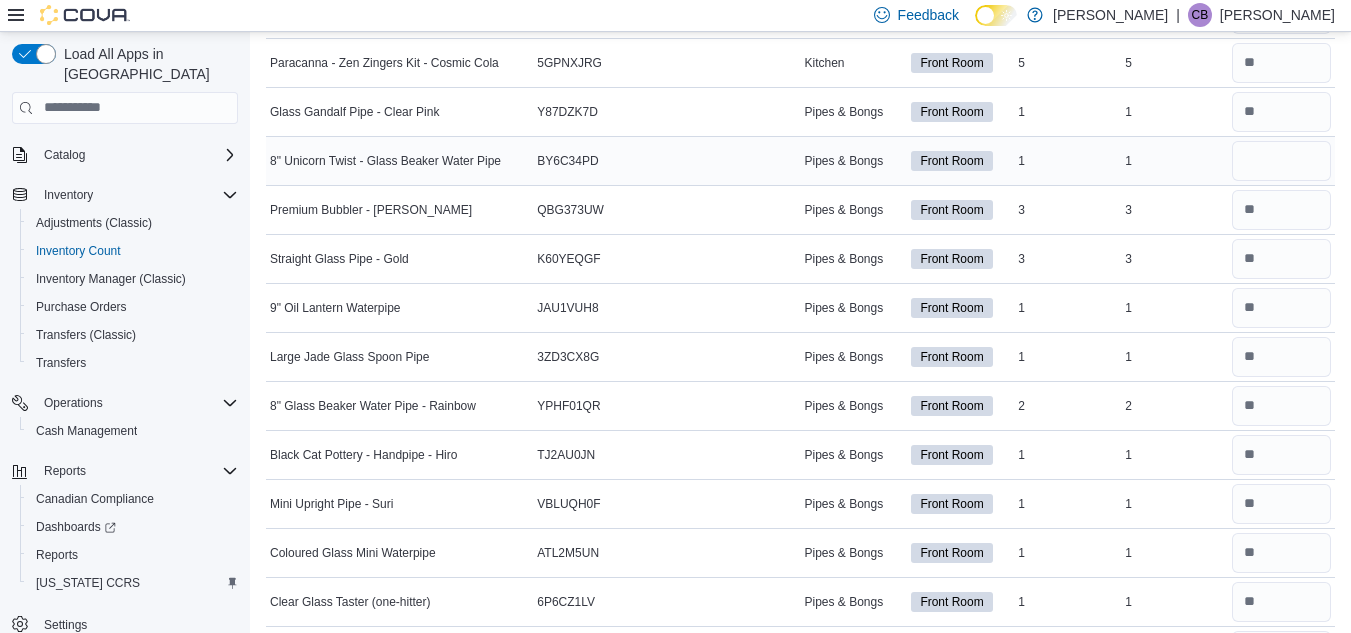 type 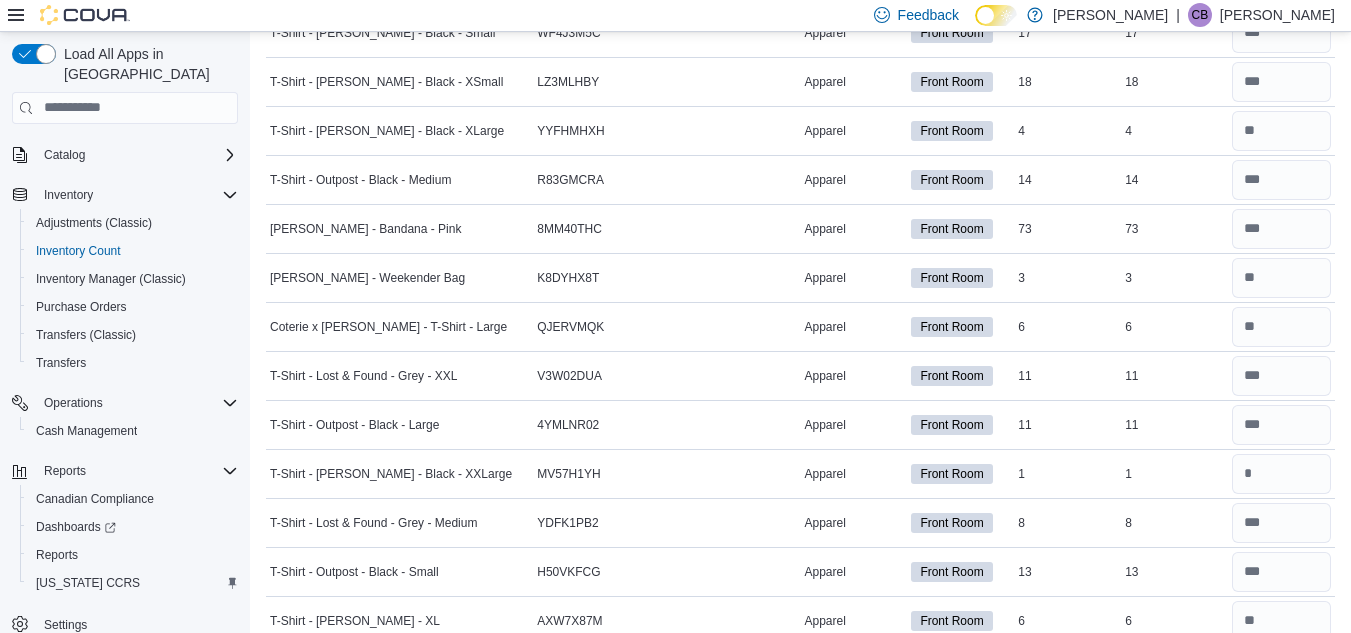 scroll, scrollTop: 0, scrollLeft: 0, axis: both 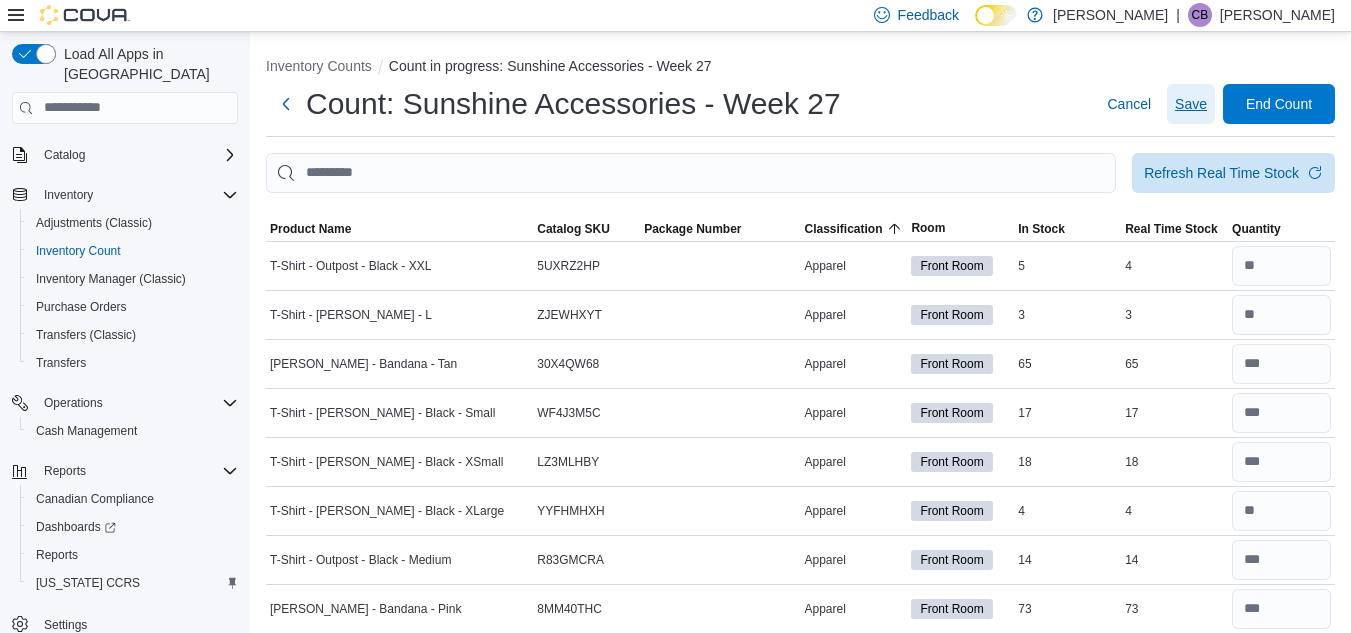 click on "Save" at bounding box center [1191, 104] 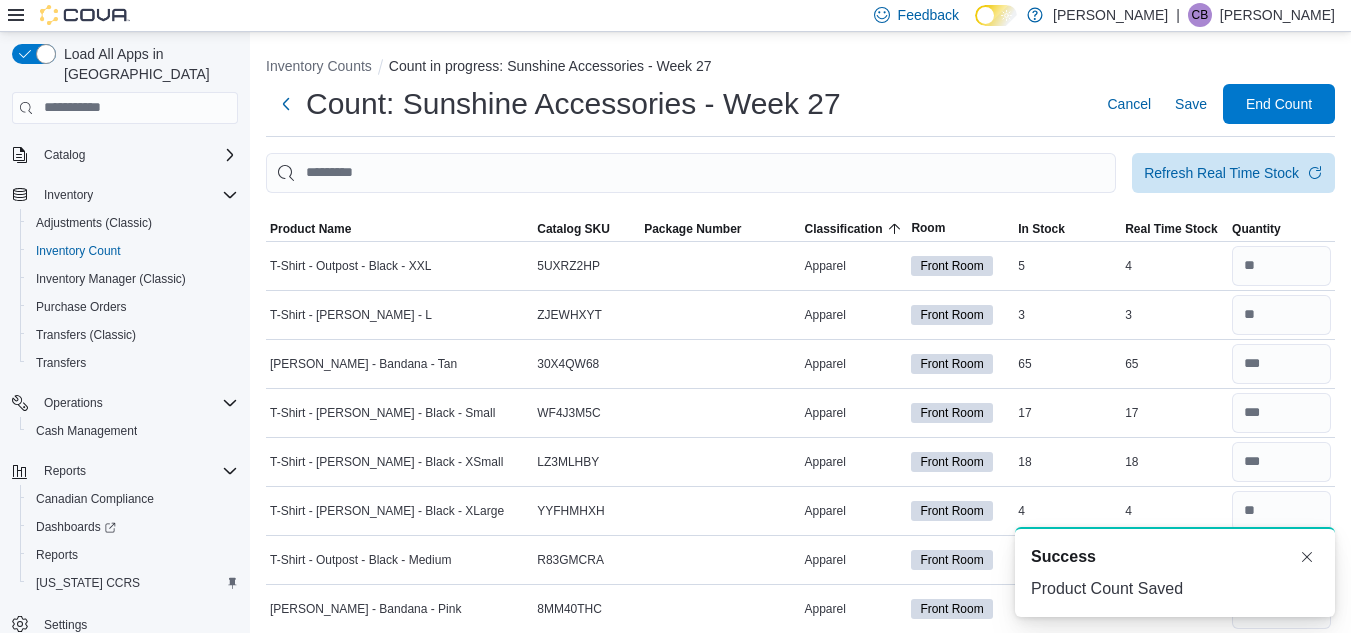 scroll, scrollTop: 0, scrollLeft: 0, axis: both 